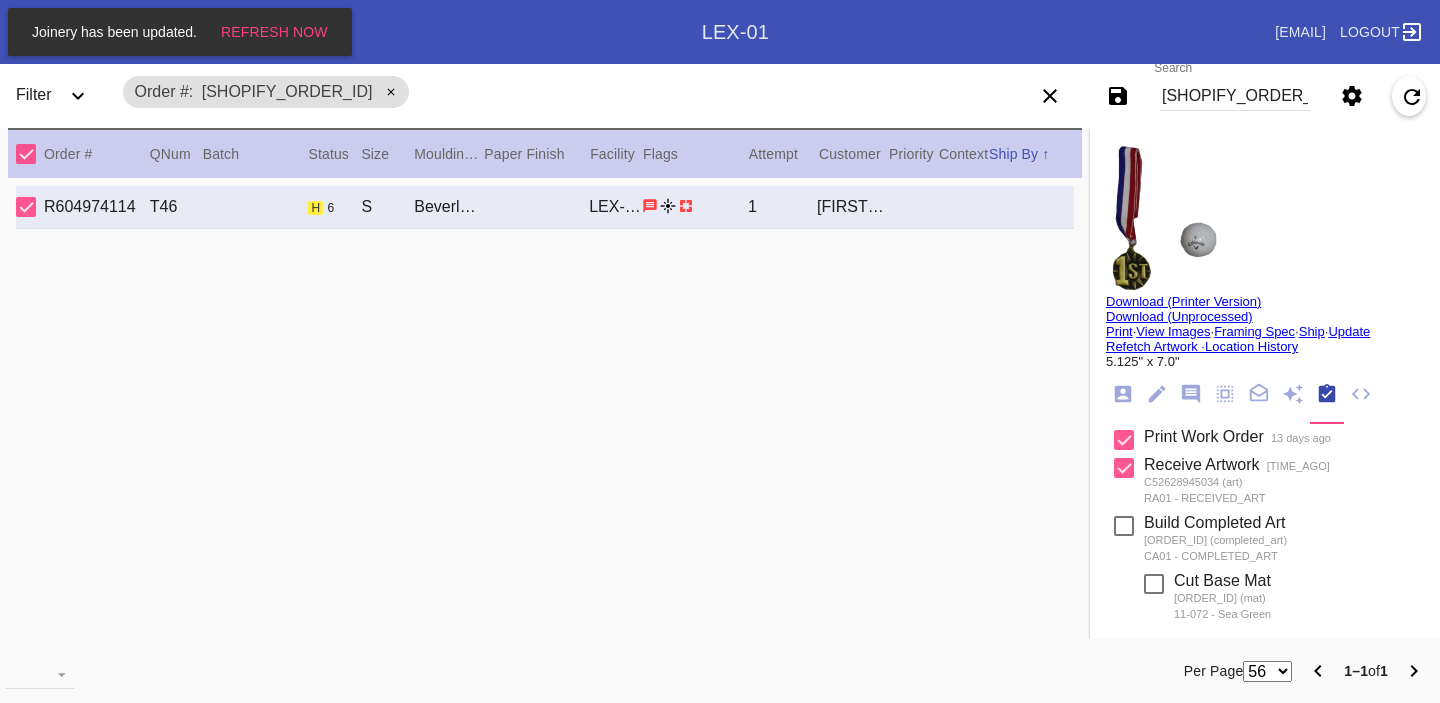 scroll, scrollTop: 0, scrollLeft: 0, axis: both 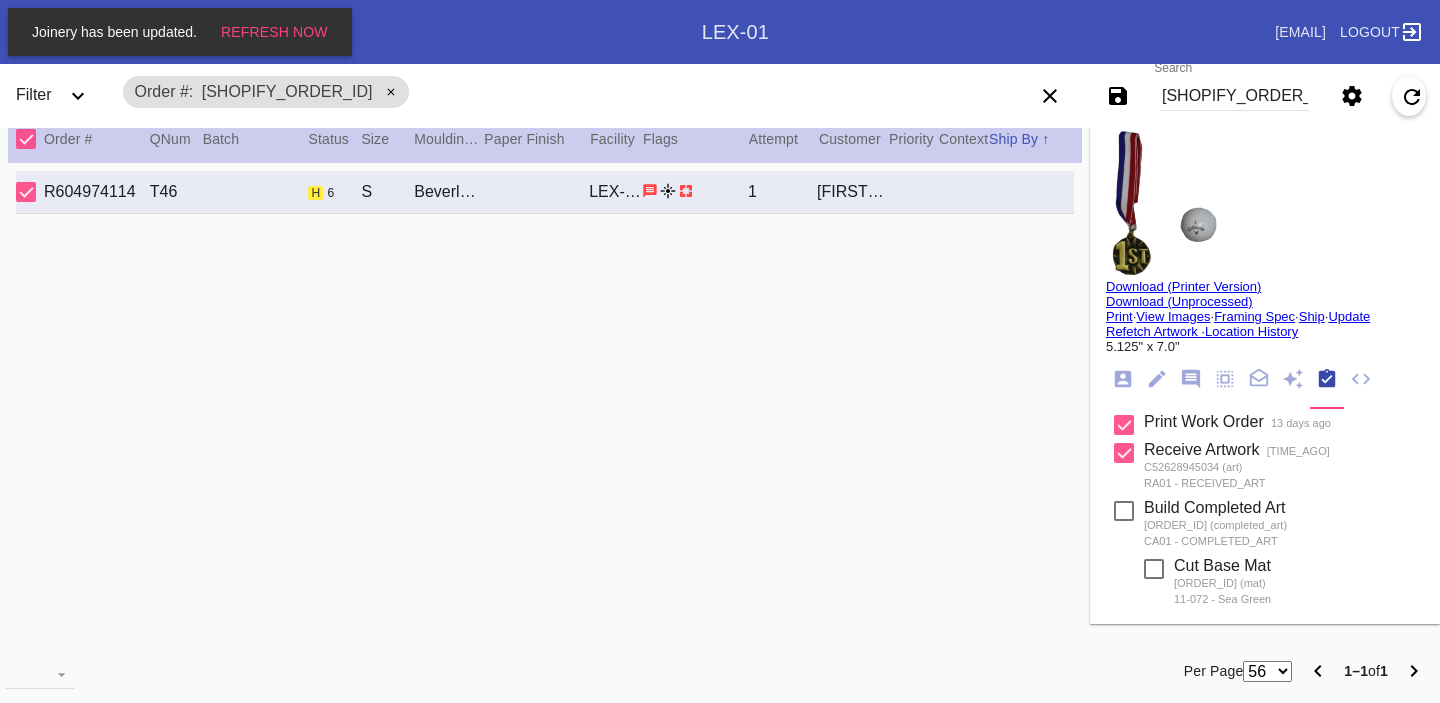 click on "Update" at bounding box center [1349, 316] 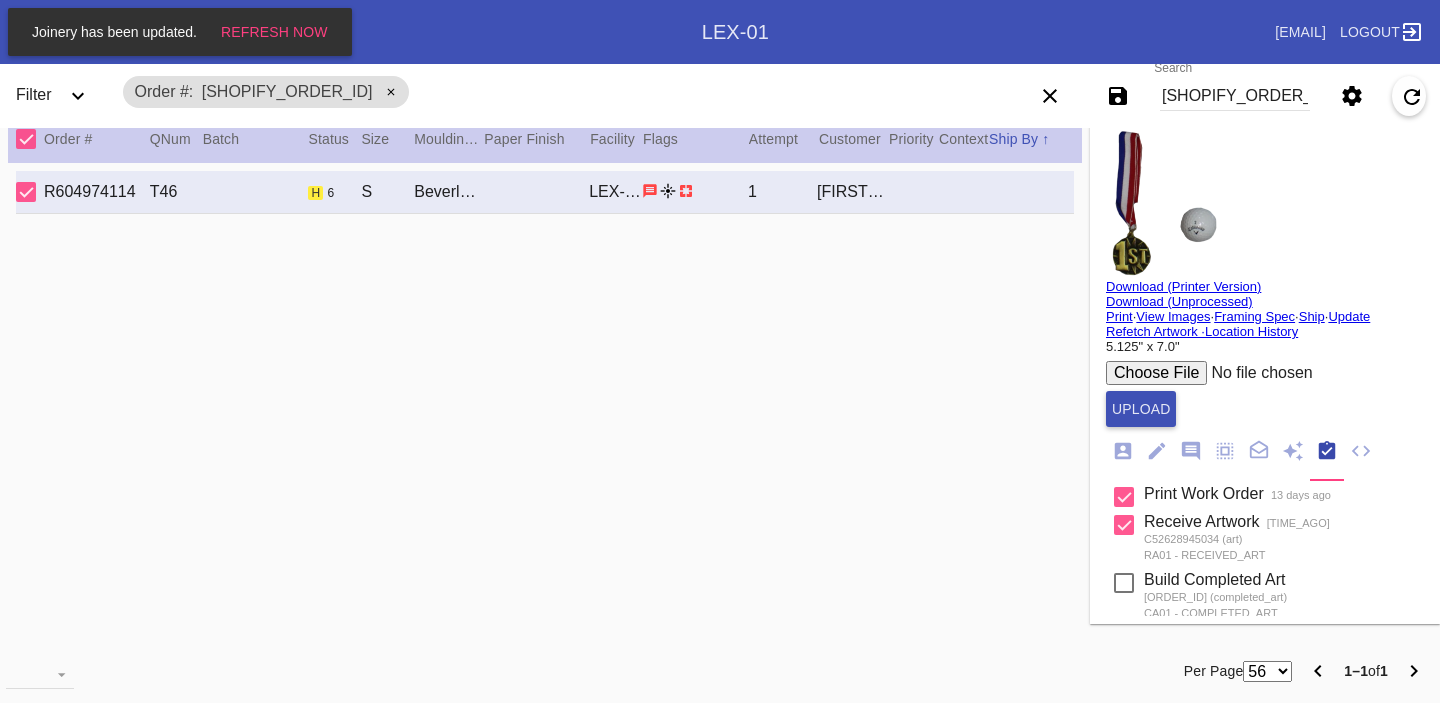 click at bounding box center [1257, 373] 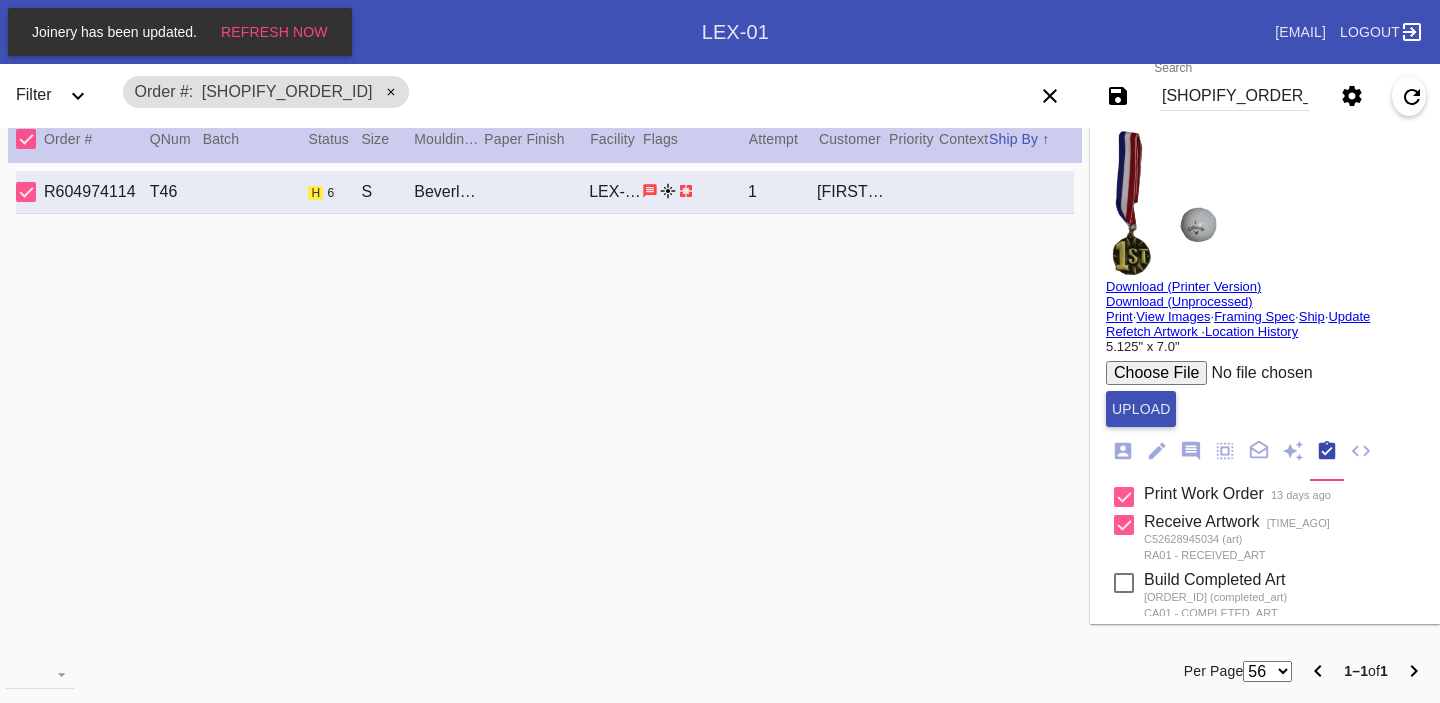 type on "C:\fakepath\Layout one.png" 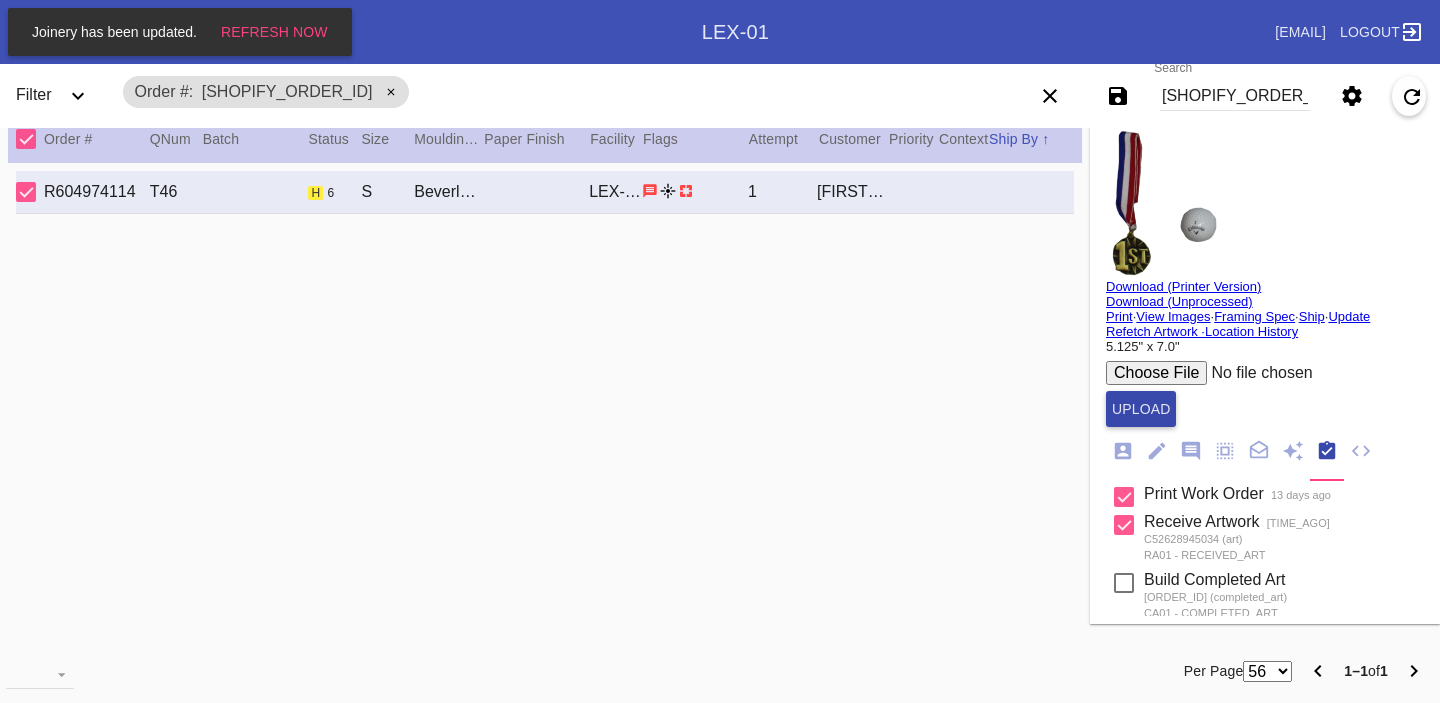 click on "Upload" at bounding box center [1141, 409] 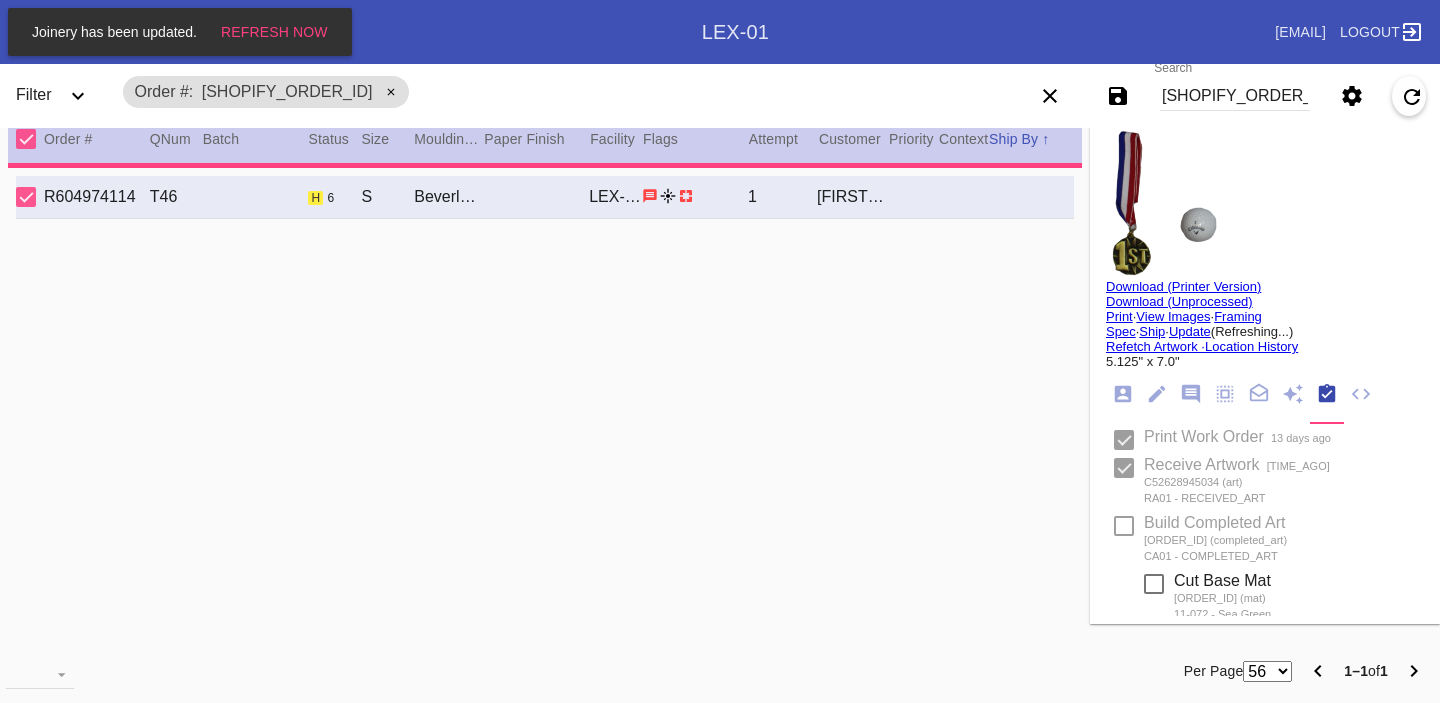 type 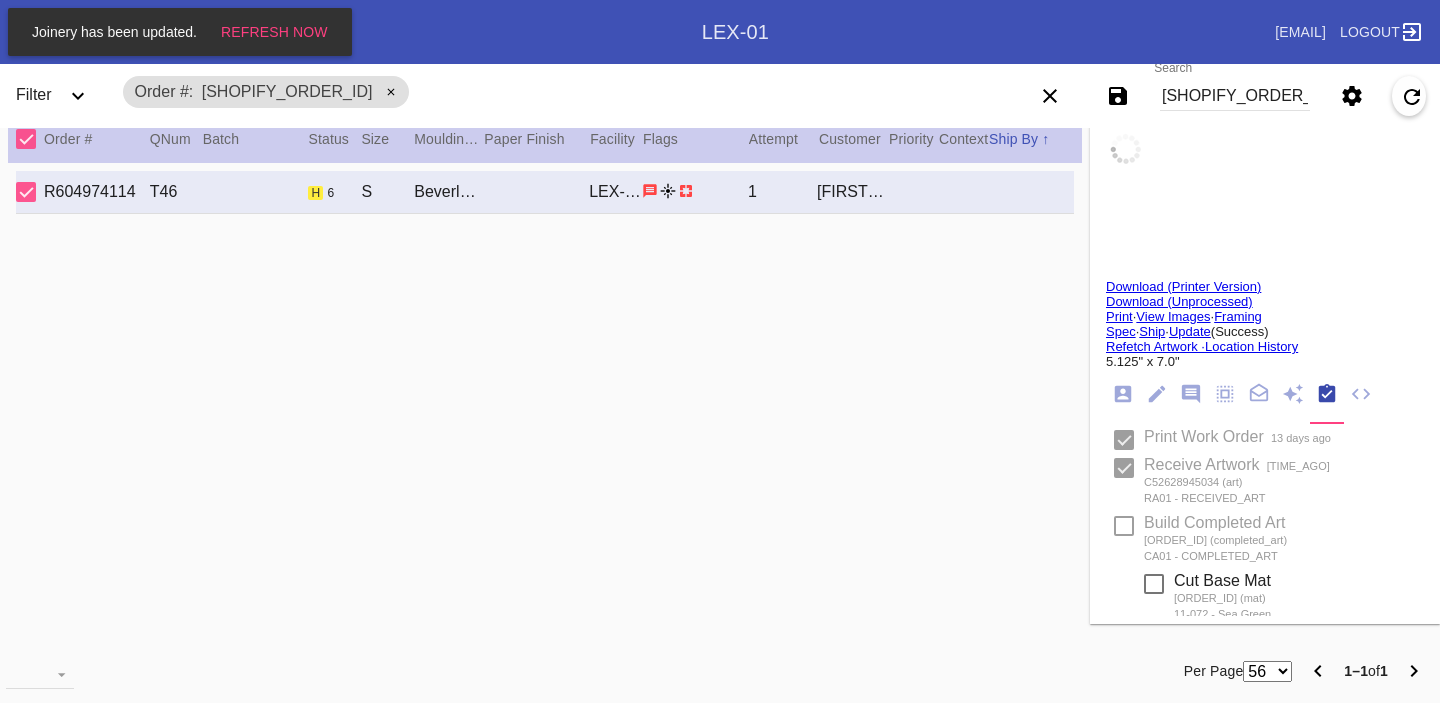 type on "[FIRST] [LAST]" 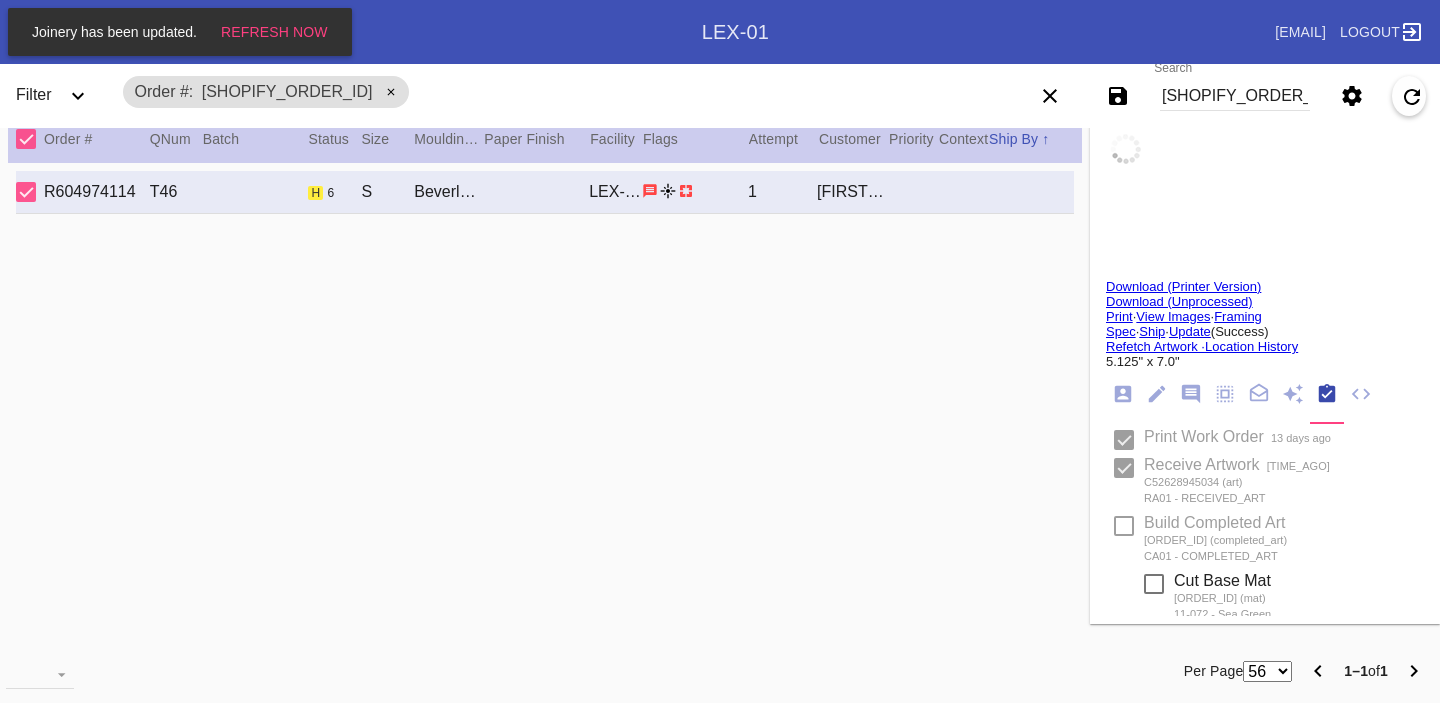 type on "2025 Club Champion:16(E)" 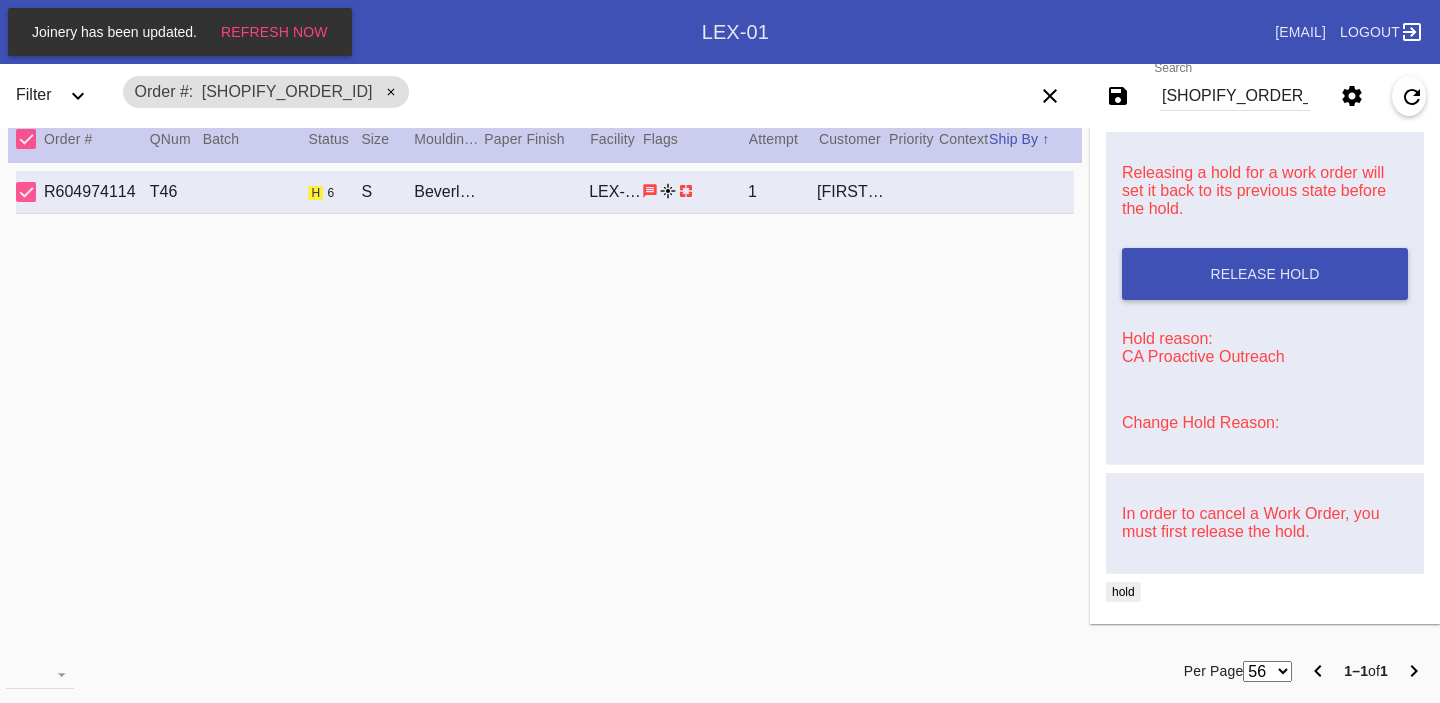 scroll, scrollTop: 0, scrollLeft: 0, axis: both 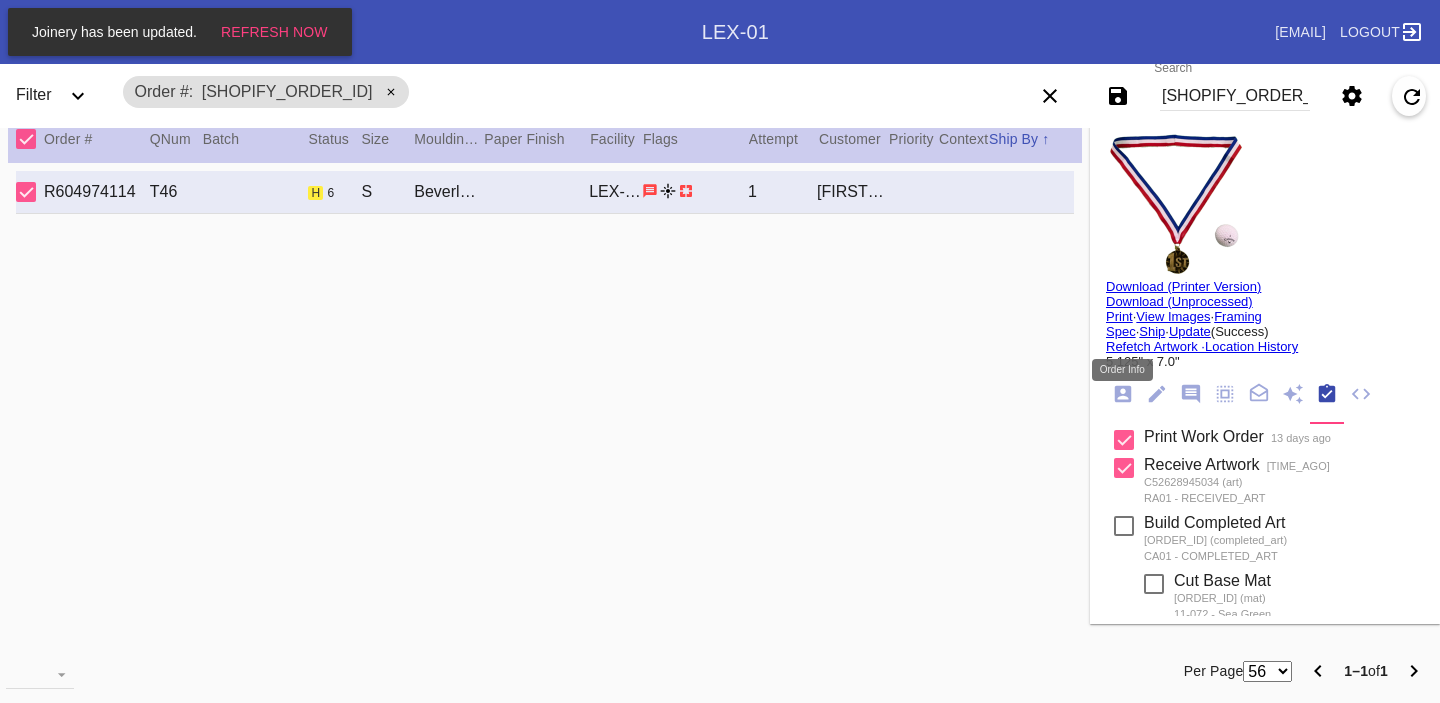 click 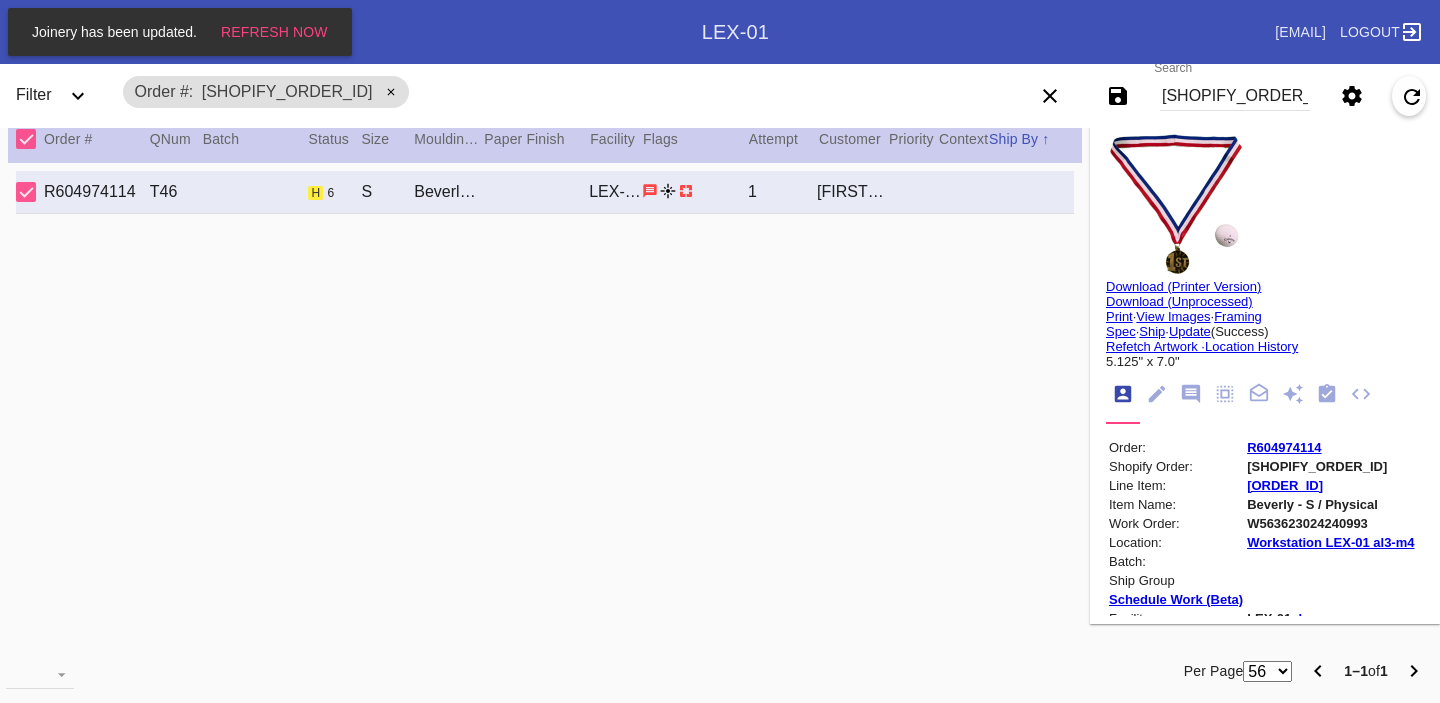 click on "R604974114" at bounding box center [1284, 447] 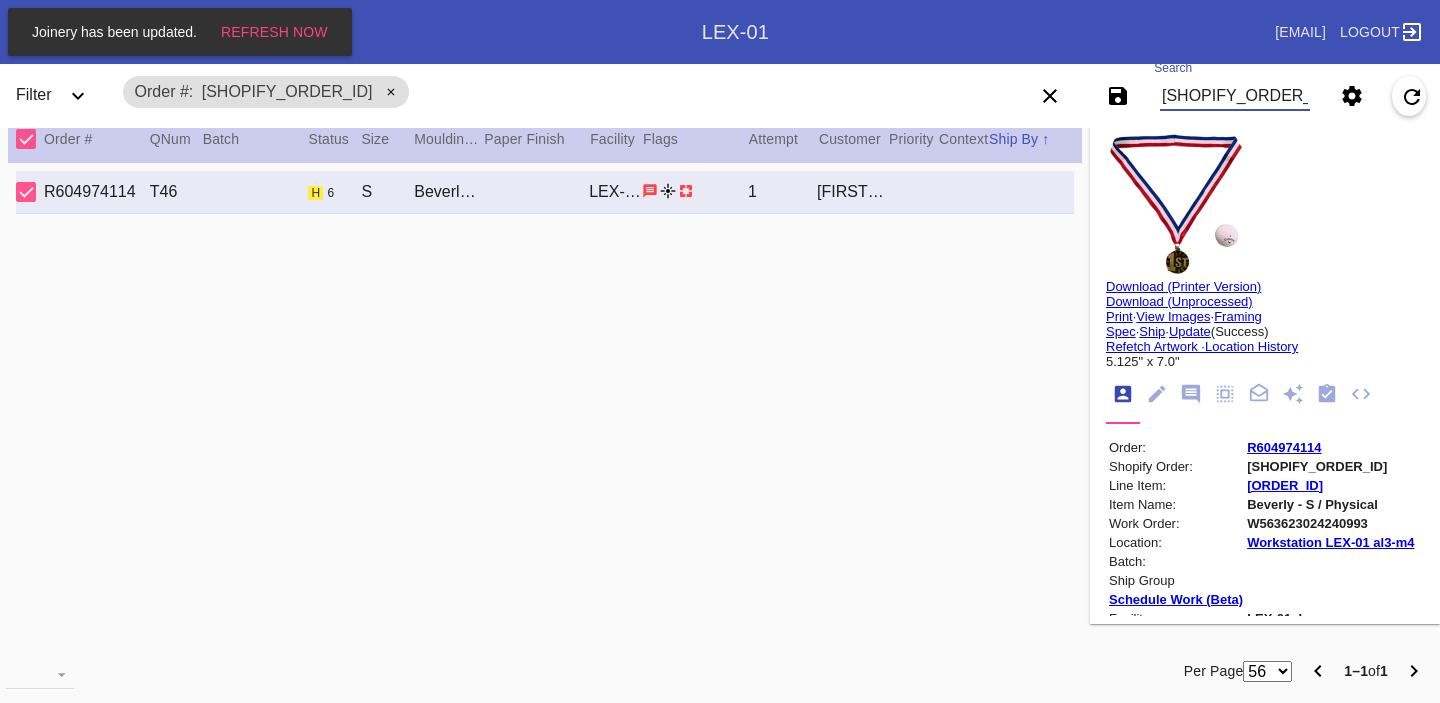 click on "[SHOPIFY_ORDER_ID]" at bounding box center (1235, 96) 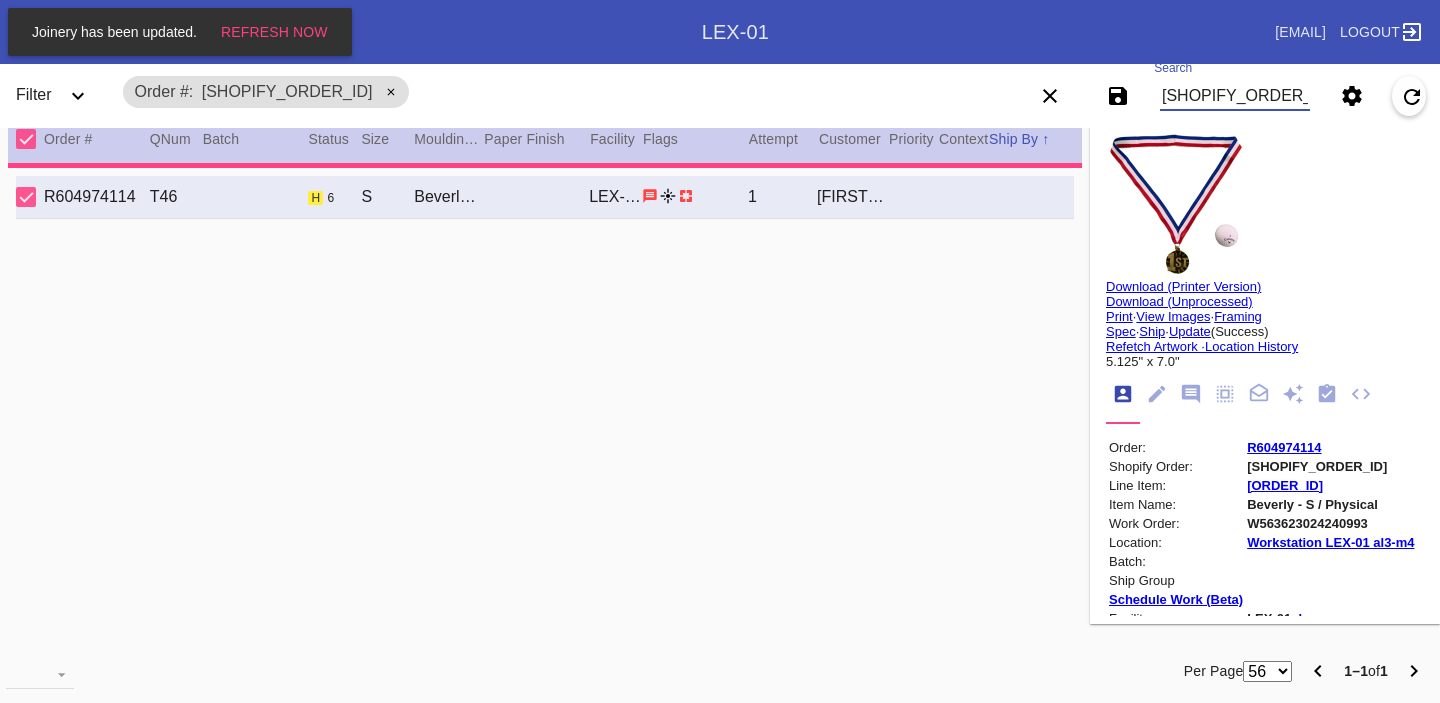 type on "3.0" 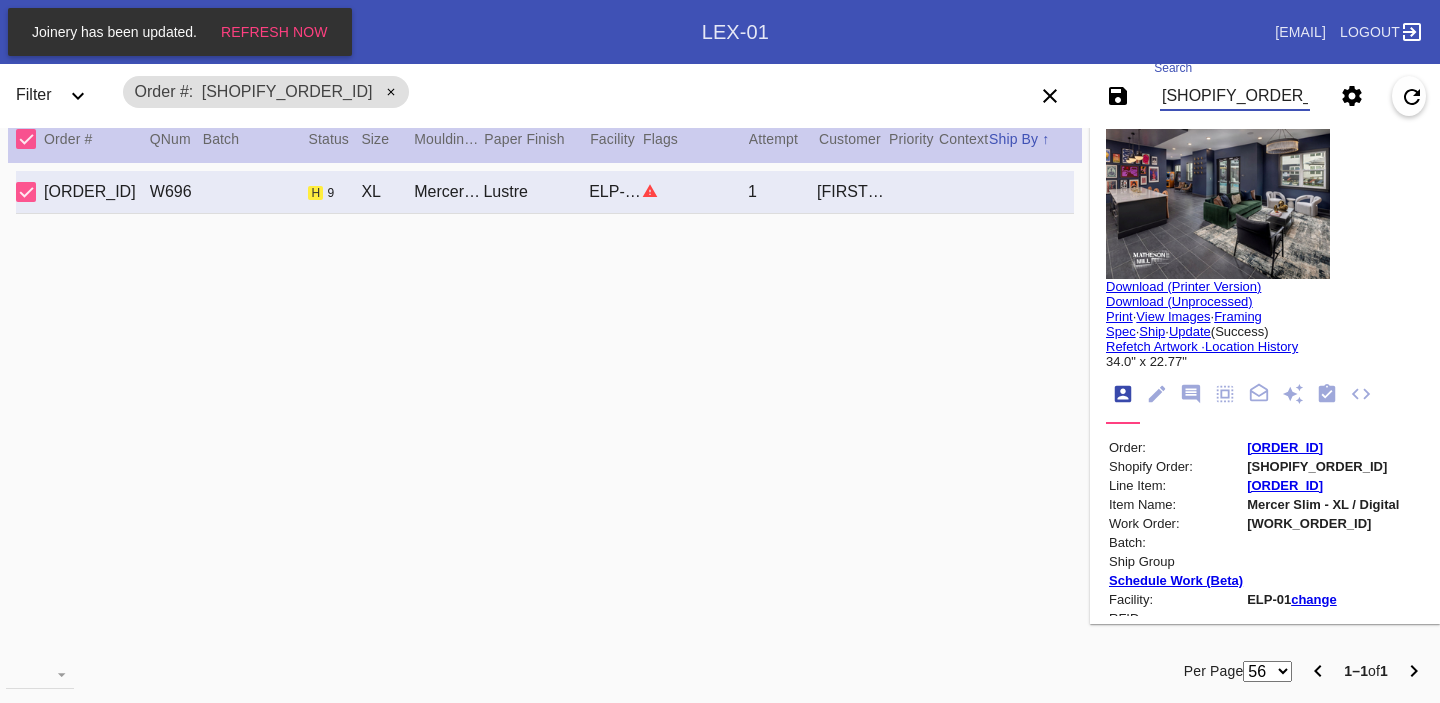 click on "Download (Unprocessed)" at bounding box center [1179, 301] 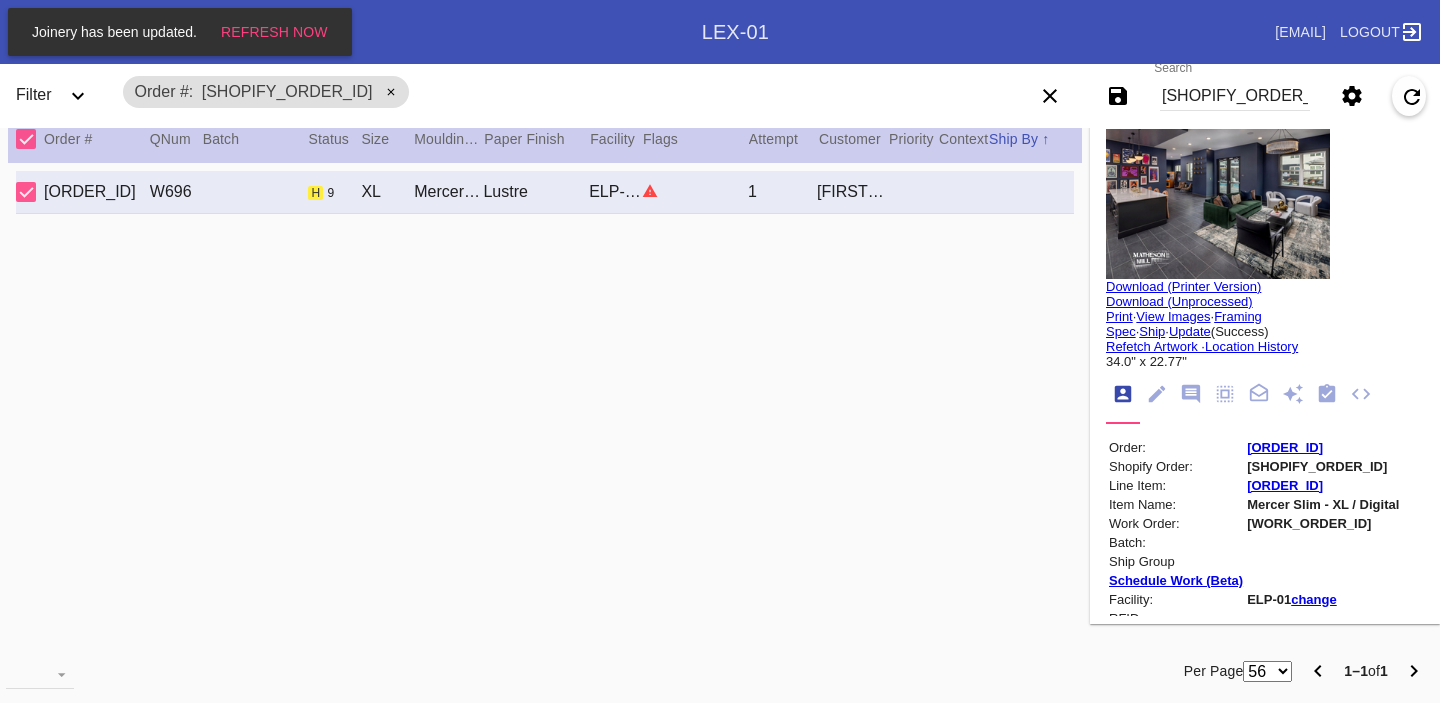 click on "[SHOPIFY_ORDER_ID]" at bounding box center (1235, 96) 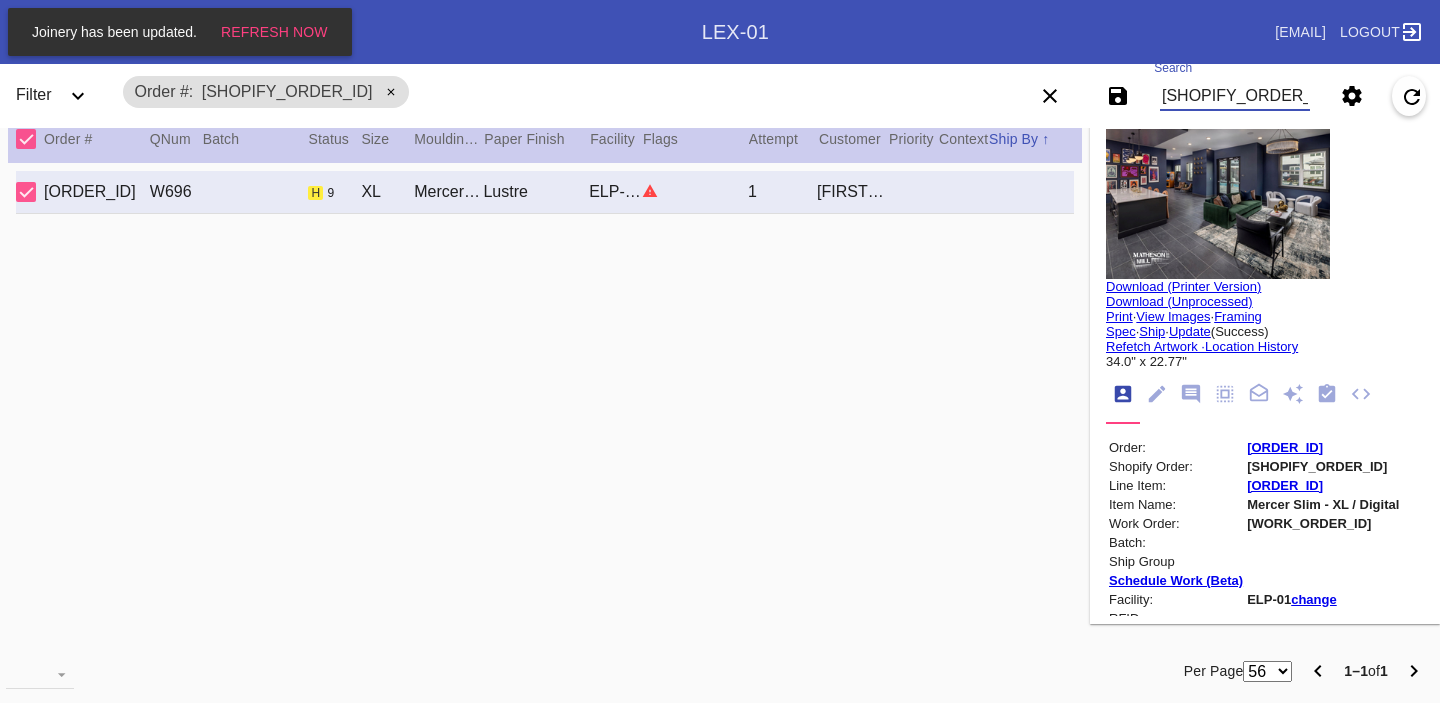 click on "[SHOPIFY_ORDER_ID]" at bounding box center (1235, 96) 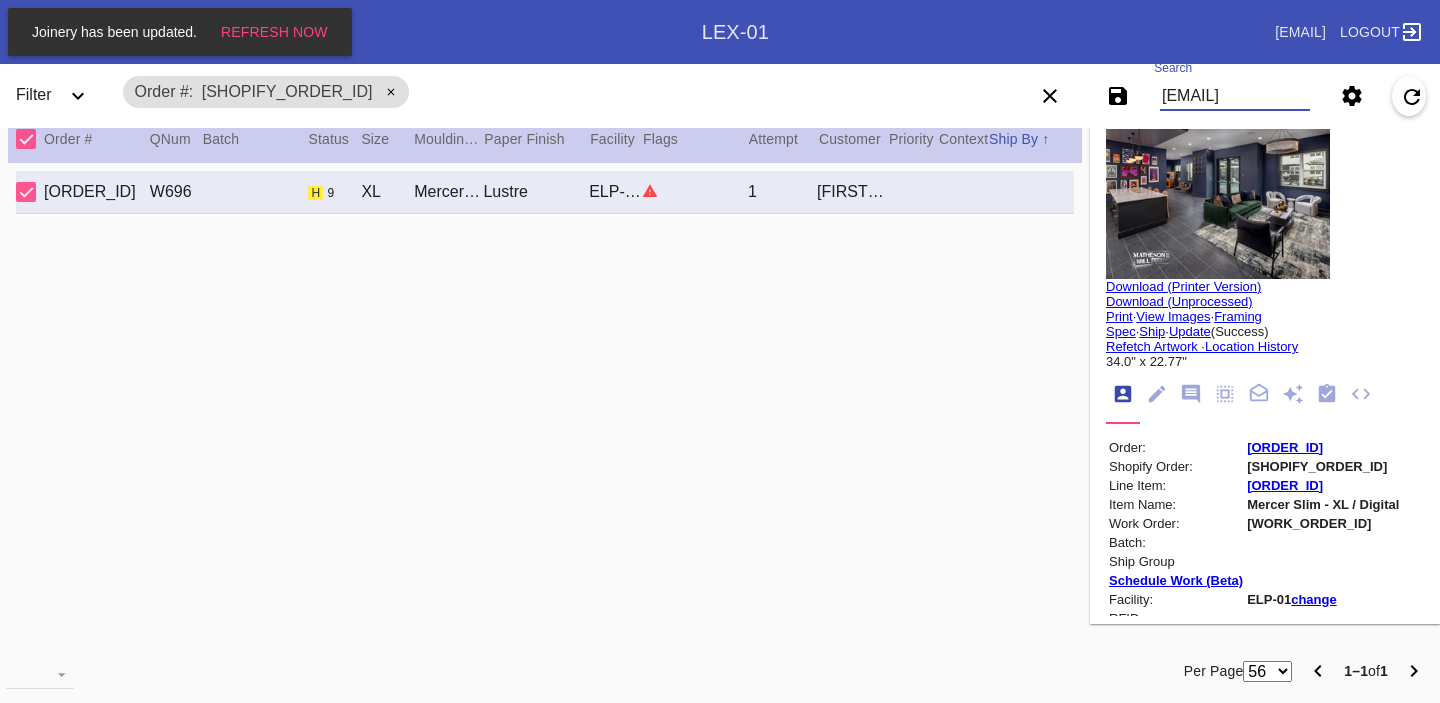 scroll, scrollTop: 0, scrollLeft: 47, axis: horizontal 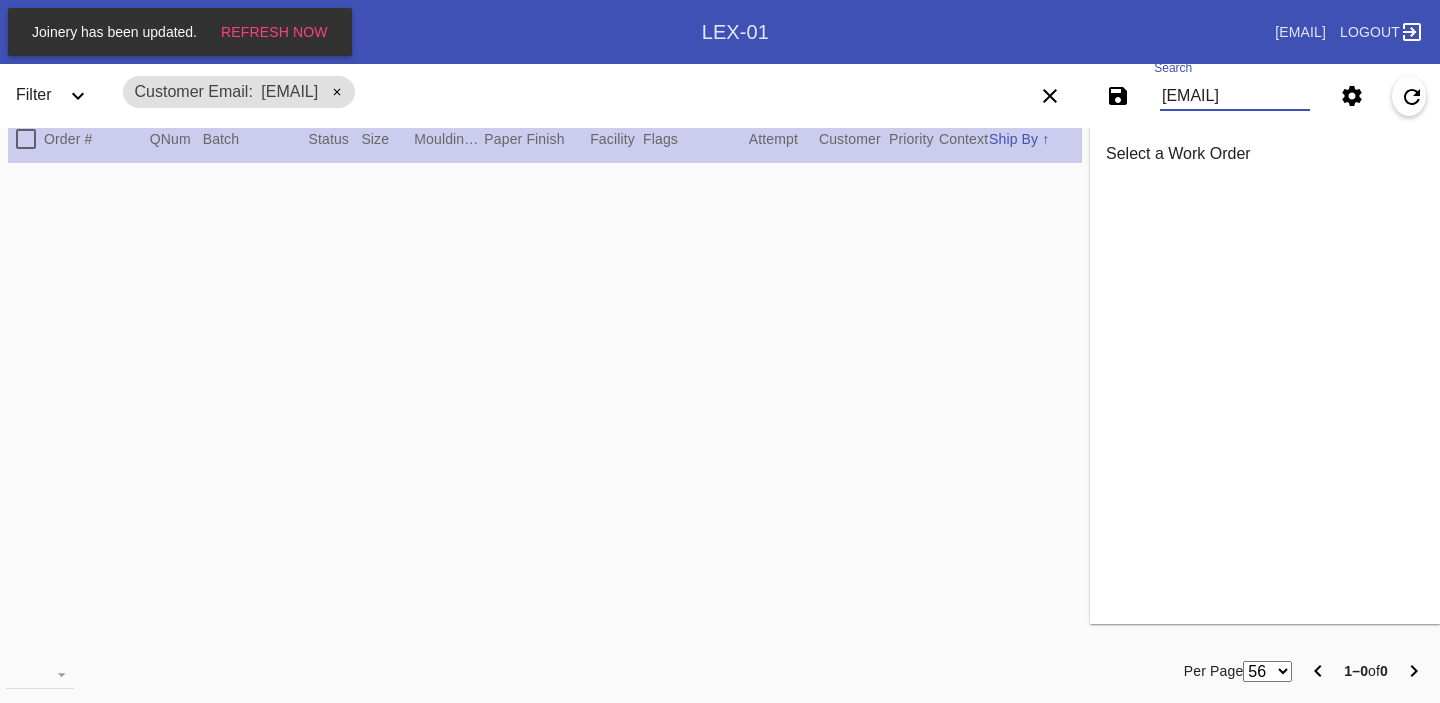 click on "[EMAIL]" at bounding box center (1235, 96) 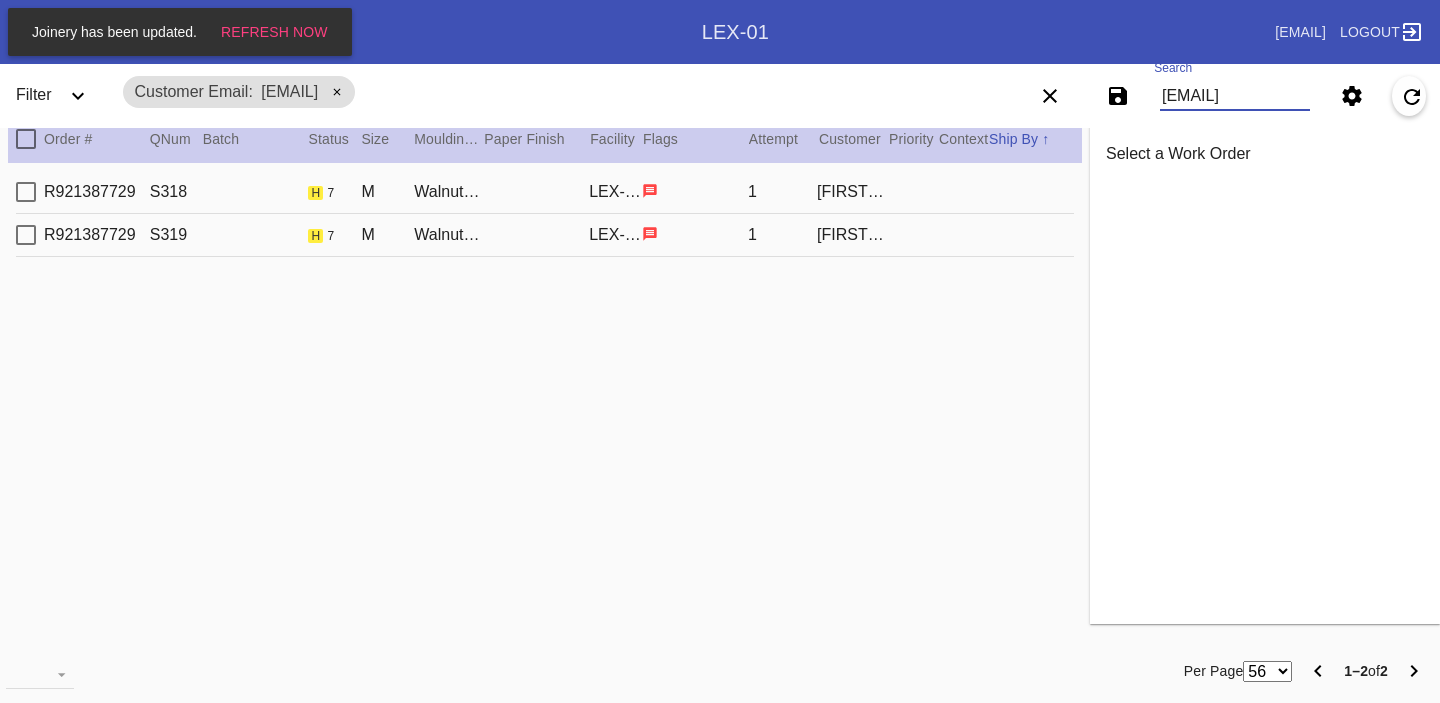 type on "[EMAIL]" 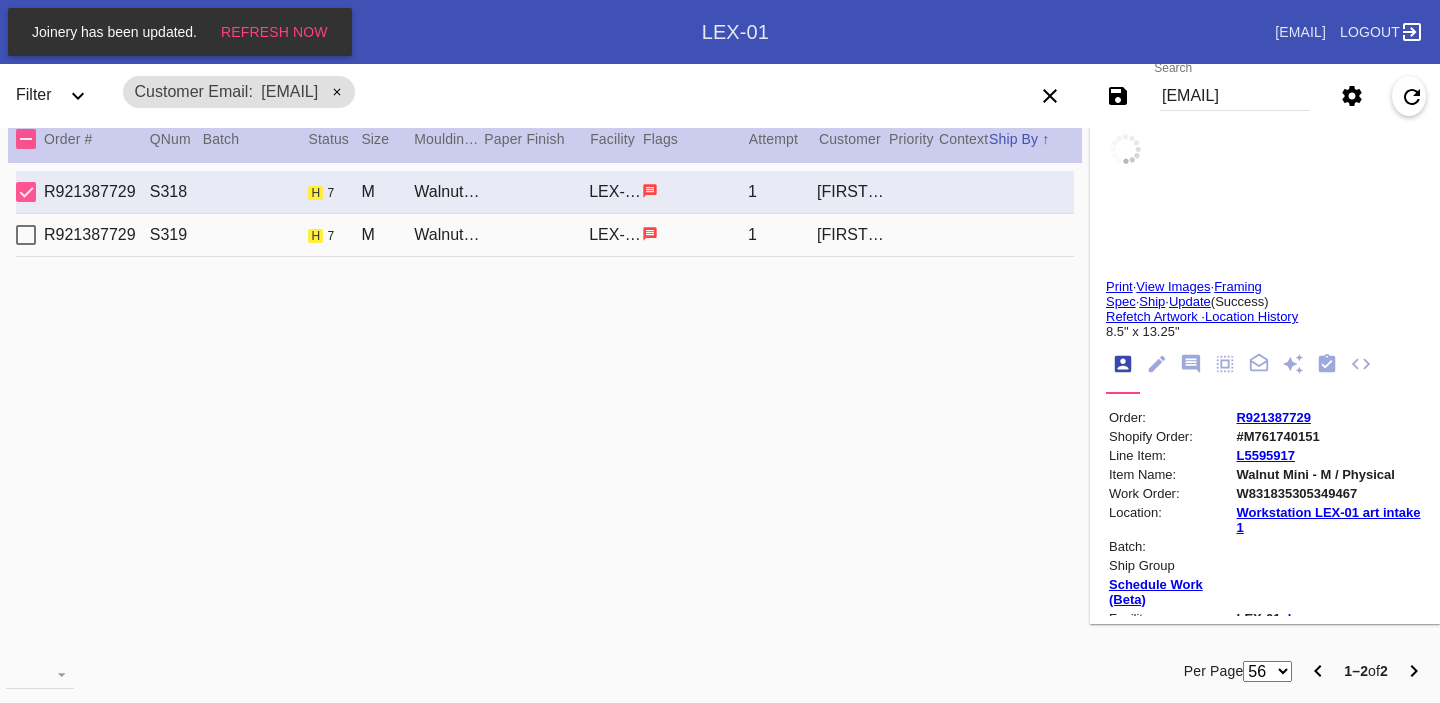 scroll, scrollTop: 0, scrollLeft: 0, axis: both 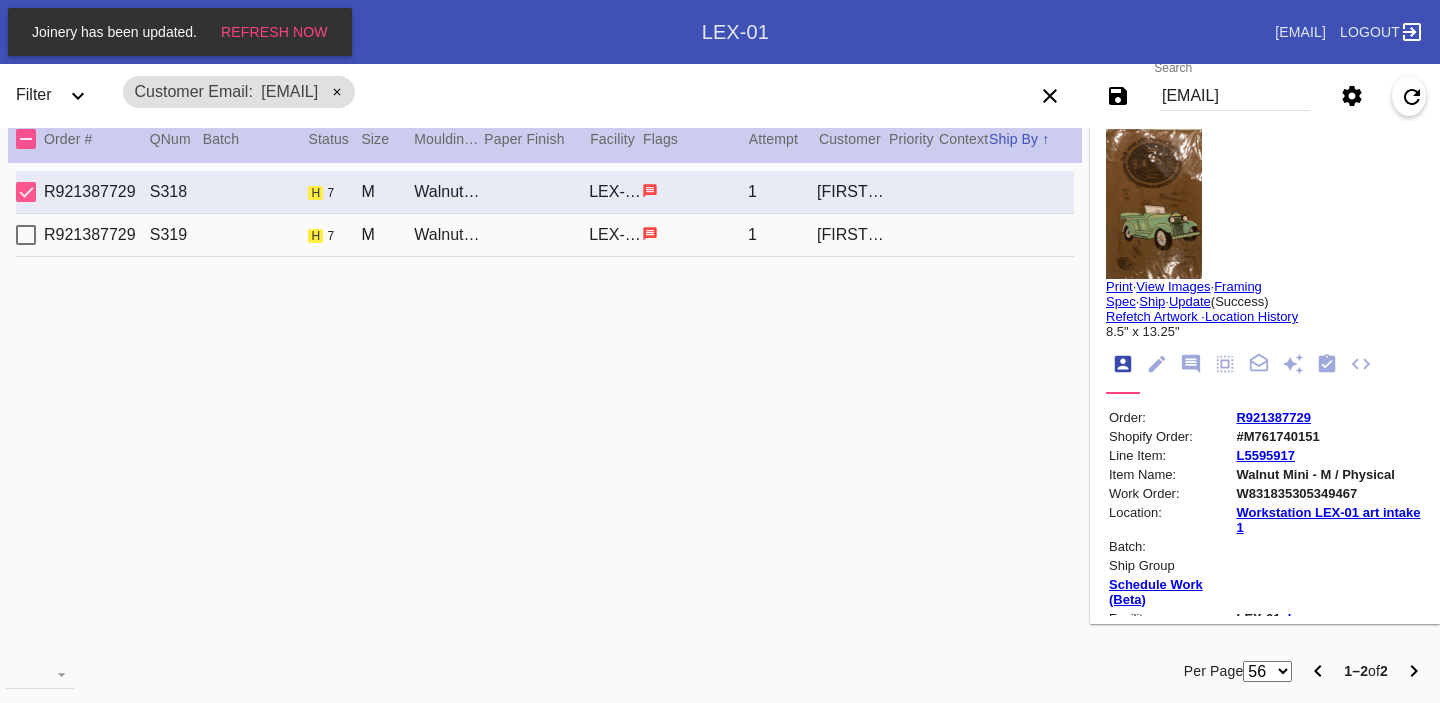click on "[ORDER_ID] [ITEM_CODE] [DIMENSIONS] [ITEM_NAME] [LOCATION] [PERSON_NAME]" at bounding box center [545, 235] 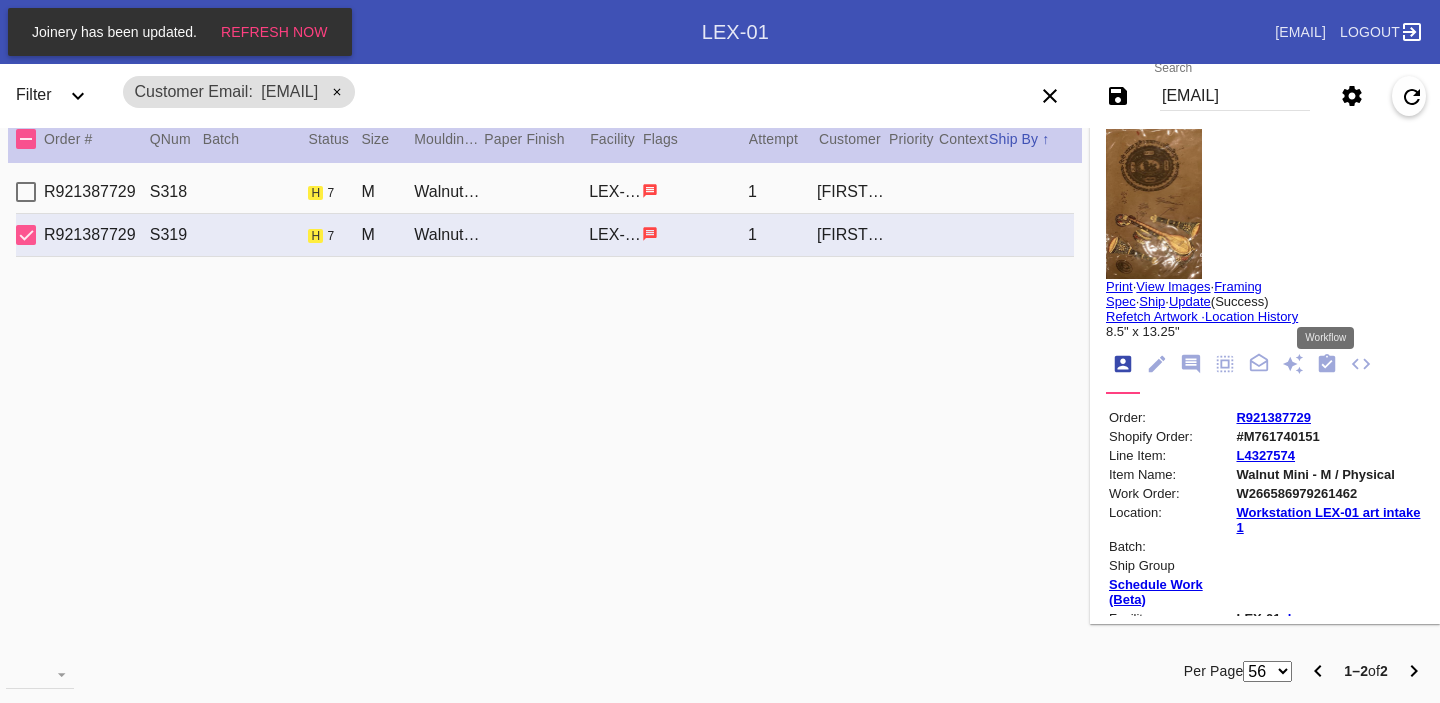 click 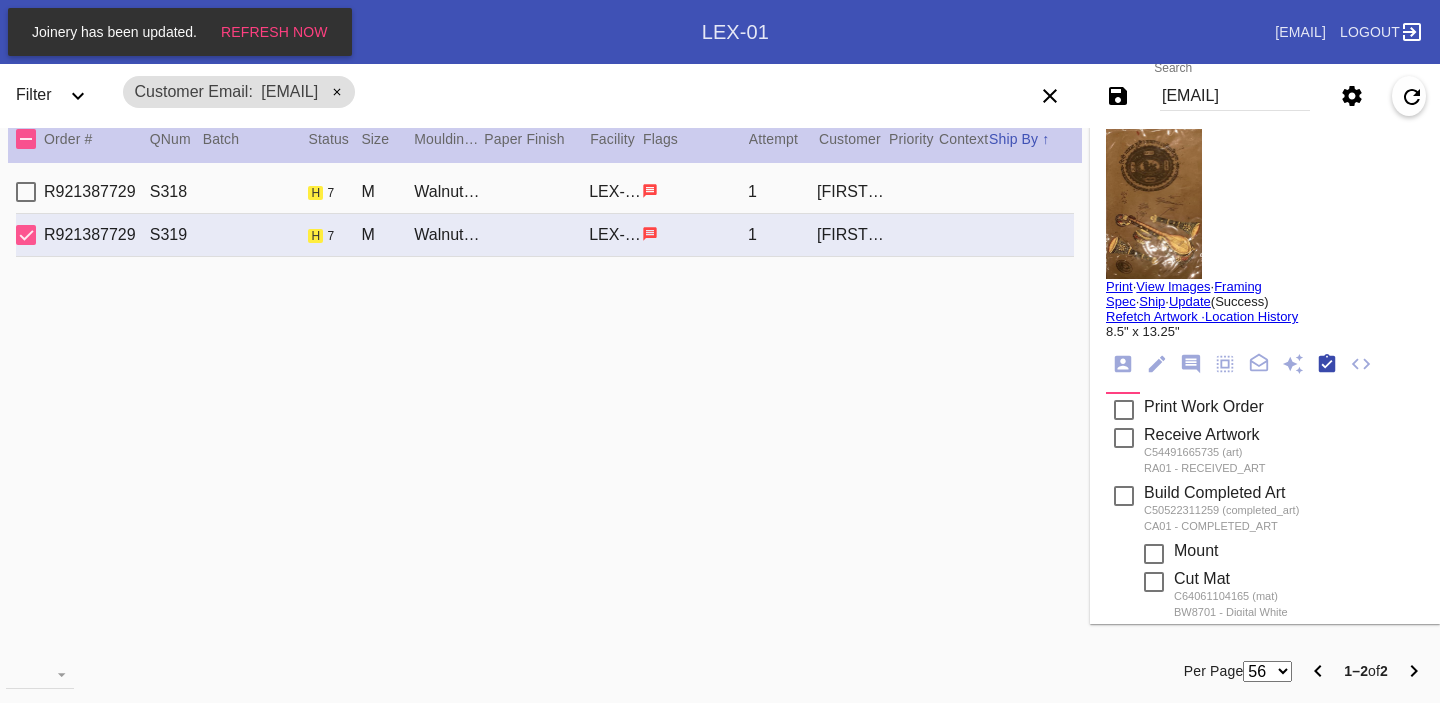 scroll, scrollTop: 320, scrollLeft: 0, axis: vertical 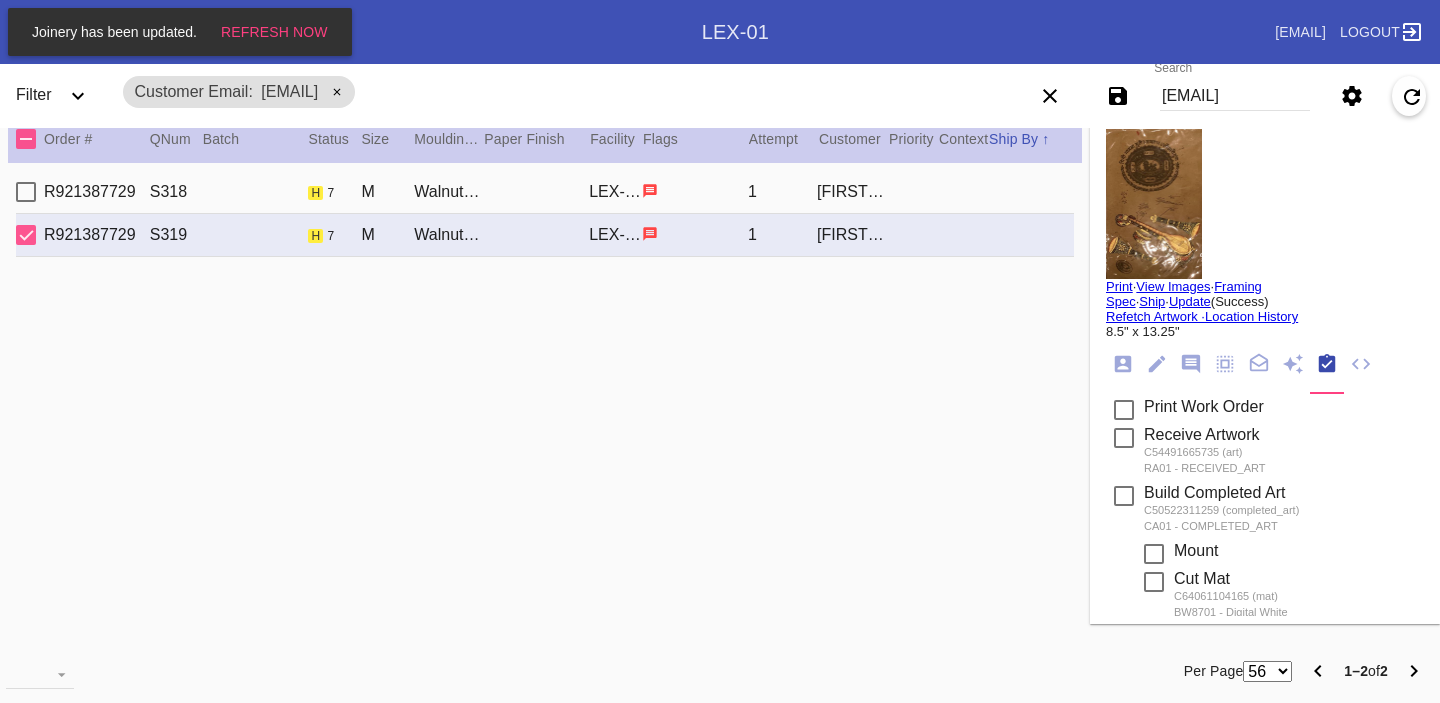 click 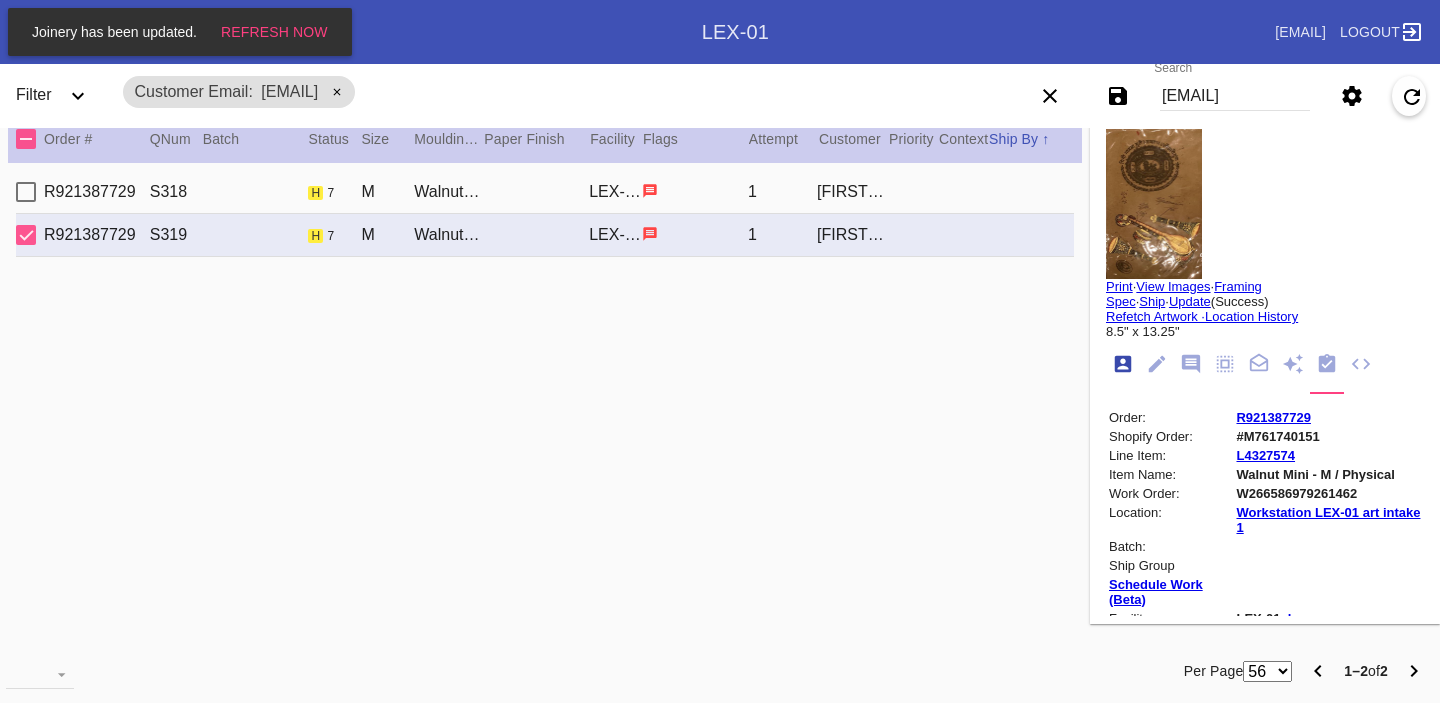 scroll, scrollTop: 24, scrollLeft: 0, axis: vertical 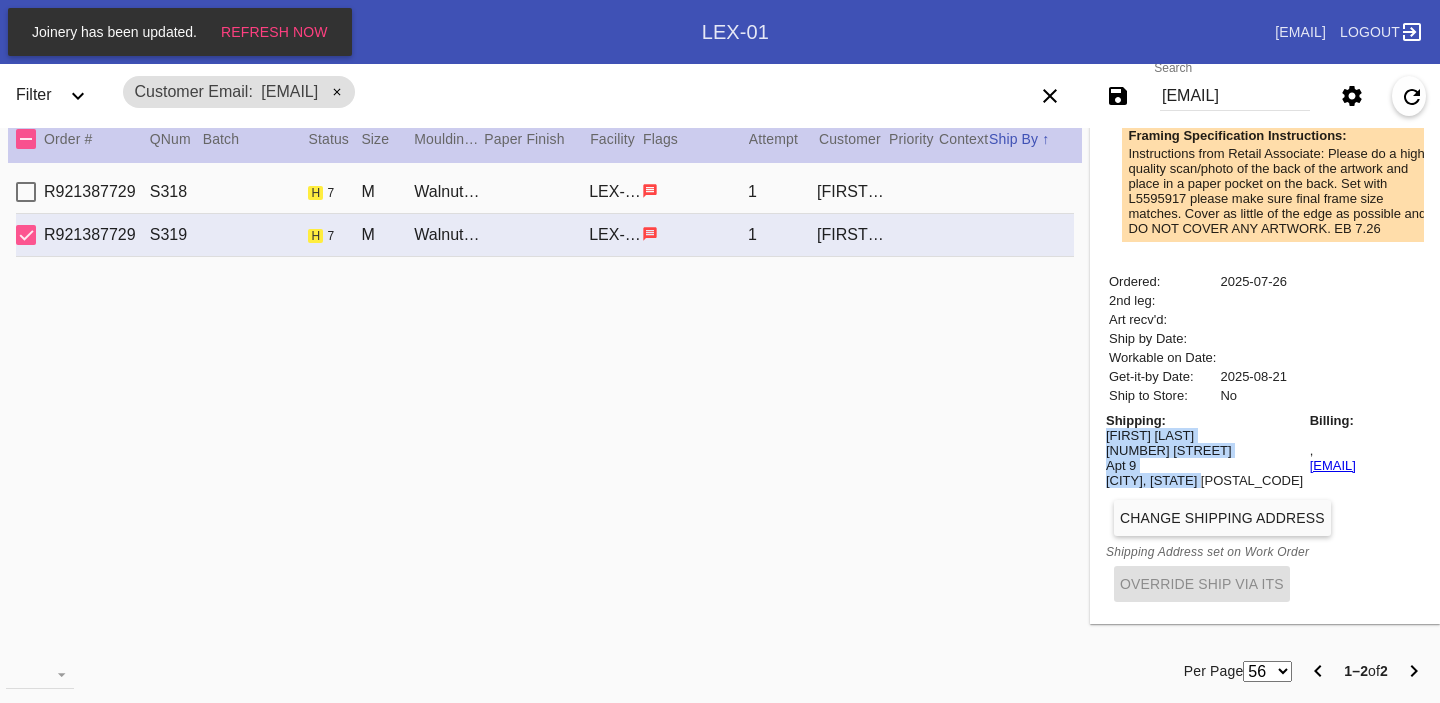 drag, startPoint x: 1105, startPoint y: 432, endPoint x: 1206, endPoint y: 484, distance: 113.600174 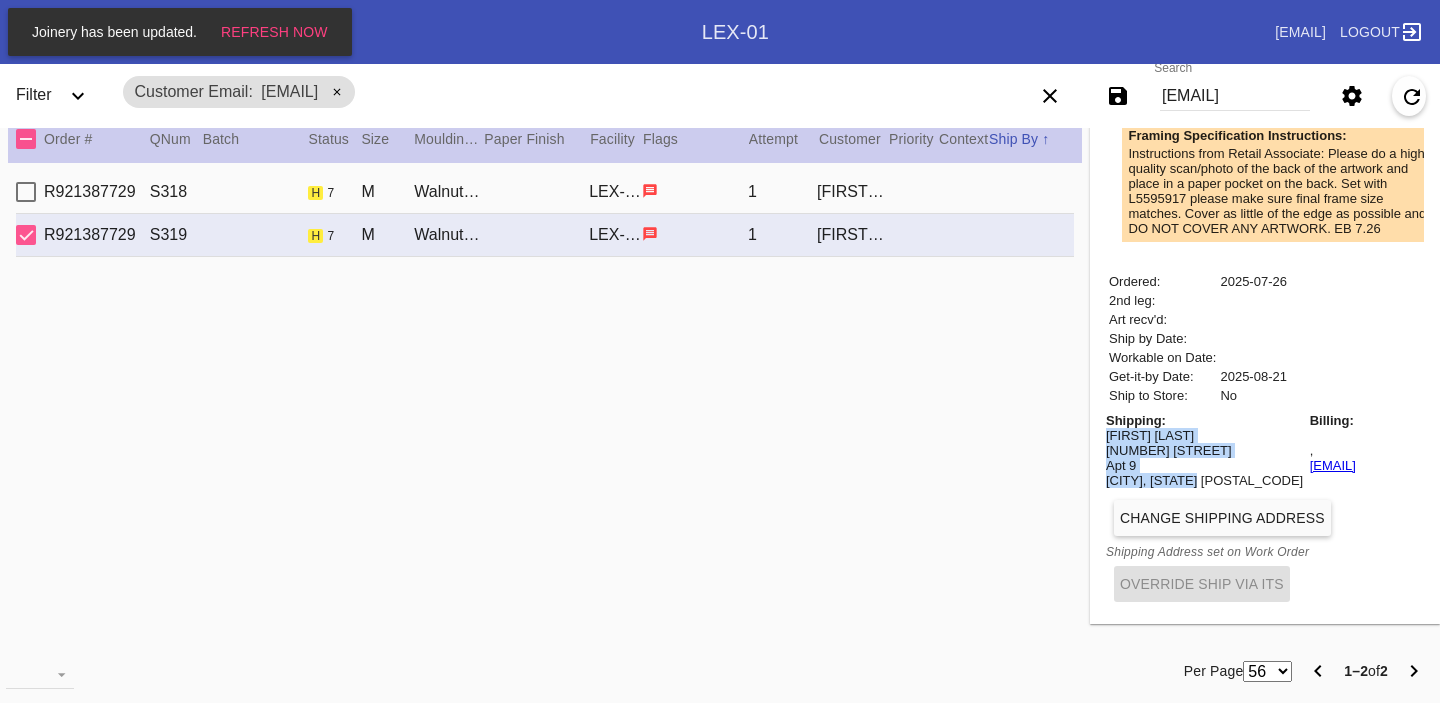copy on "[FIRST] [LAST] [NUMBER] [STREET] Apt [APT_NUMBER] [CITY], [STATE] [POSTAL_CODE]" 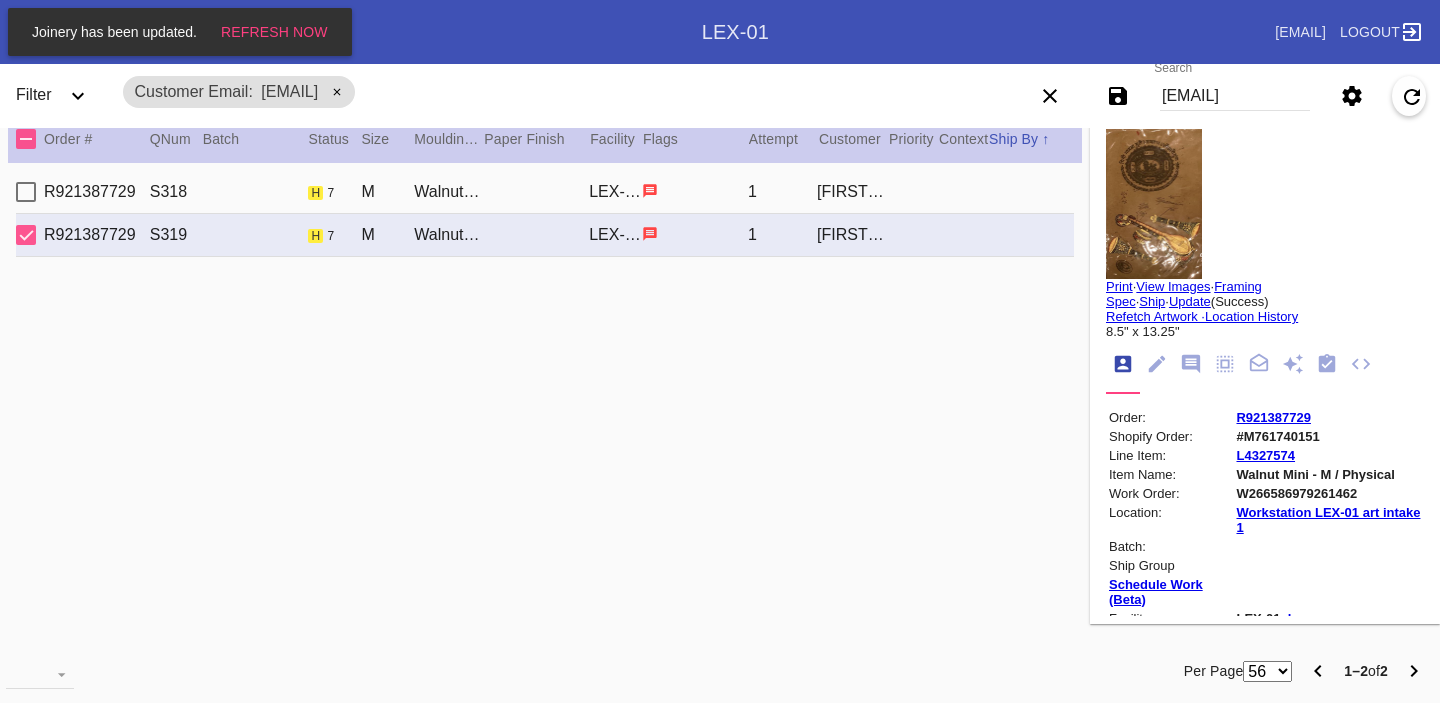click on "#M761740151" at bounding box center (1328, 436) 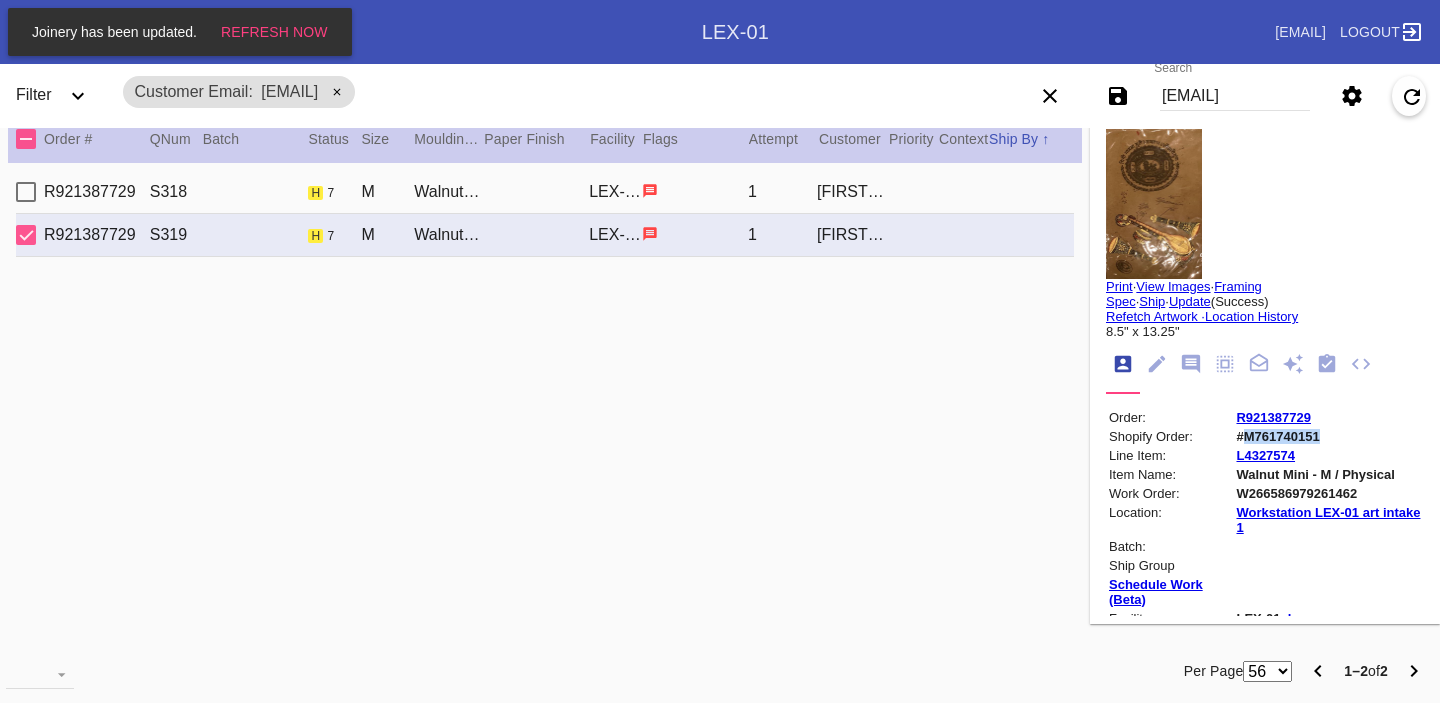 click on "#M761740151" at bounding box center (1328, 436) 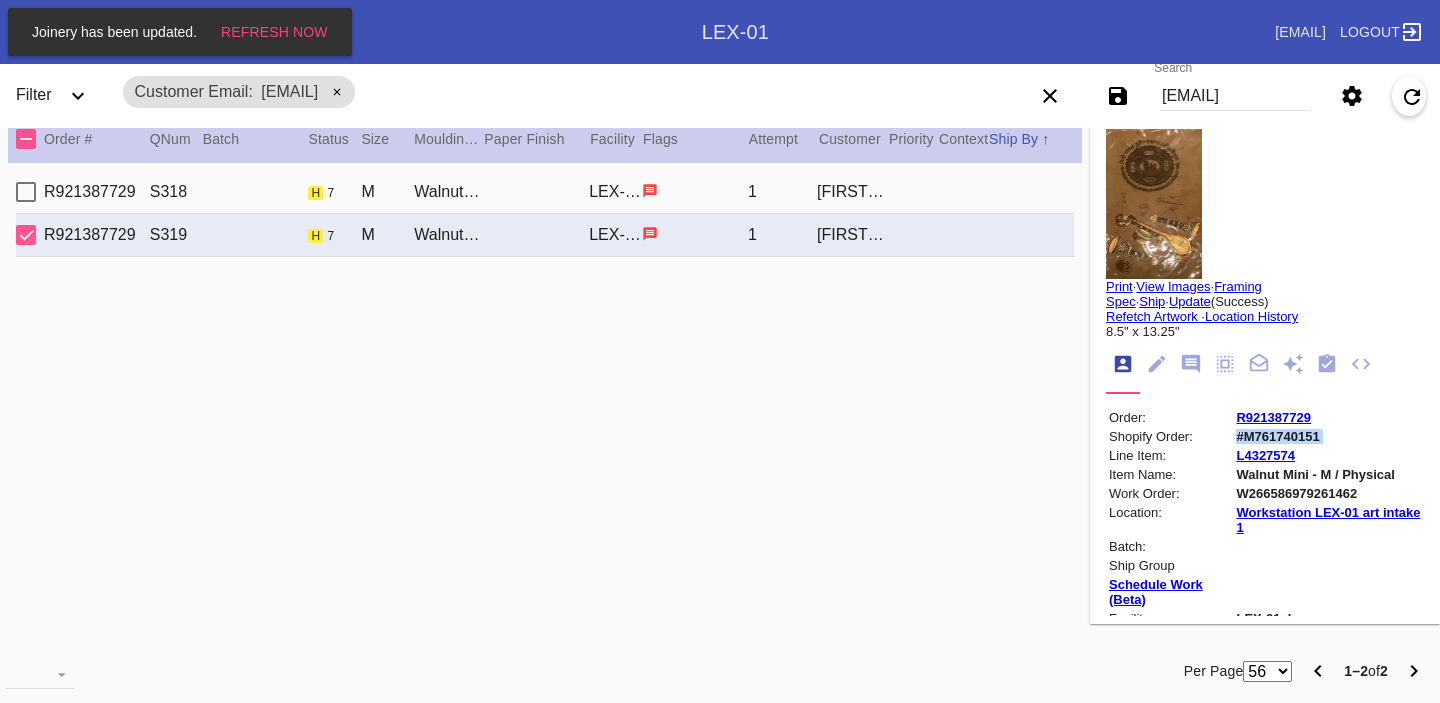 copy on "#M761740151" 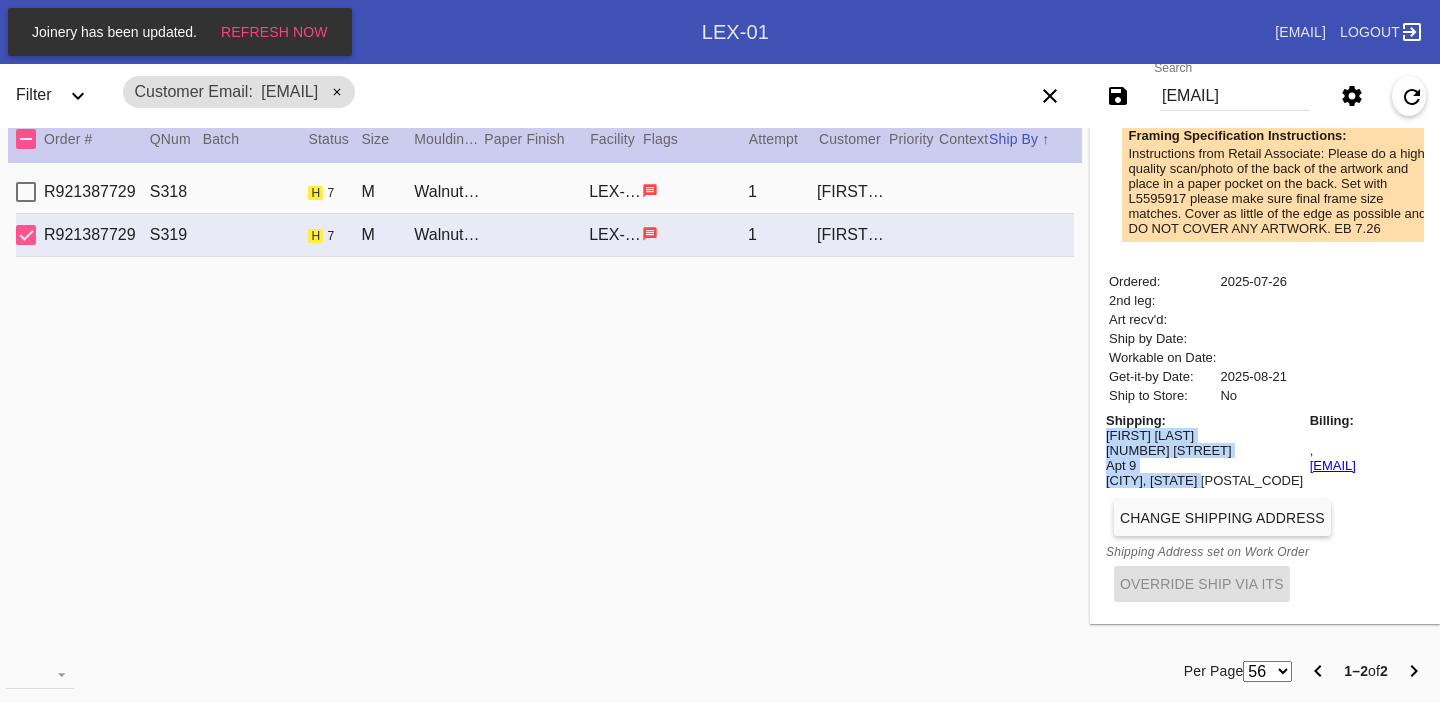drag, startPoint x: 1101, startPoint y: 427, endPoint x: 1211, endPoint y: 484, distance: 123.89108 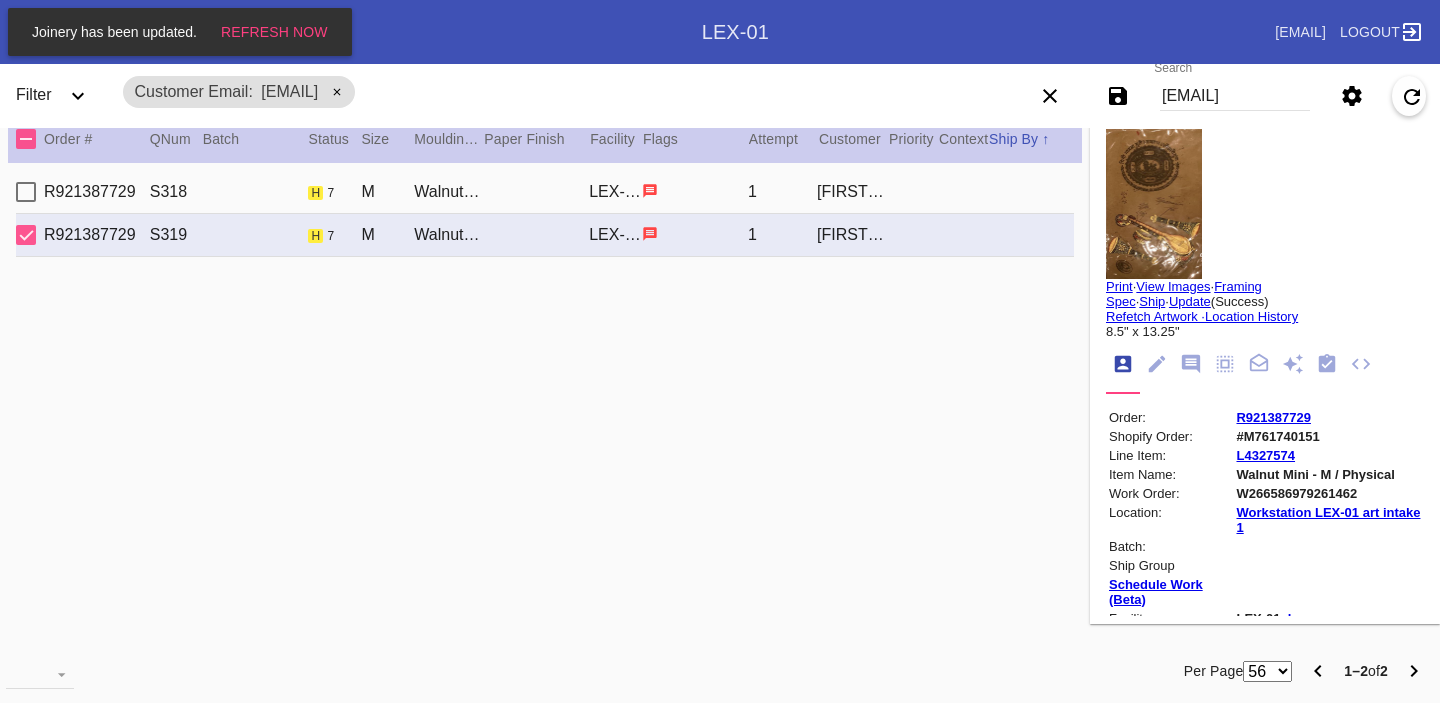 click on "#M761740151" at bounding box center (1328, 436) 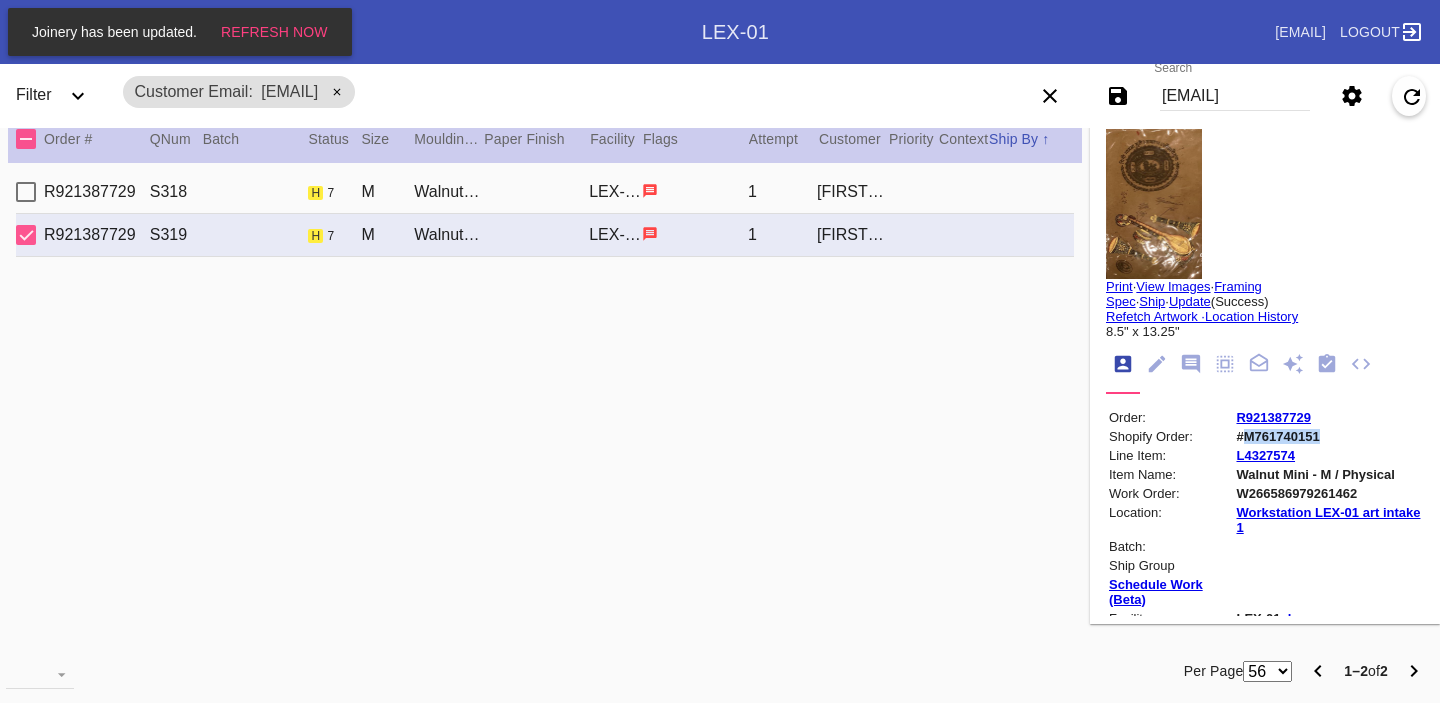click on "#M761740151" at bounding box center [1328, 436] 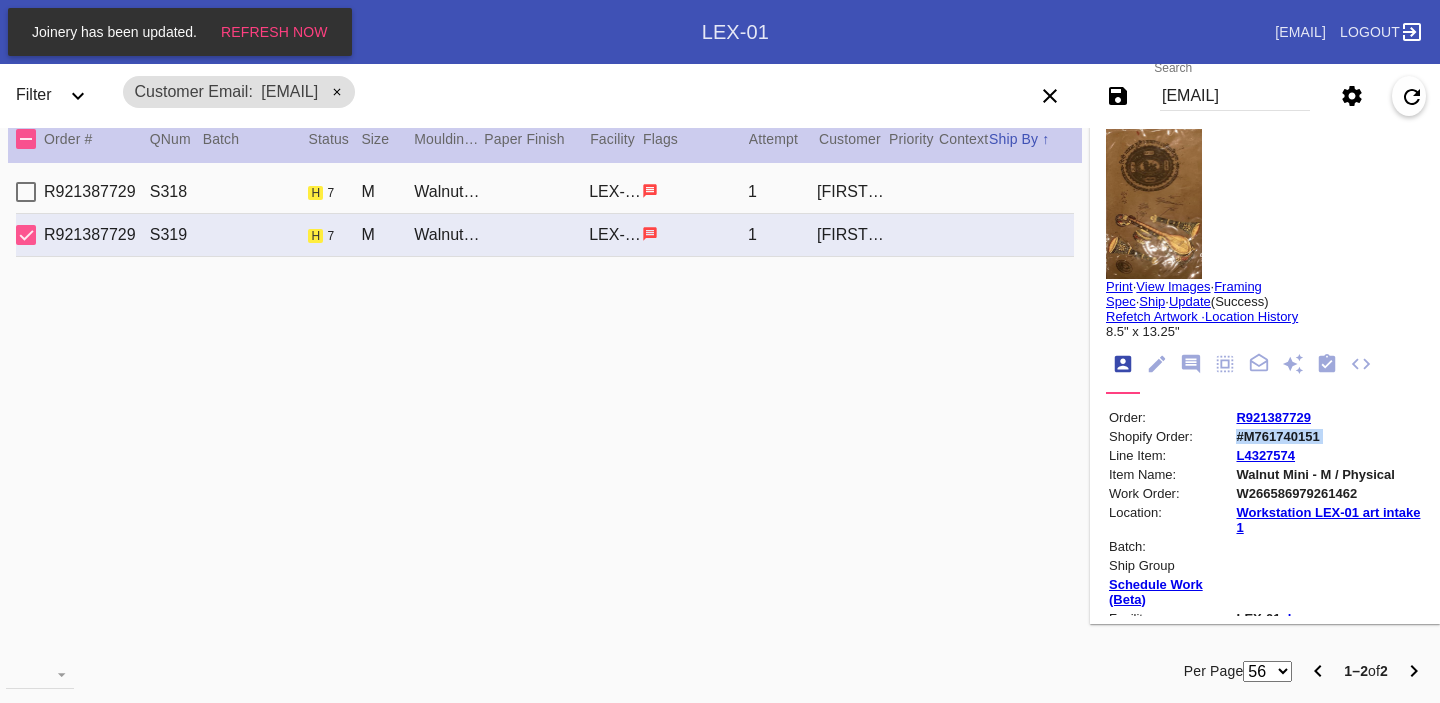 copy on "#M761740151" 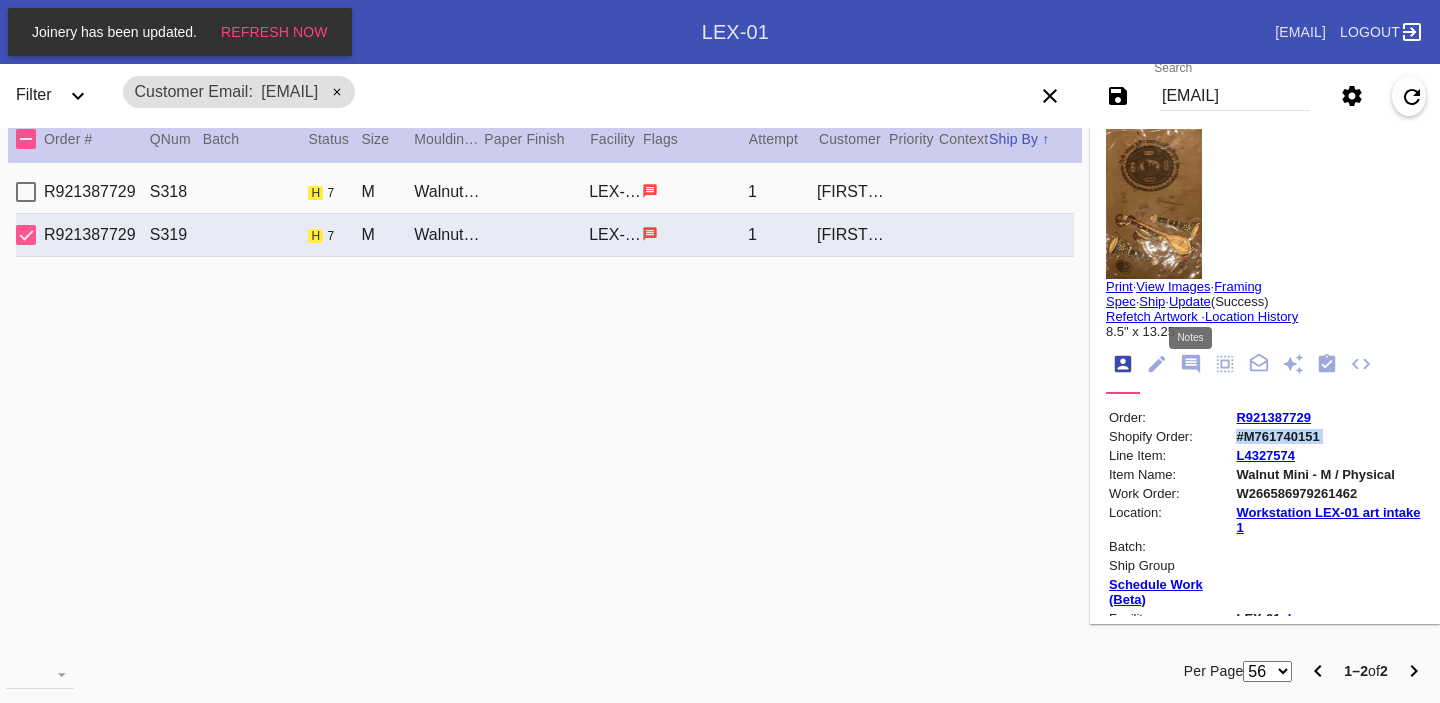 click 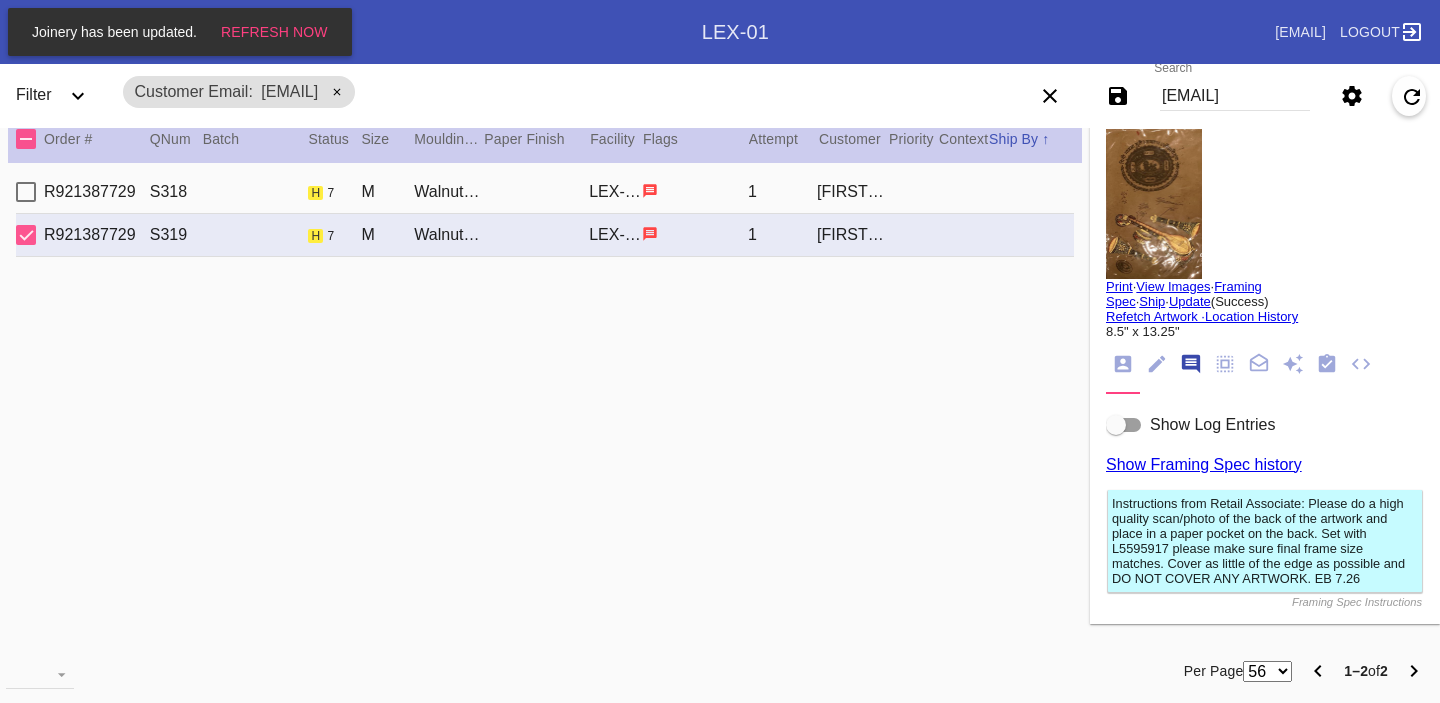 scroll, scrollTop: 123, scrollLeft: 0, axis: vertical 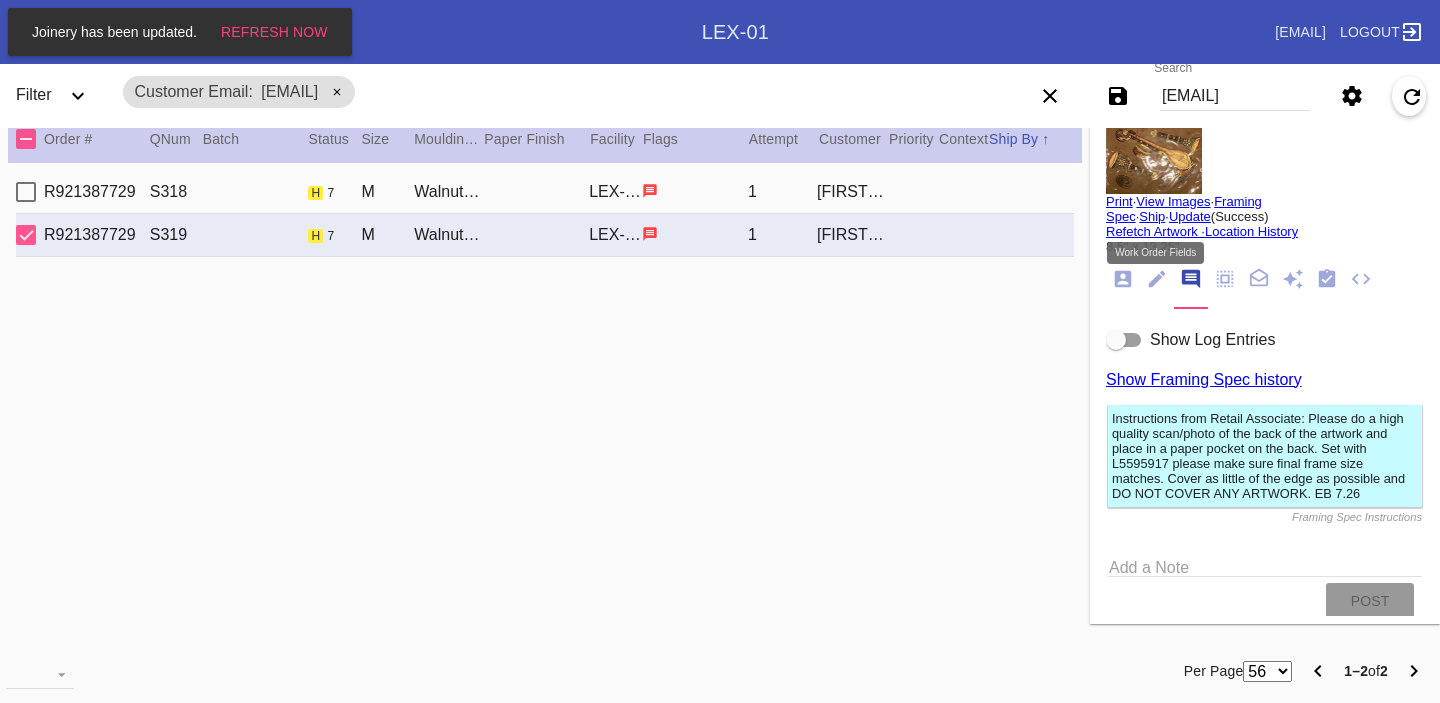 click 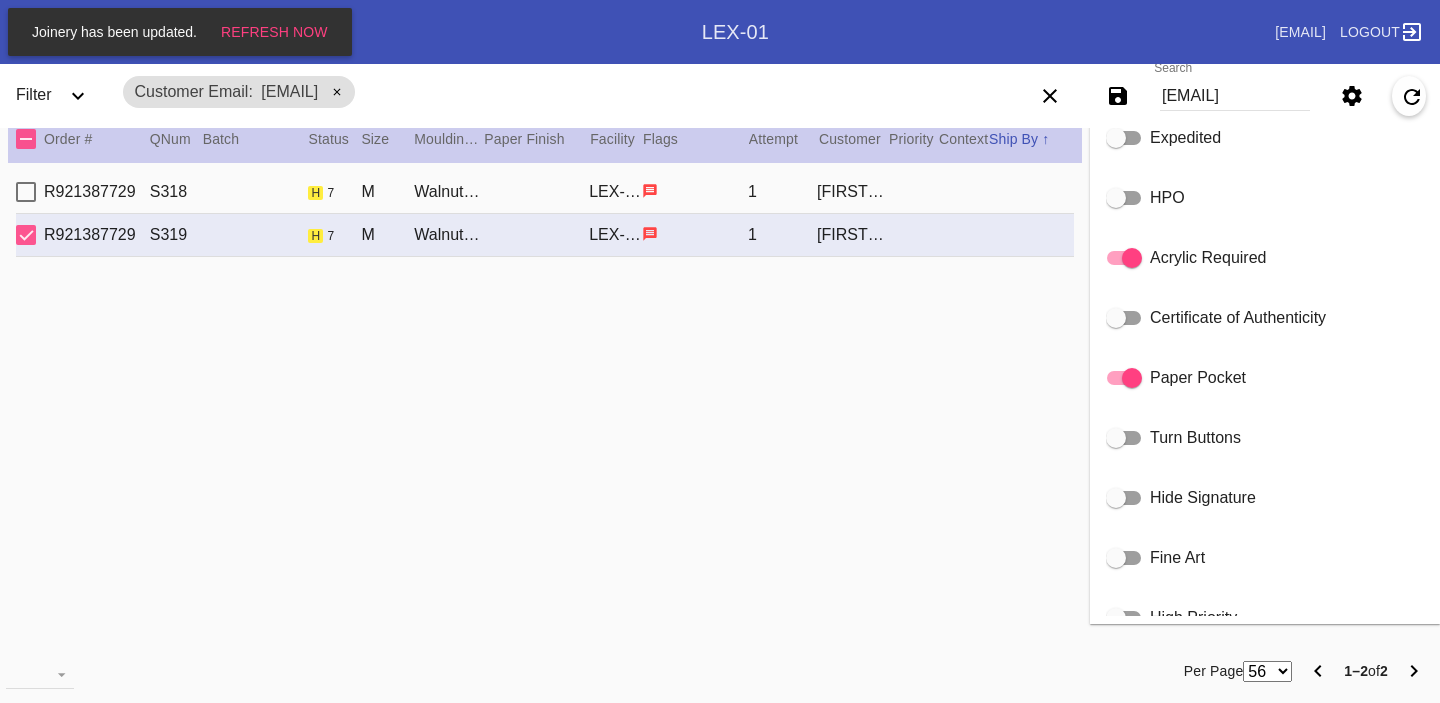 scroll, scrollTop: 0, scrollLeft: 0, axis: both 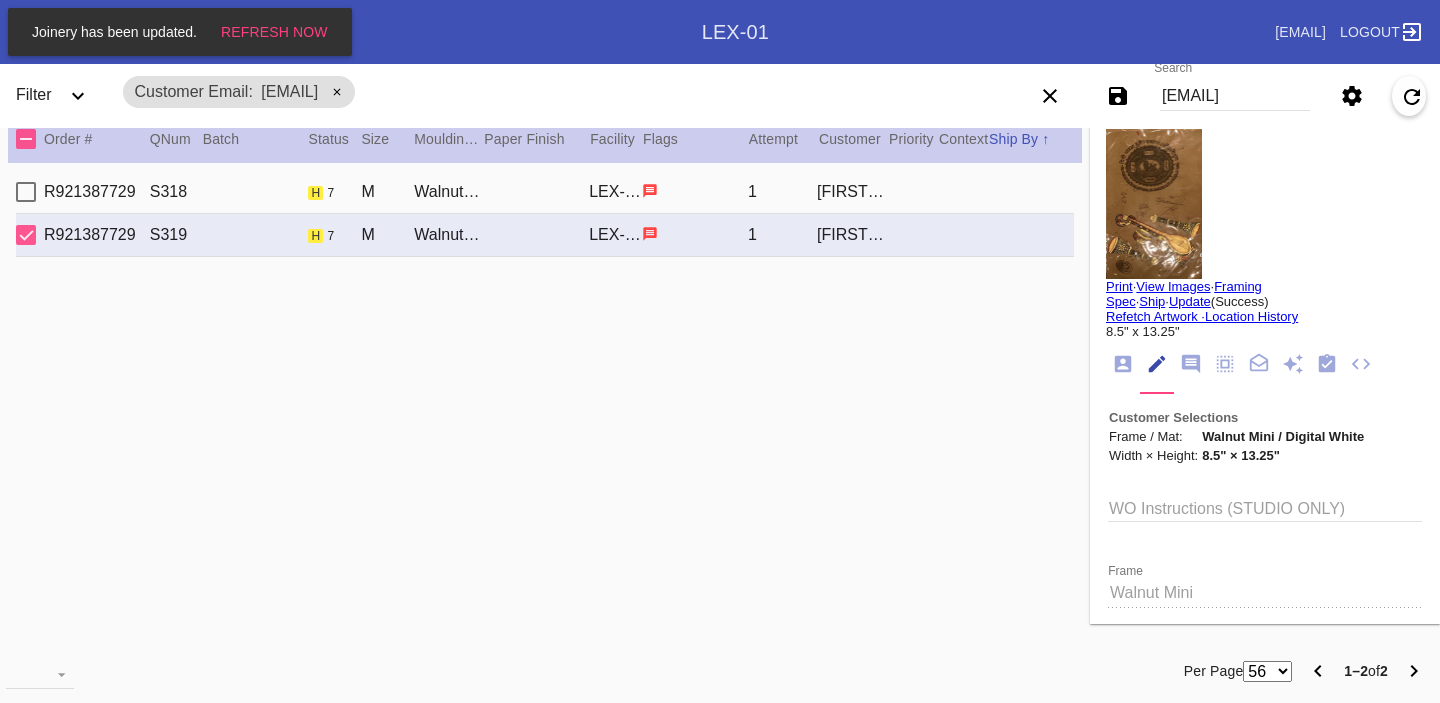 click on "[ORDER_ID] [ITEM_CODE] [DIMENSIONS] [ITEM_NAME] [LOCATION] [PERSON_NAME]" at bounding box center (545, 192) 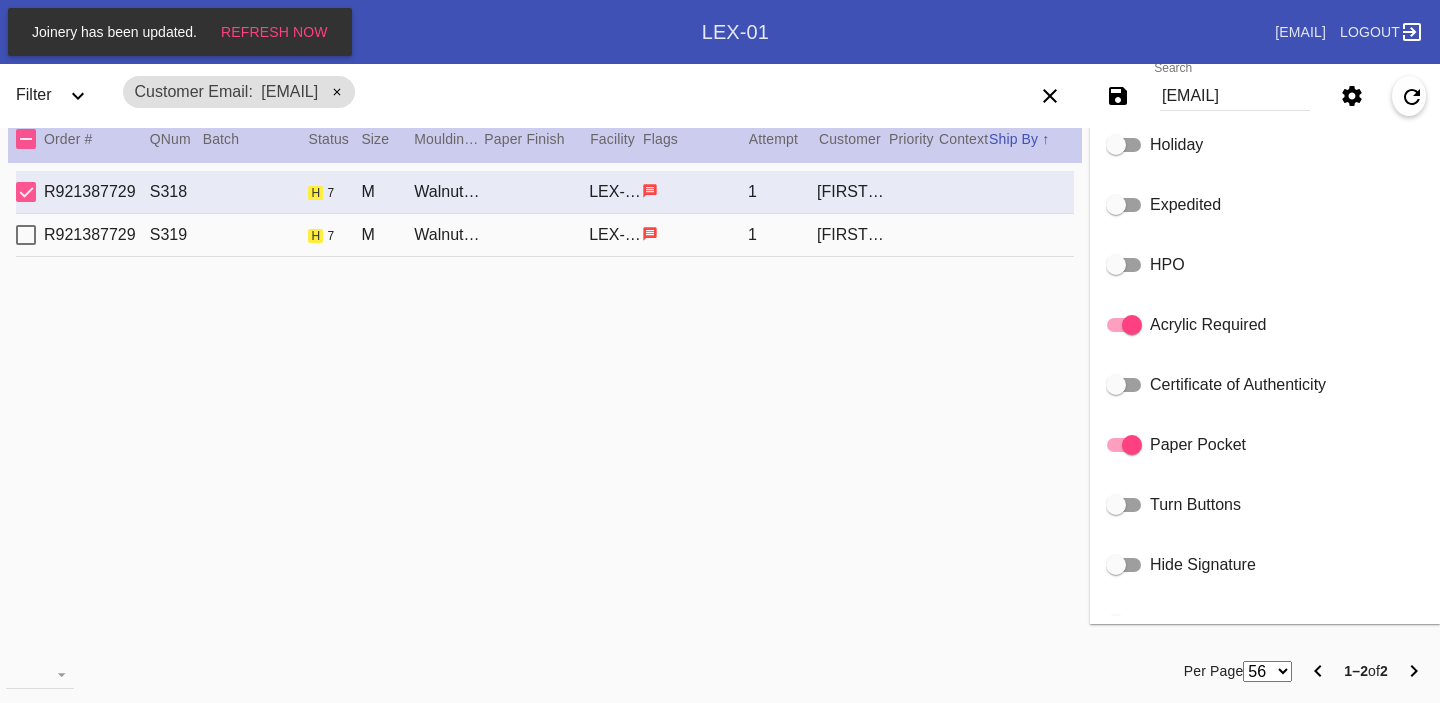 scroll, scrollTop: 0, scrollLeft: 0, axis: both 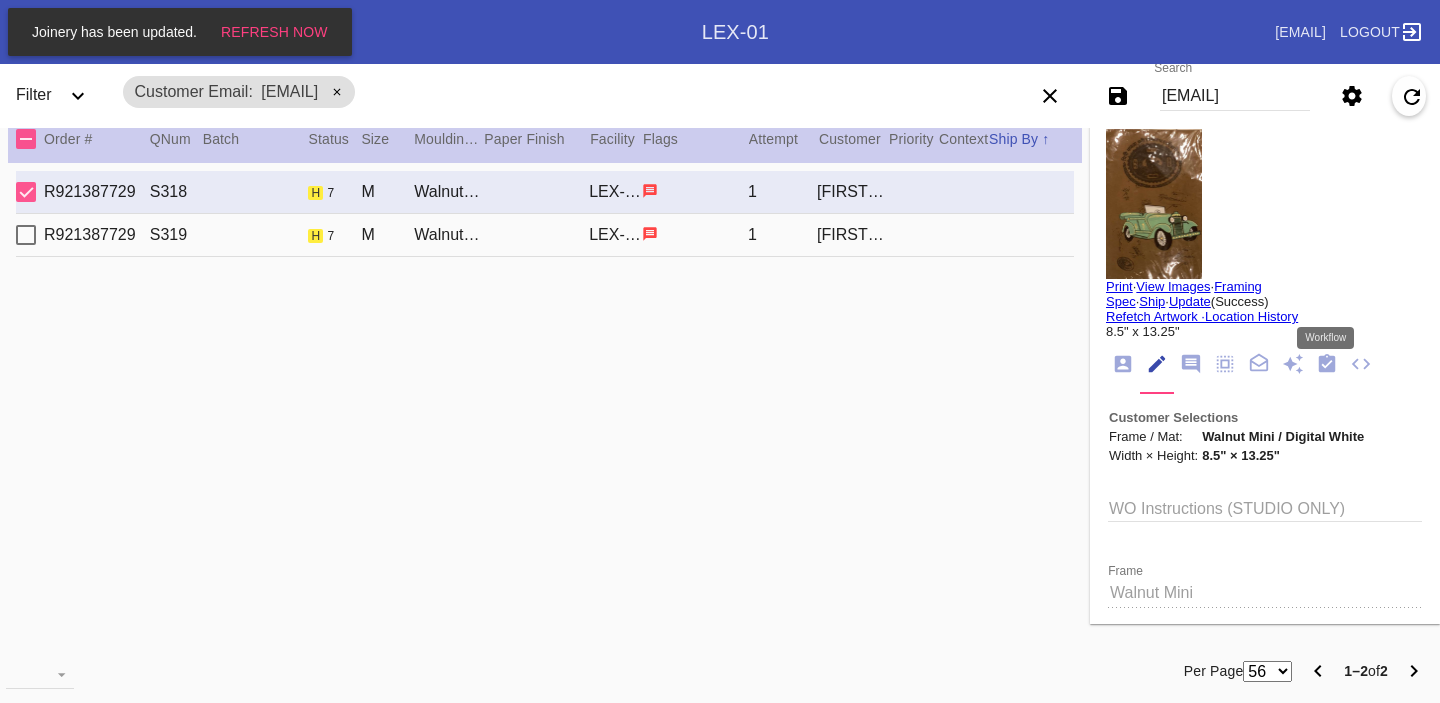 click 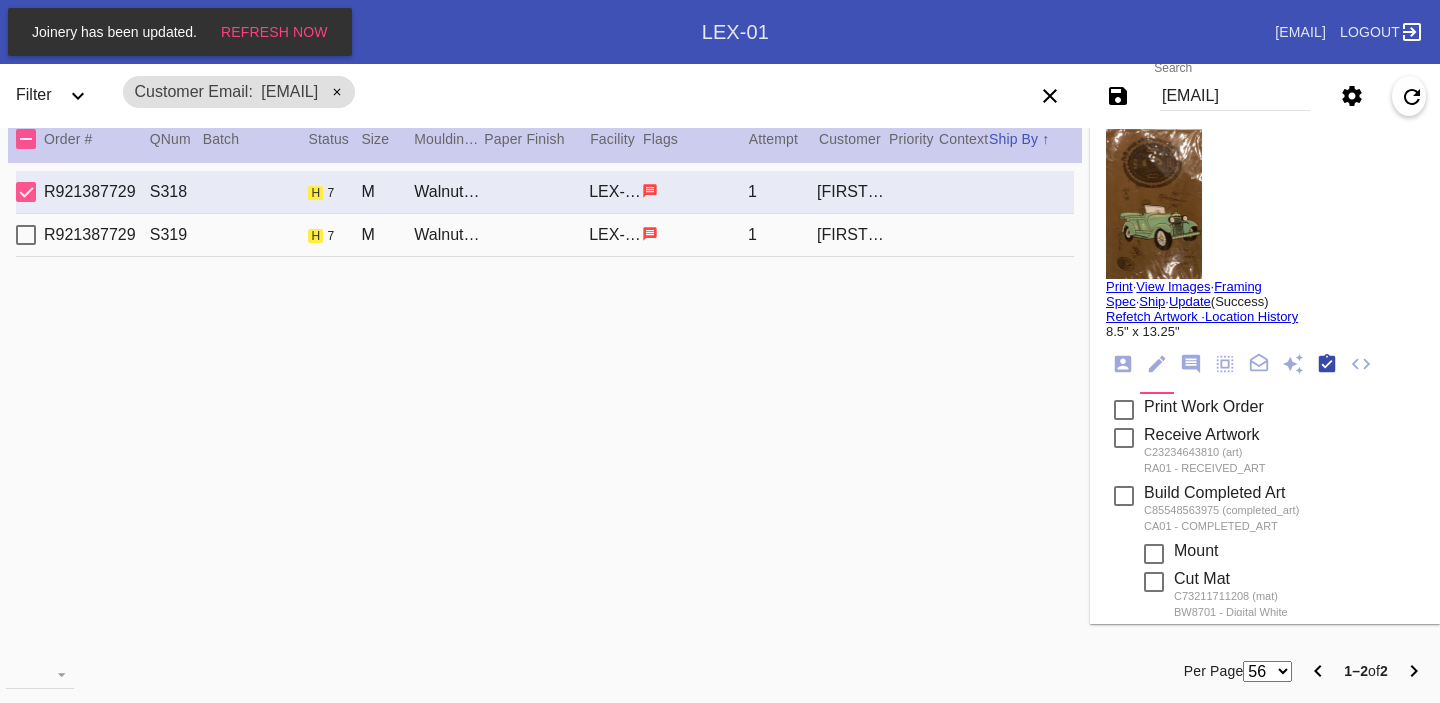 scroll, scrollTop: 320, scrollLeft: 0, axis: vertical 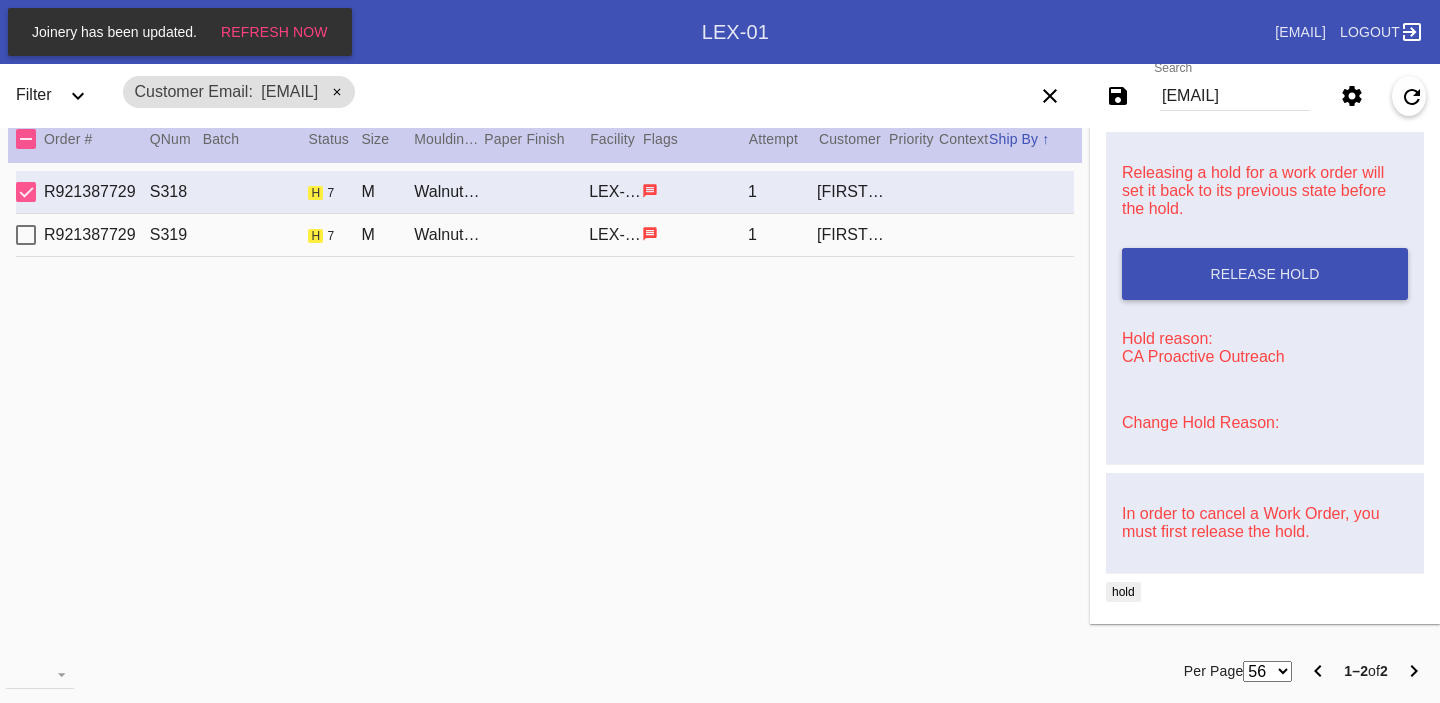 click on "Change Hold Reason:" at bounding box center [1200, 422] 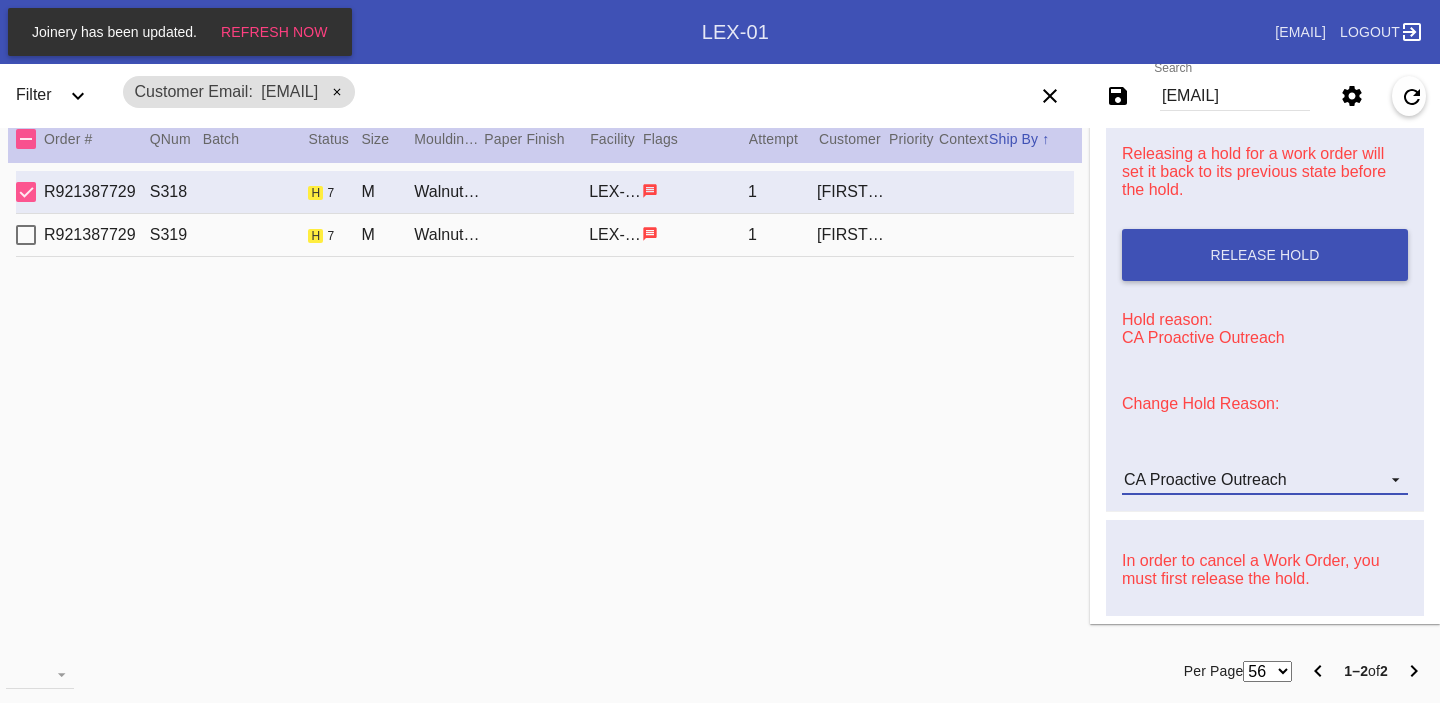 click on "CA Proactive Outreach" at bounding box center (1205, 479) 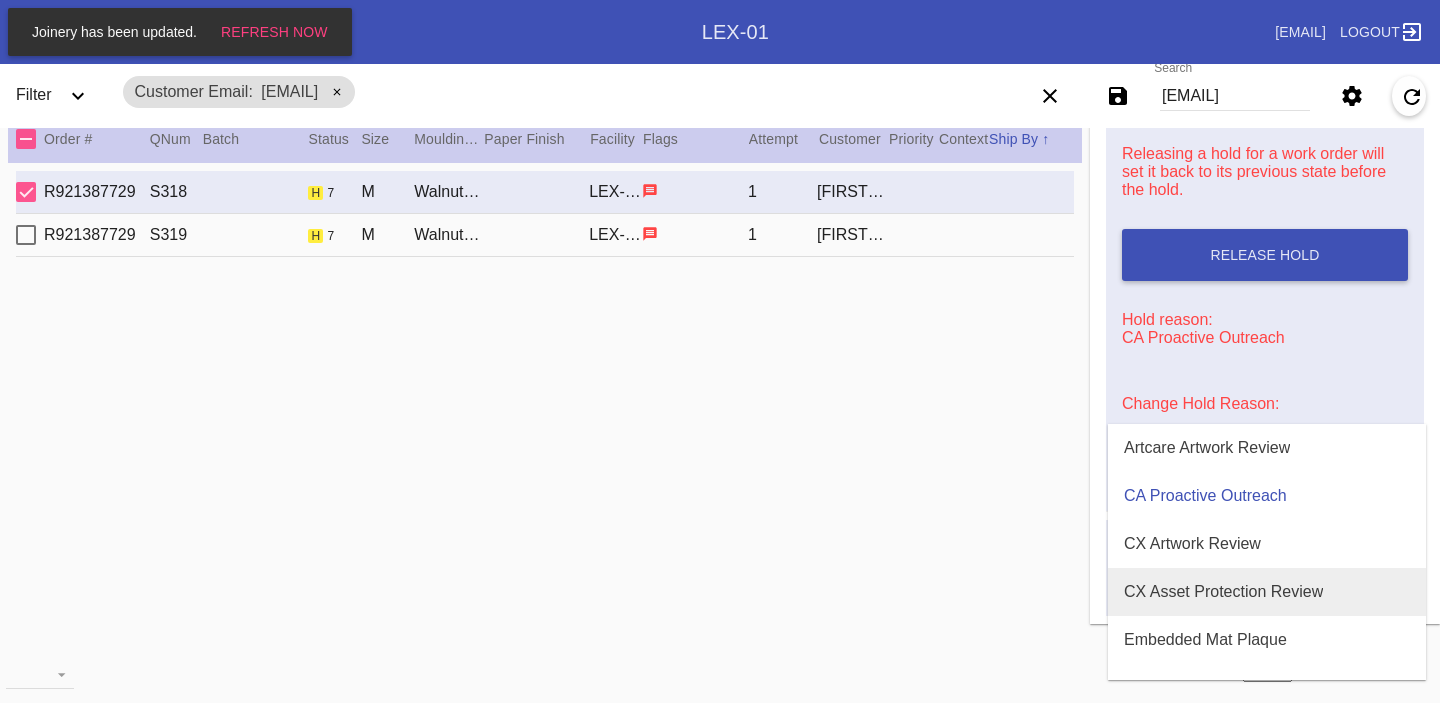 scroll, scrollTop: 608, scrollLeft: 0, axis: vertical 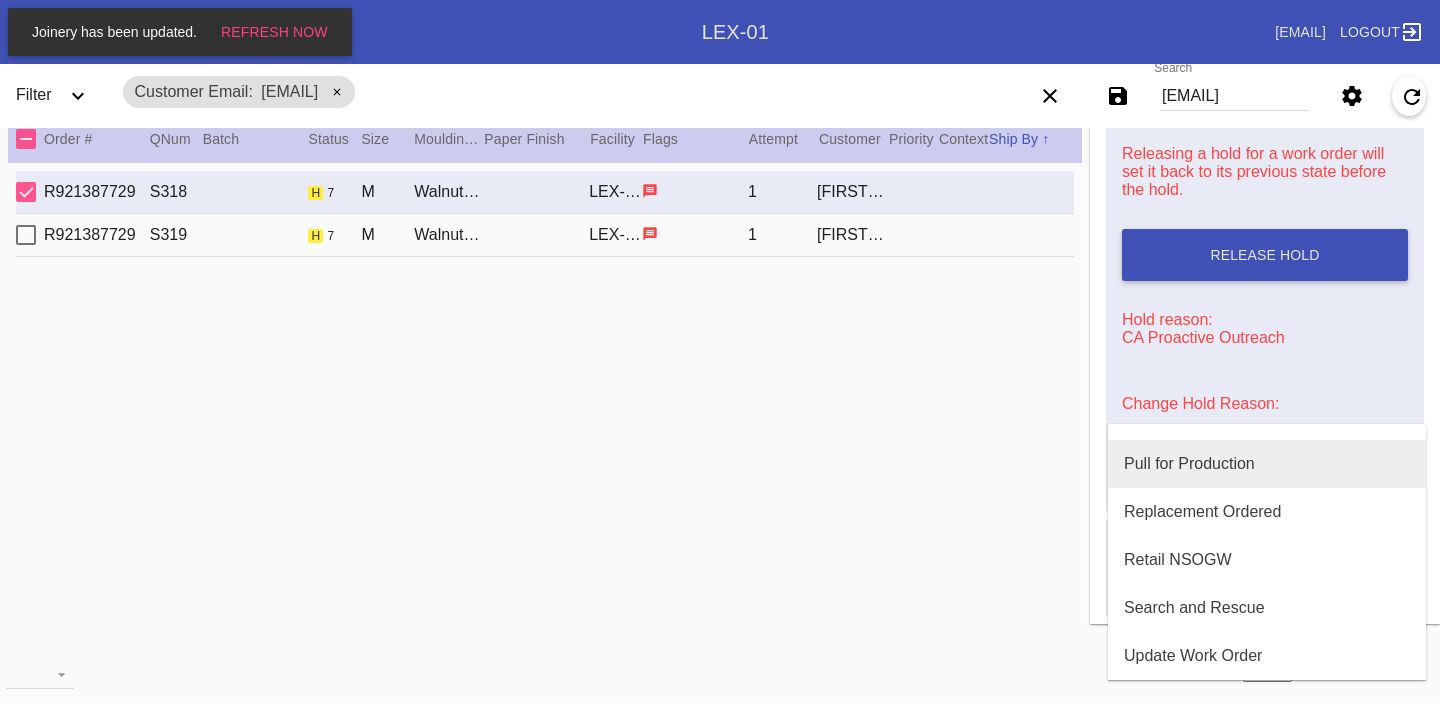 click on "Pull for Production" at bounding box center (1267, 464) 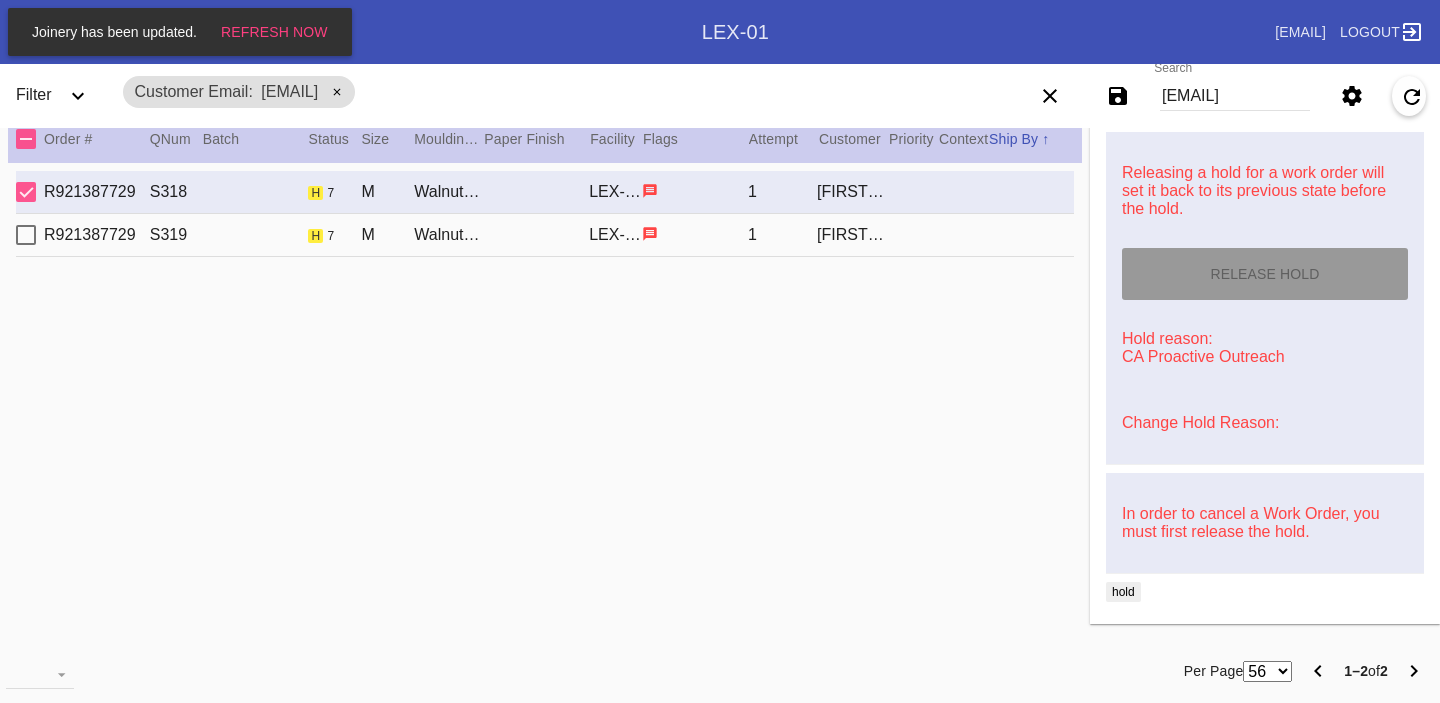 type on "8/9/2025" 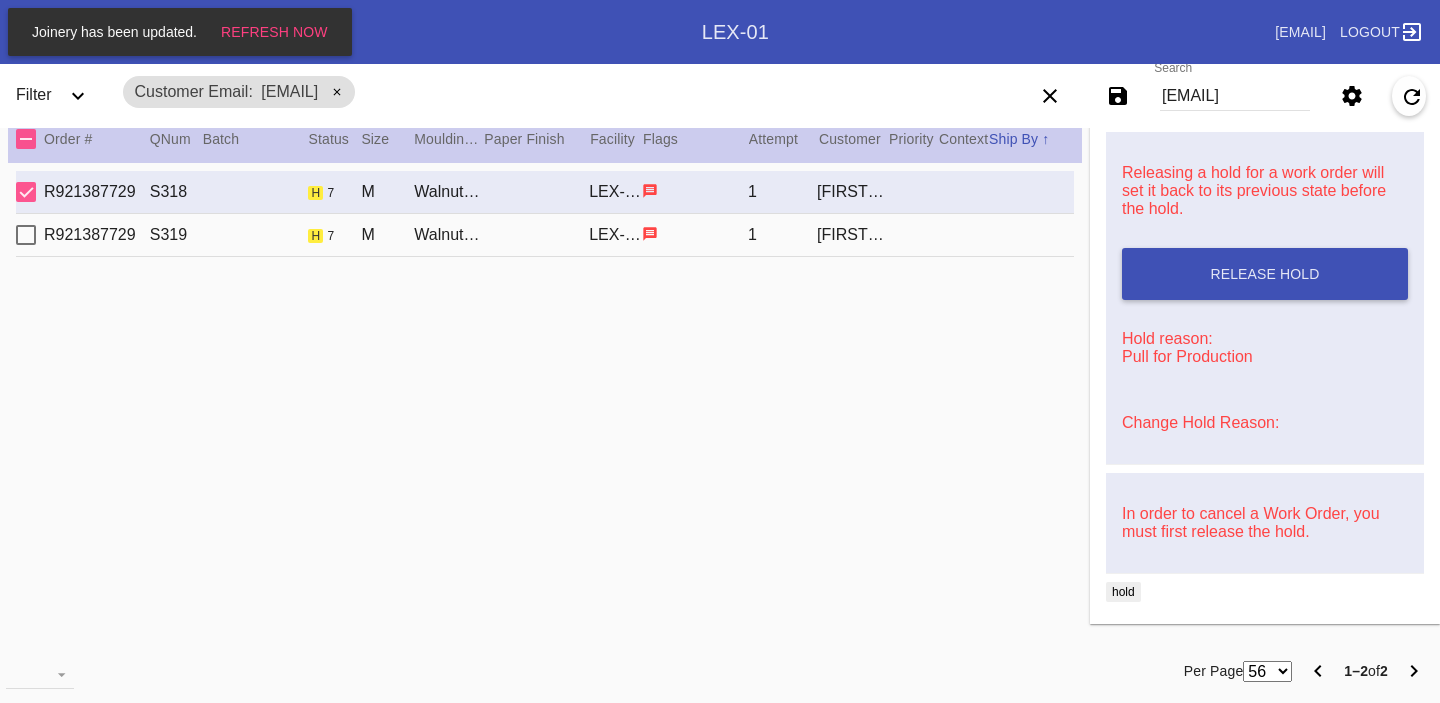 click on "[ORDER_ID] [ITEM_CODE] [DIMENSIONS] [ITEM_NAME] [LOCATION] [PERSON_NAME]" at bounding box center [545, 235] 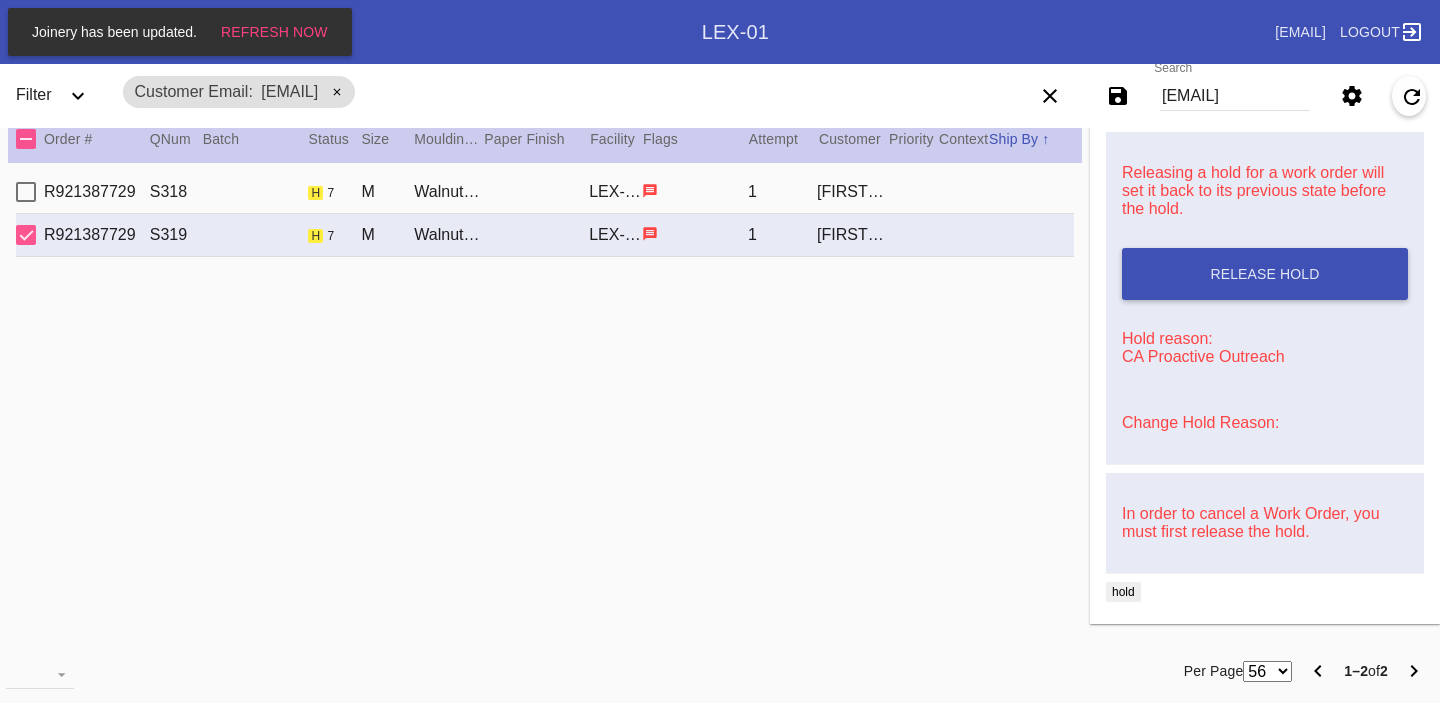 click on "Change Hold Reason:" at bounding box center (1265, 423) 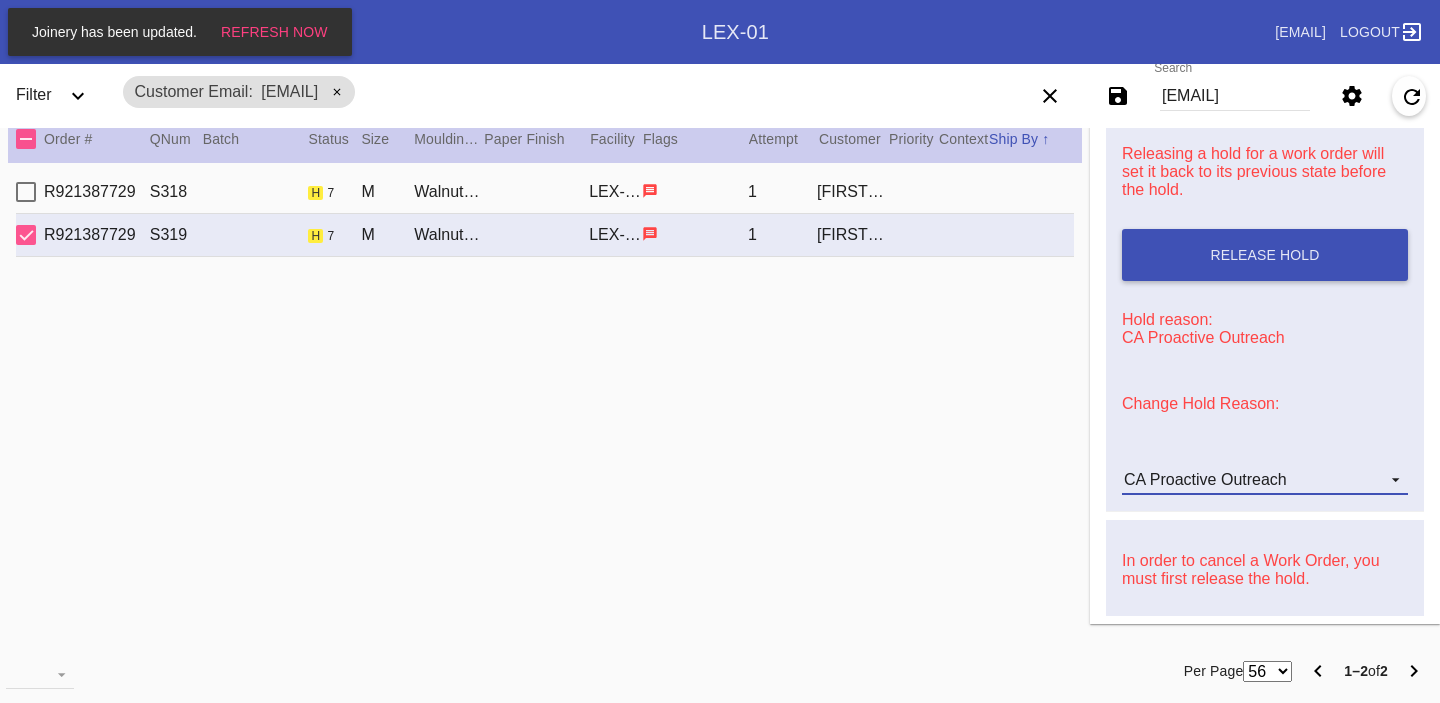 click on "CA Proactive Outreach" at bounding box center (1205, 479) 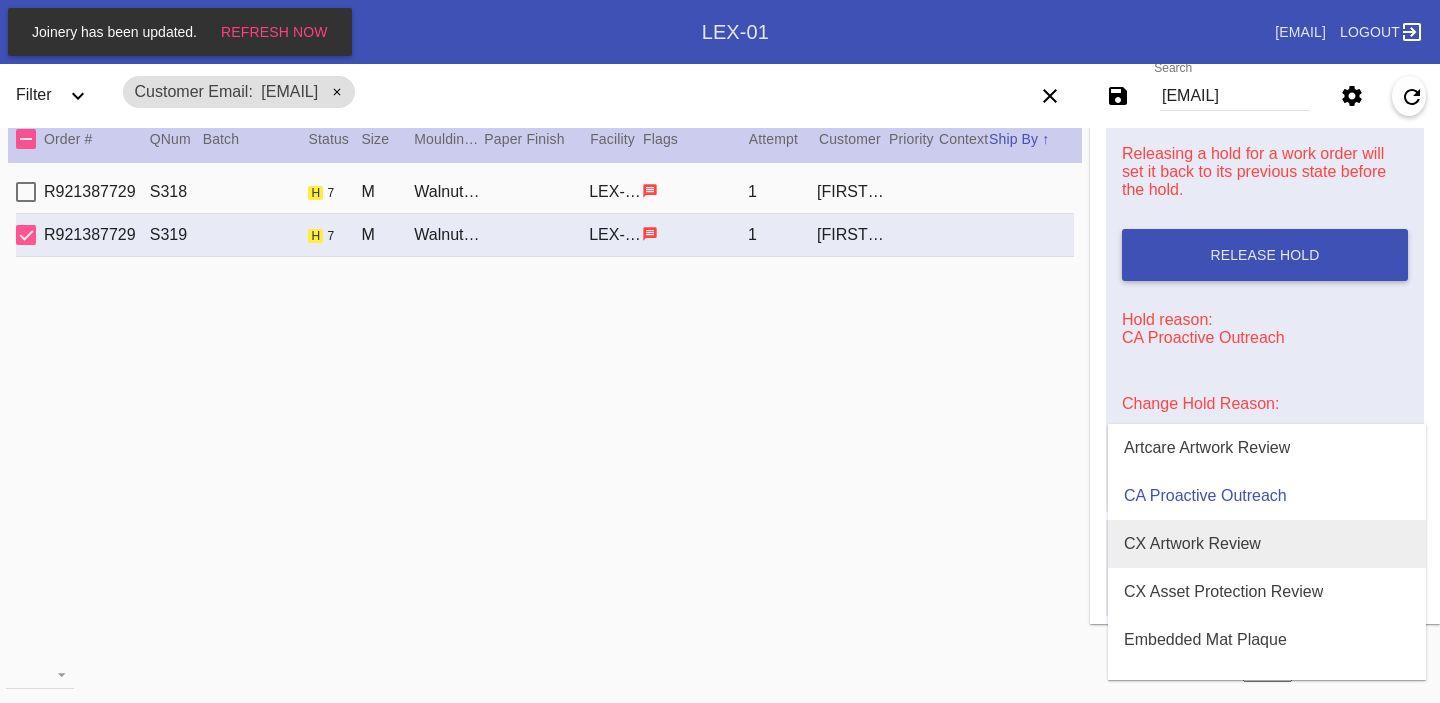 scroll, scrollTop: 608, scrollLeft: 0, axis: vertical 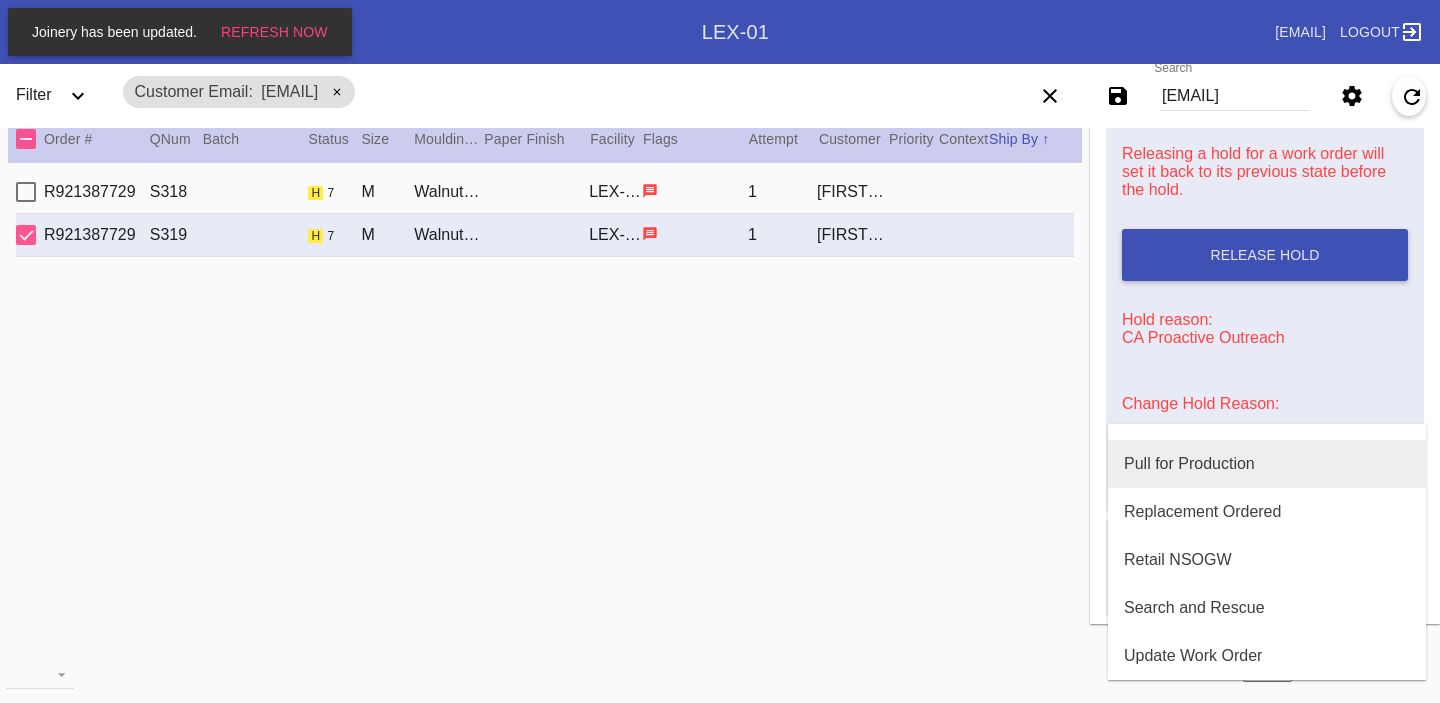 click on "Pull for Production" at bounding box center [1189, 464] 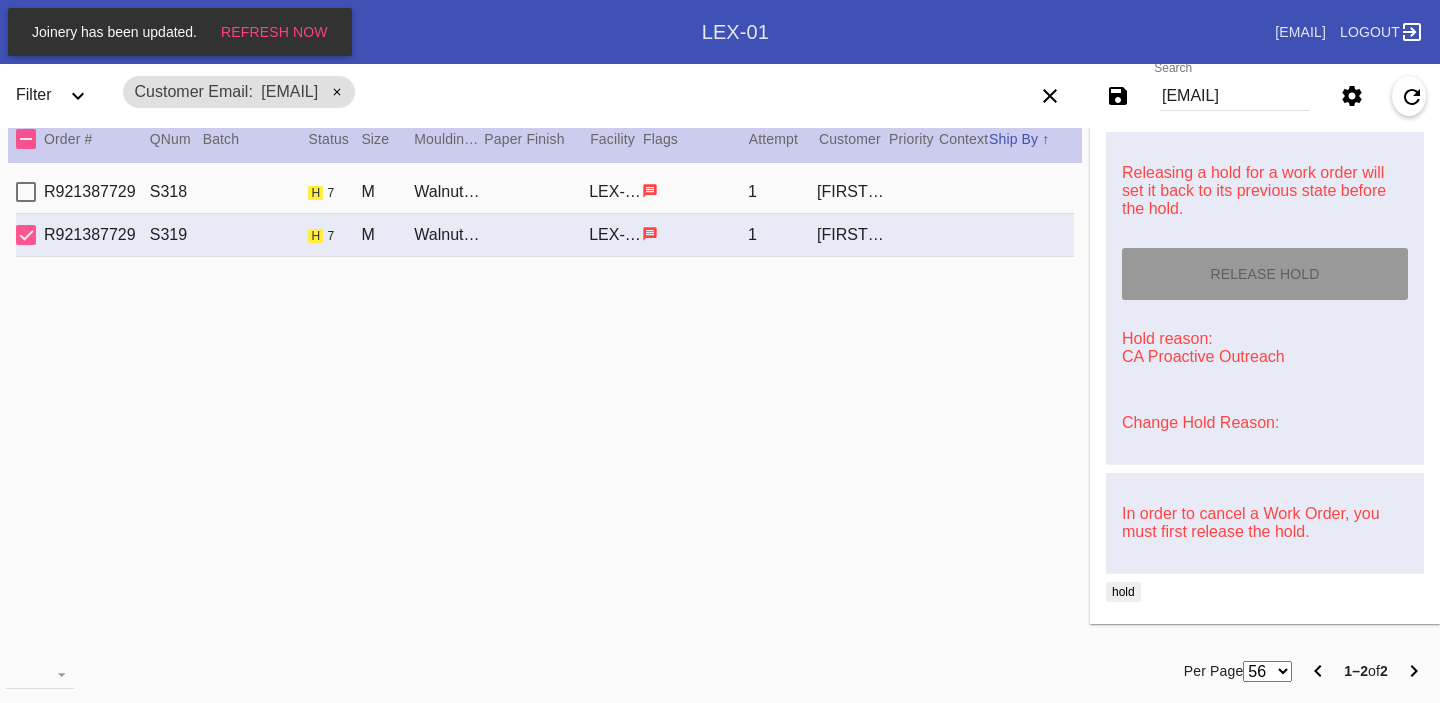 type on "8/9/2025" 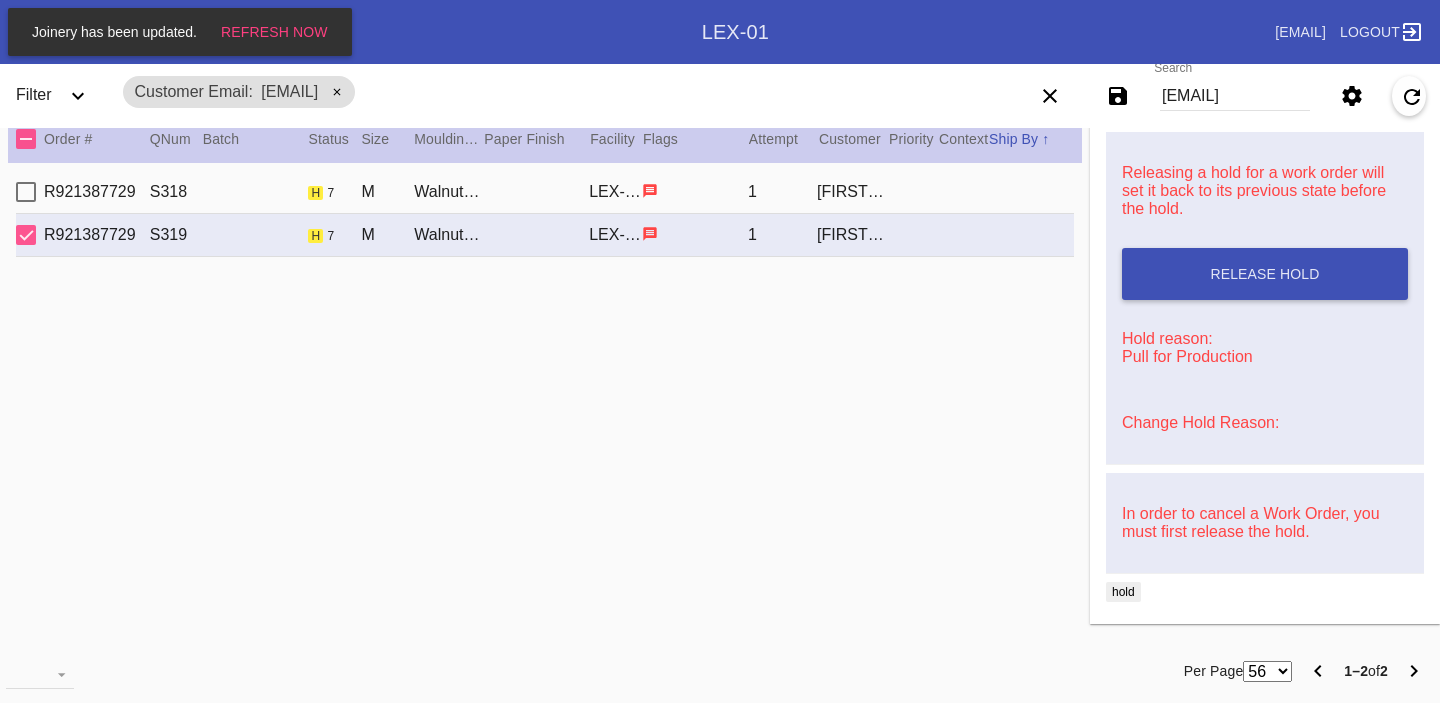 scroll, scrollTop: 0, scrollLeft: 0, axis: both 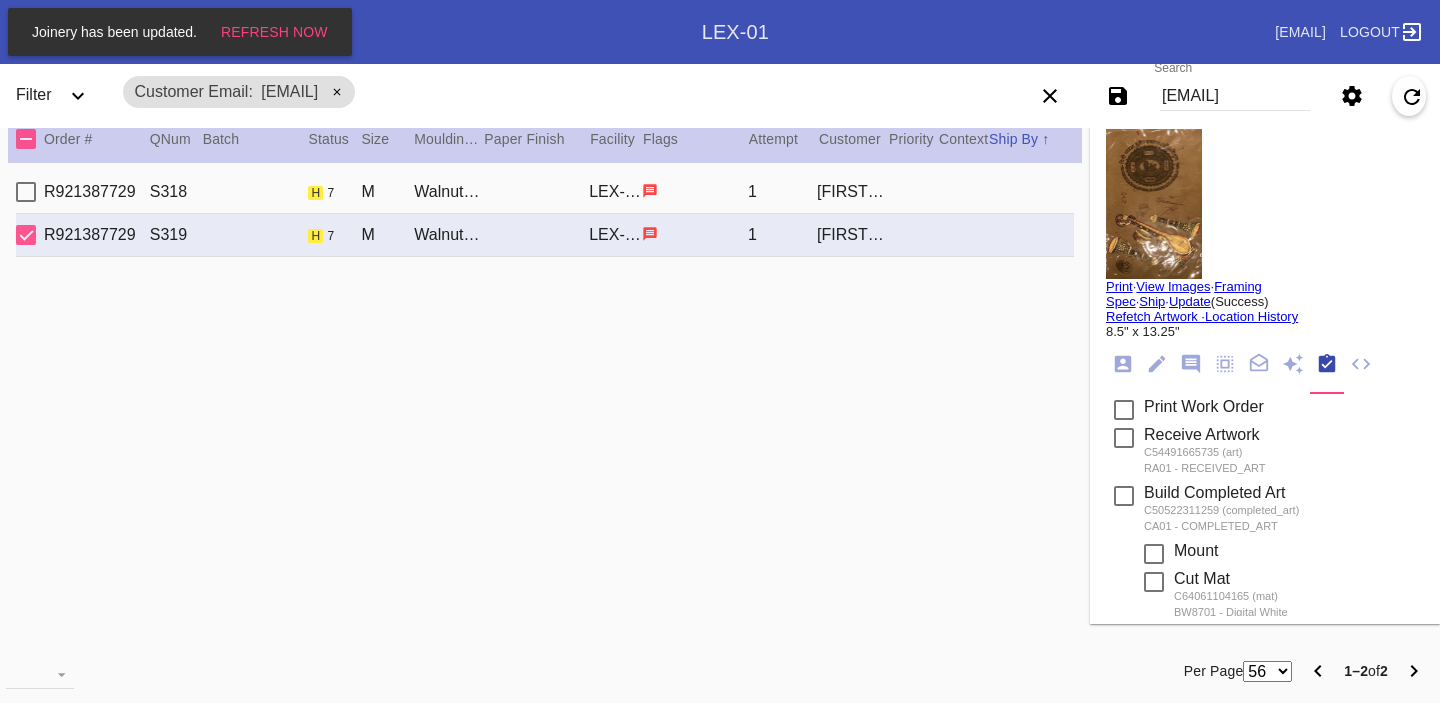 click 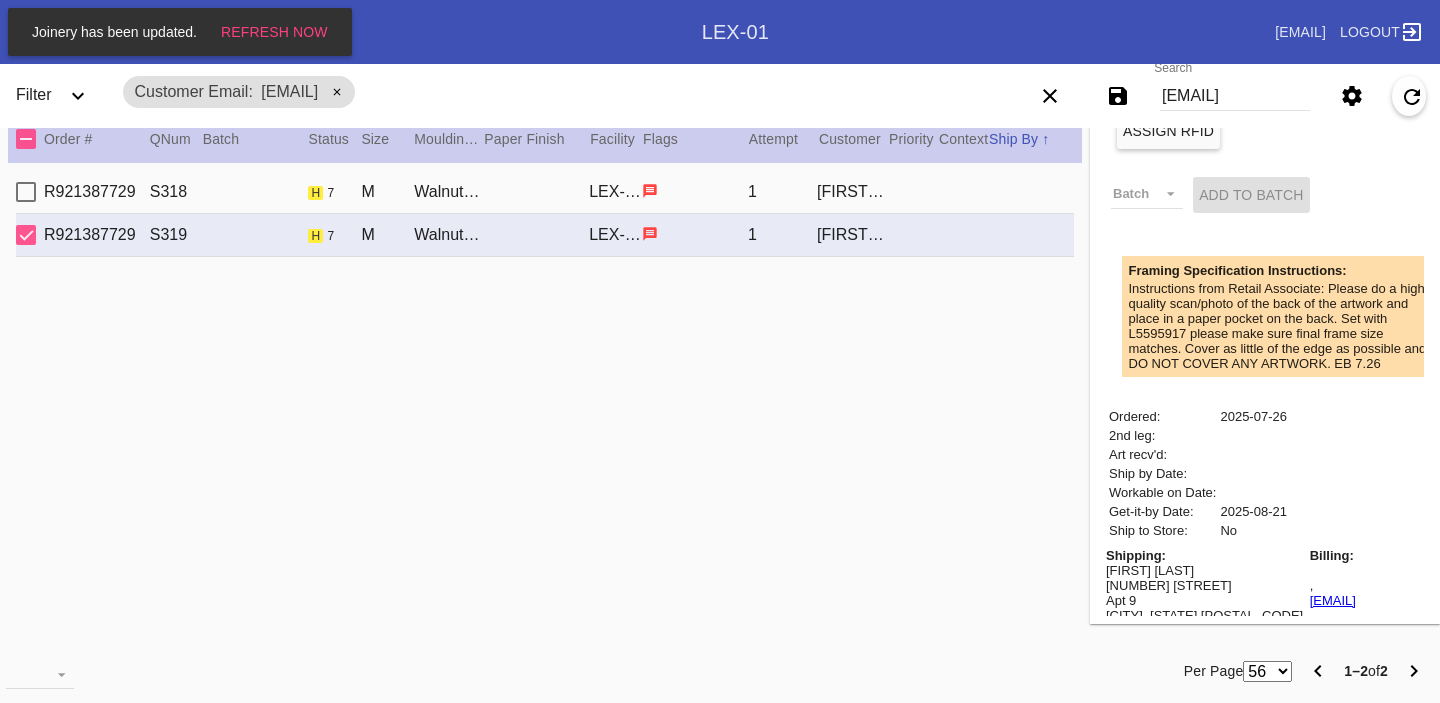 scroll, scrollTop: 714, scrollLeft: 0, axis: vertical 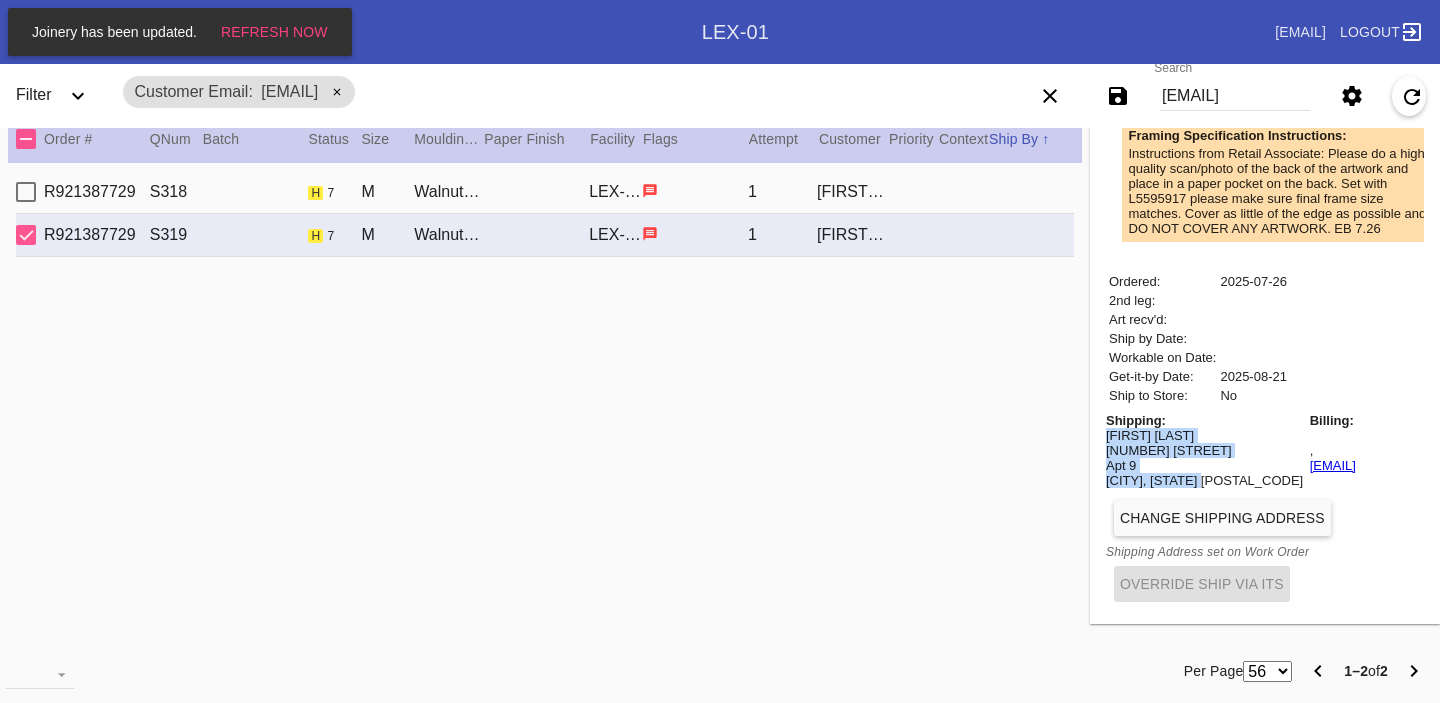 drag, startPoint x: 1106, startPoint y: 427, endPoint x: 1205, endPoint y: 484, distance: 114.236595 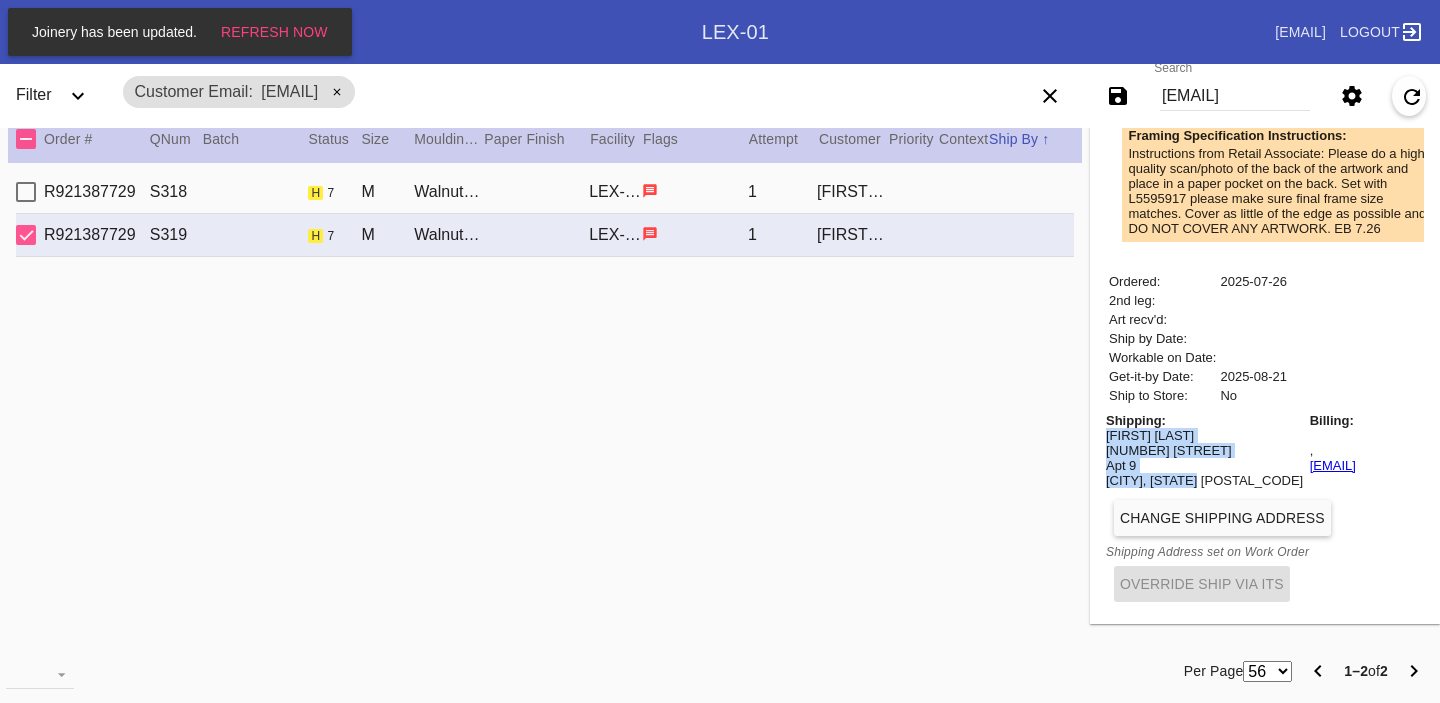 copy on "[FIRST] [LAST] [NUMBER] [STREET] Apt [APT_NUMBER] [CITY], [STATE] [POSTAL_CODE]" 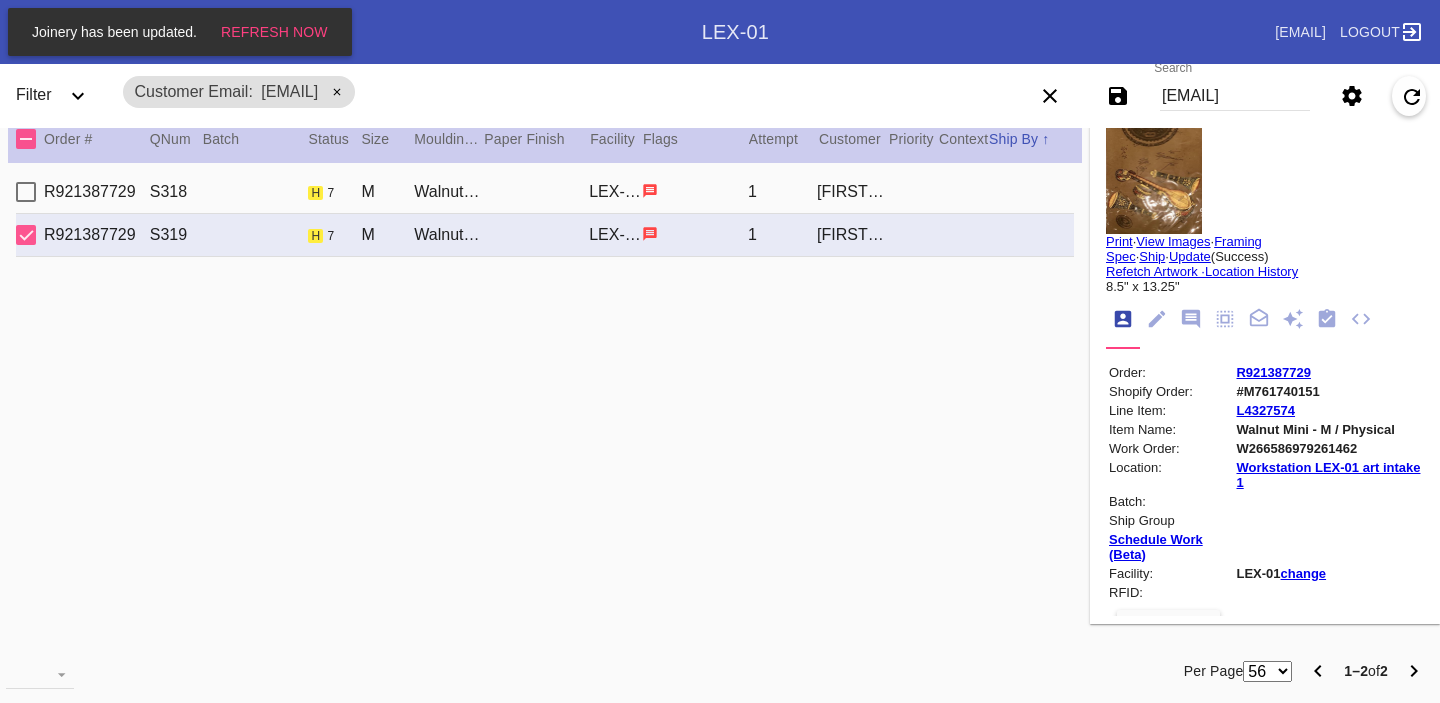 scroll, scrollTop: 0, scrollLeft: 0, axis: both 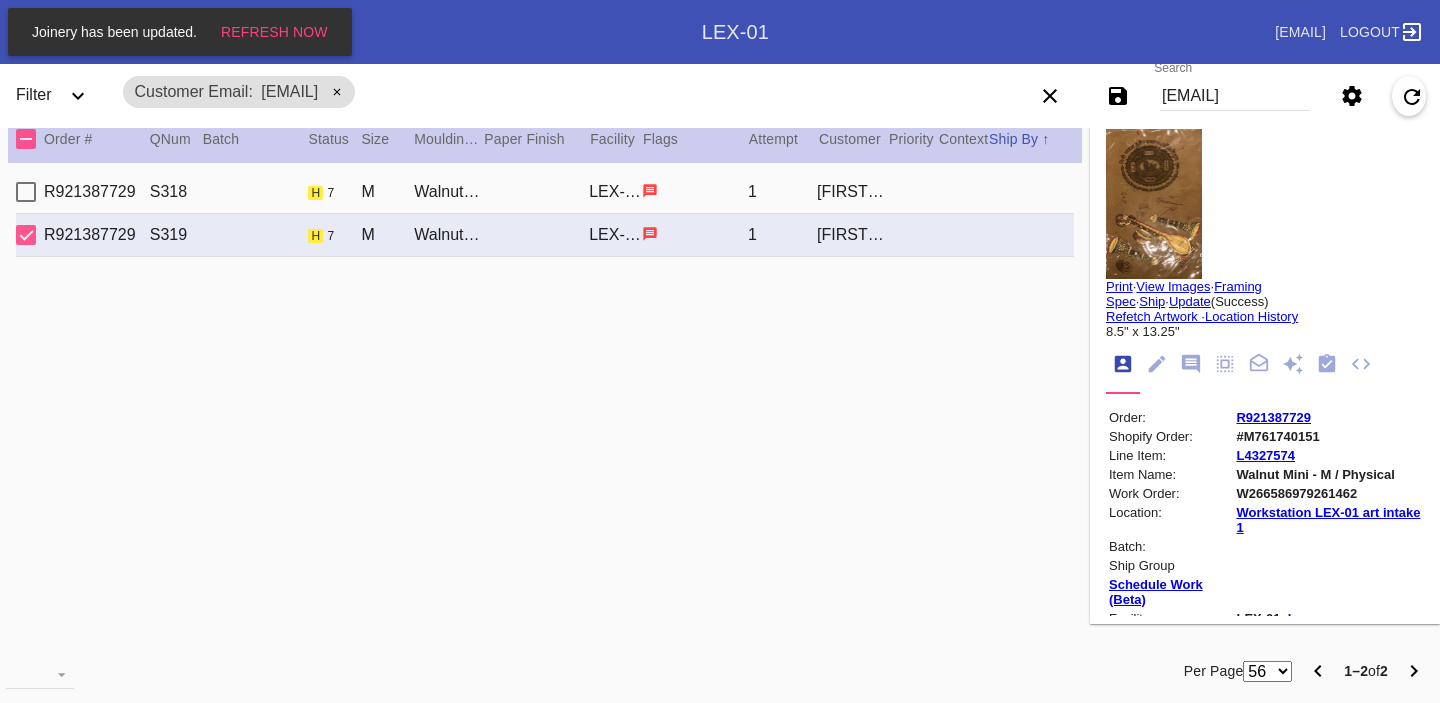click on "#M761740151" at bounding box center (1328, 436) 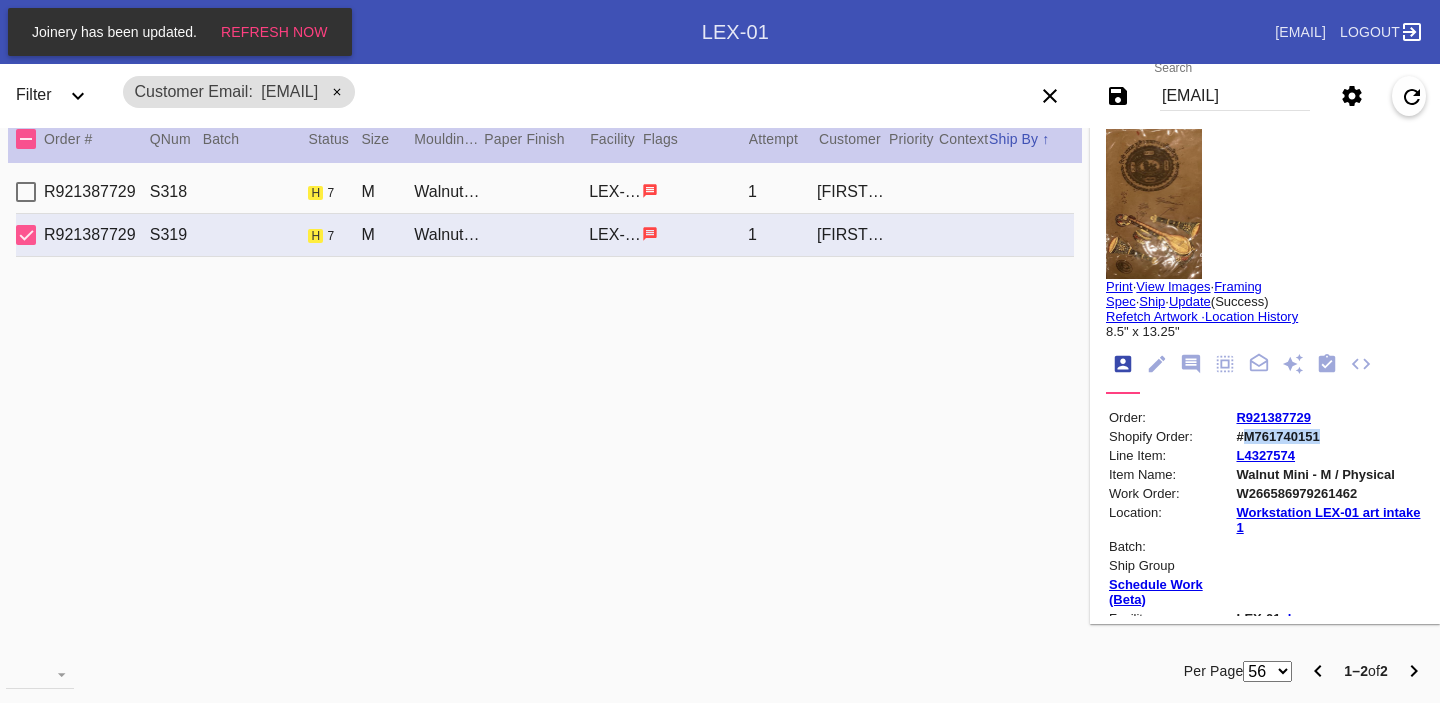 click on "#M761740151" at bounding box center (1328, 436) 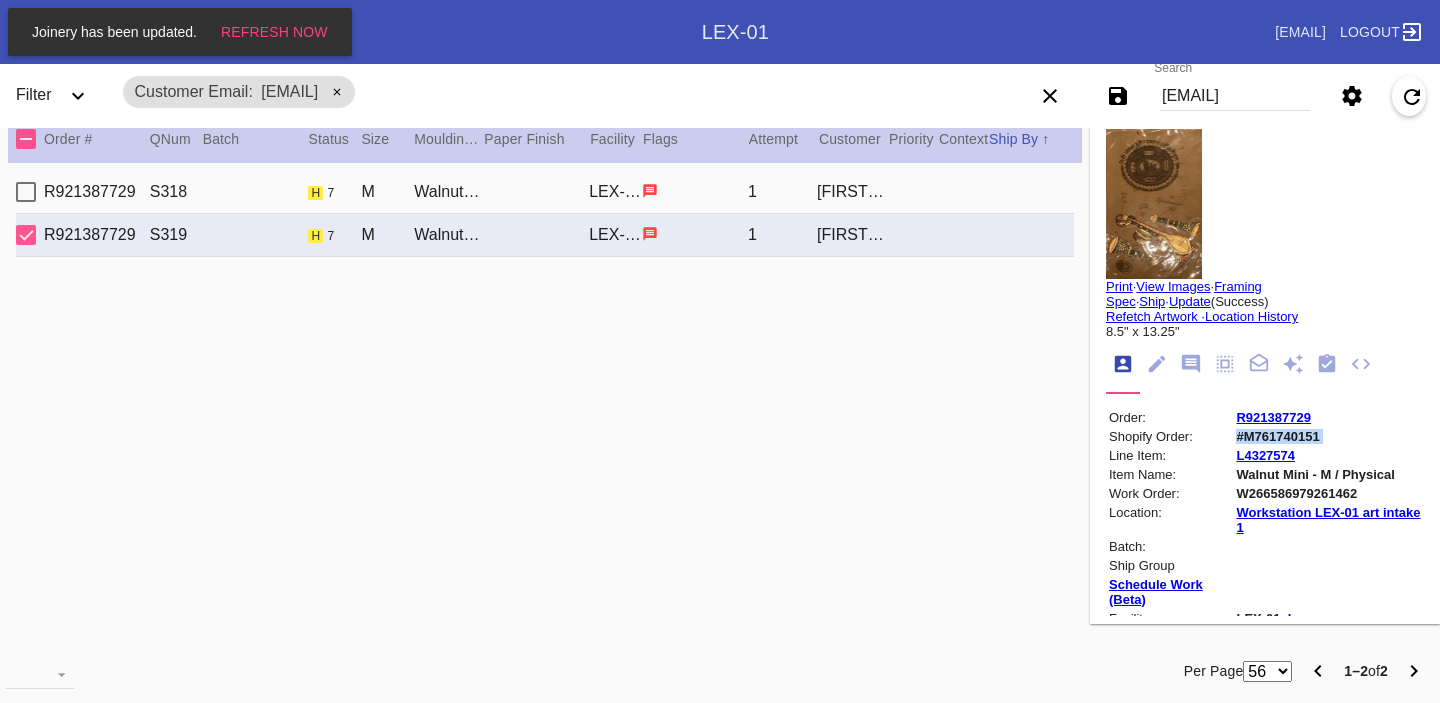 copy on "#M761740151" 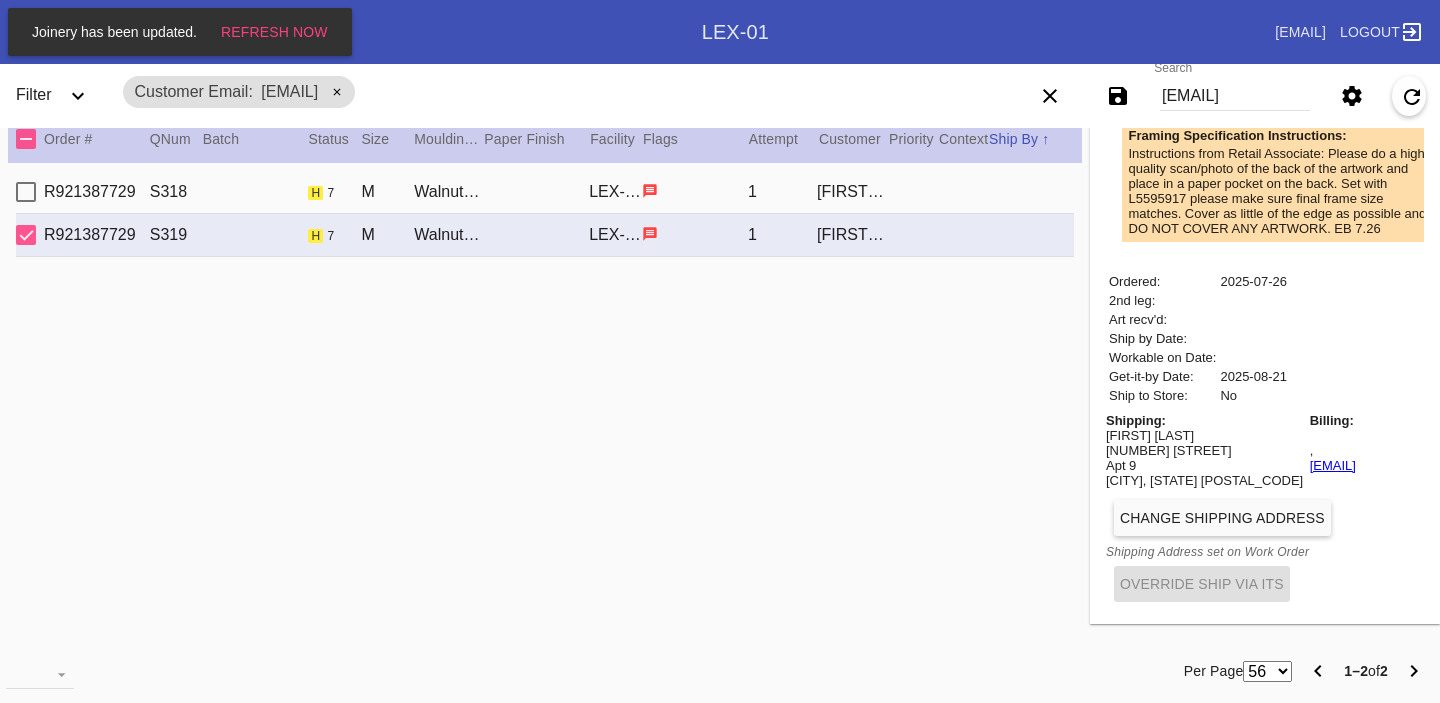 click on "[CITY], [STATE] [POSTAL_CODE]" at bounding box center [1204, 480] 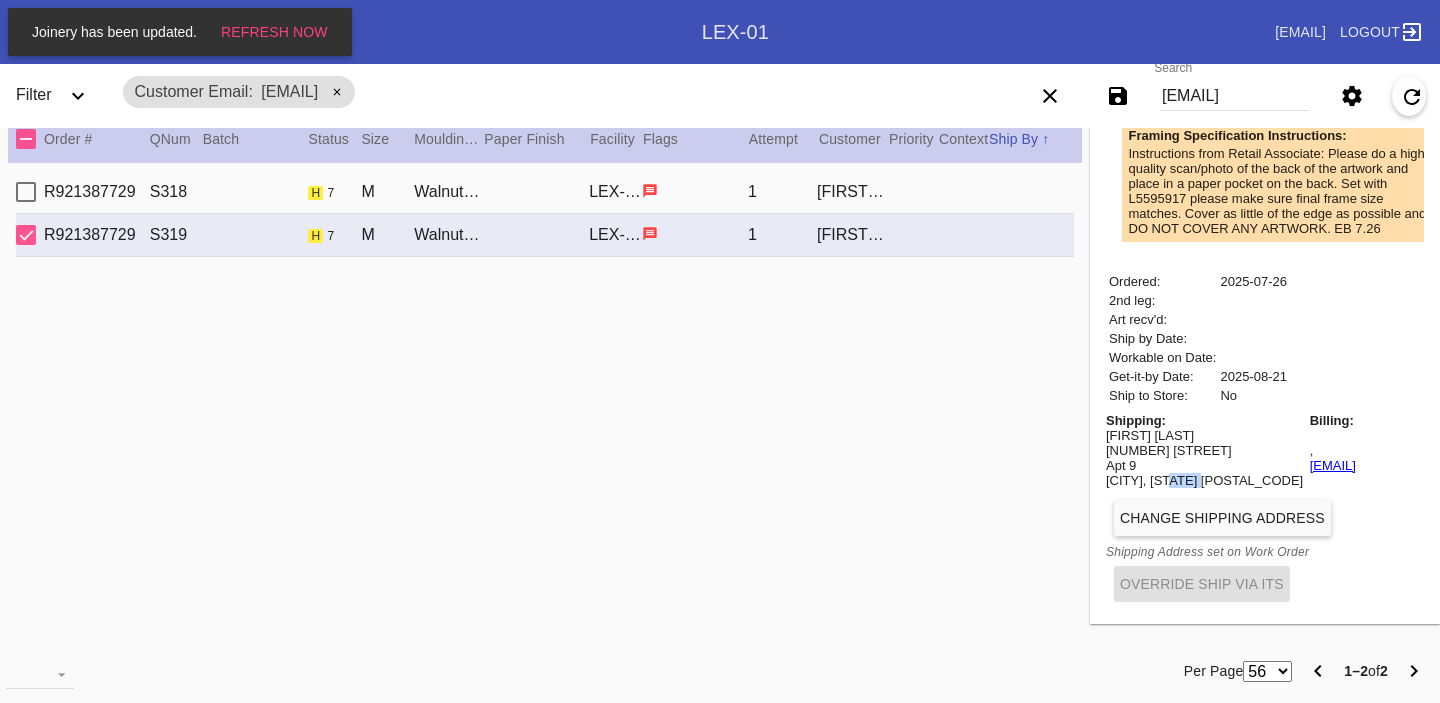 copy on "[POSTAL_CODE]" 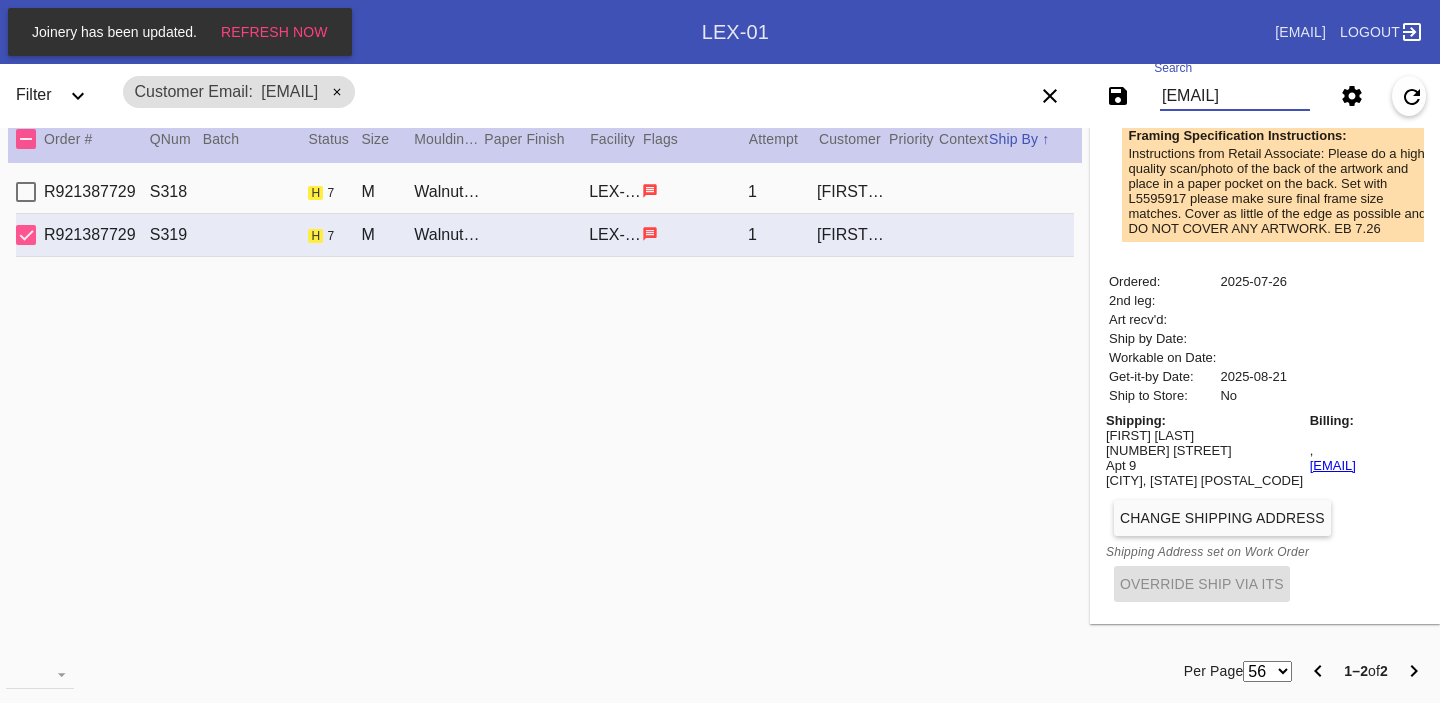 click on "[EMAIL]" at bounding box center (1235, 96) 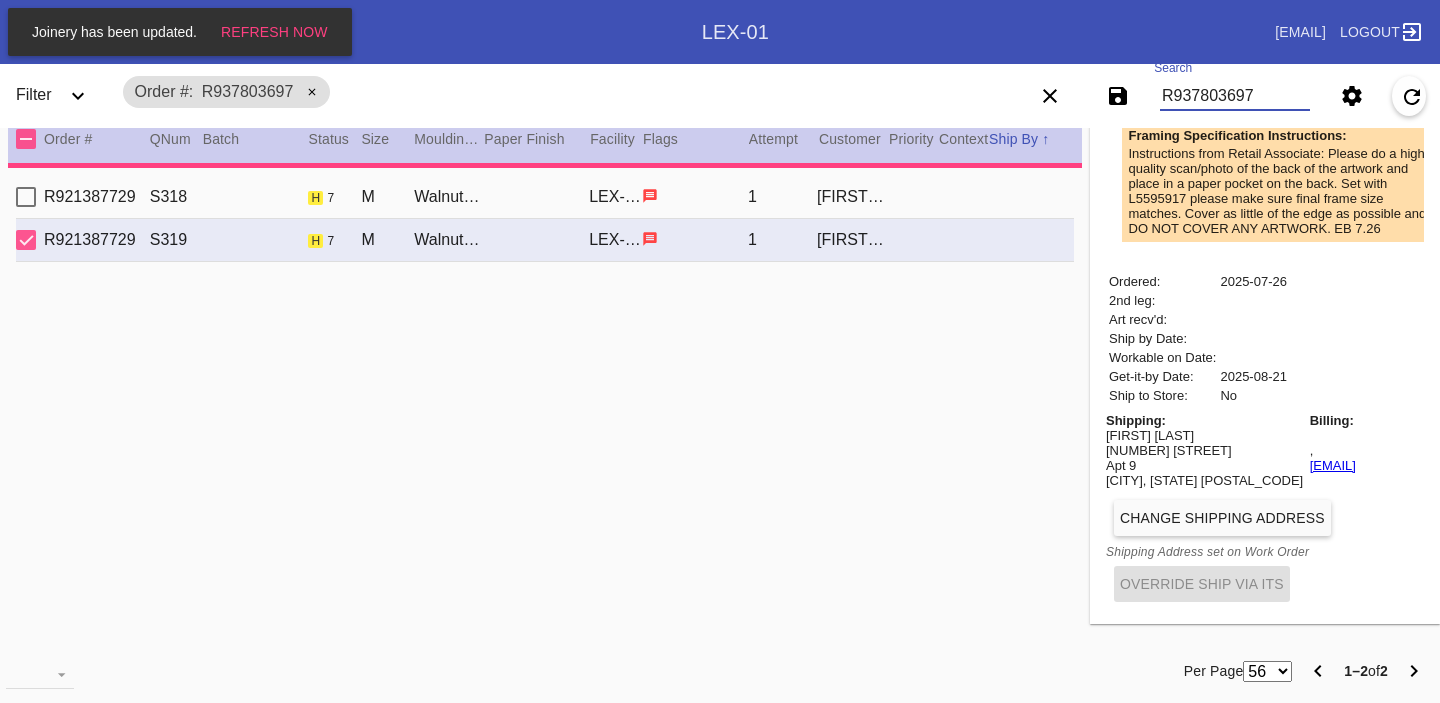type 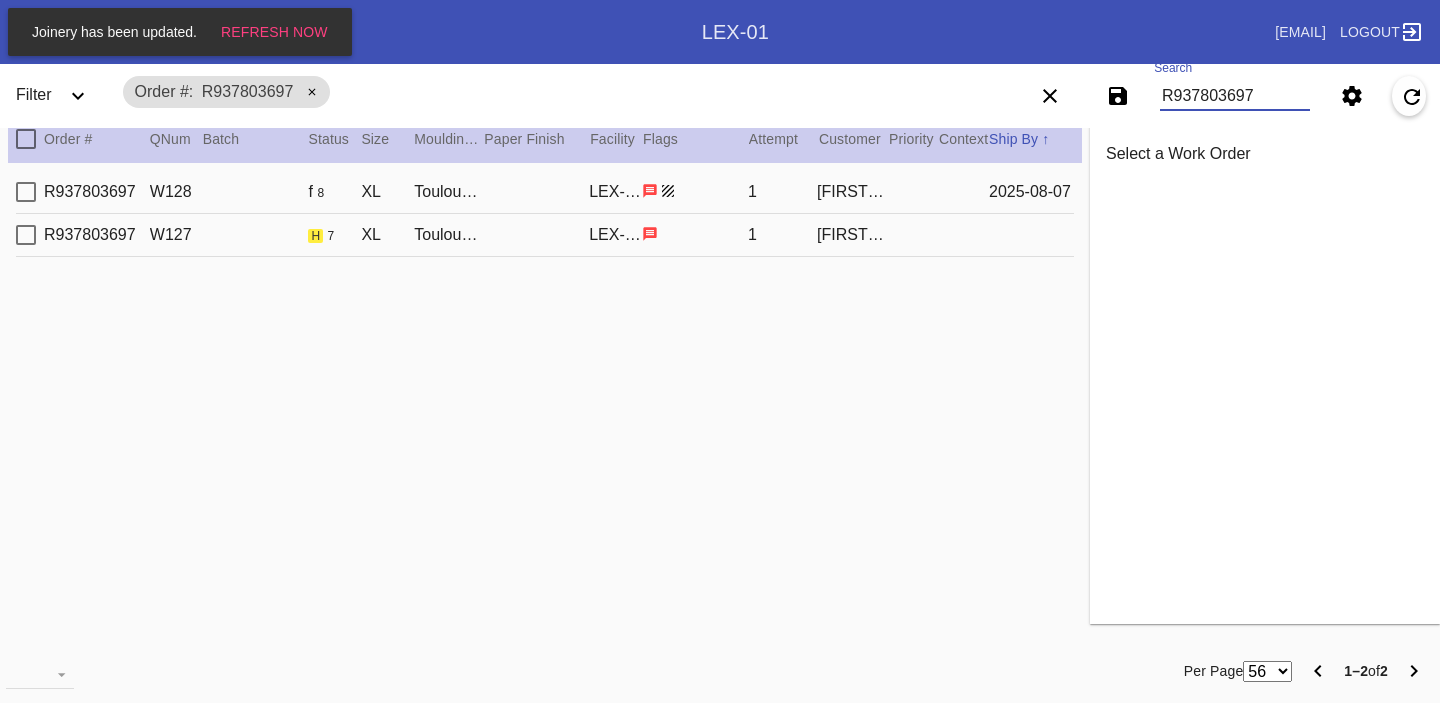 type on "R937803697" 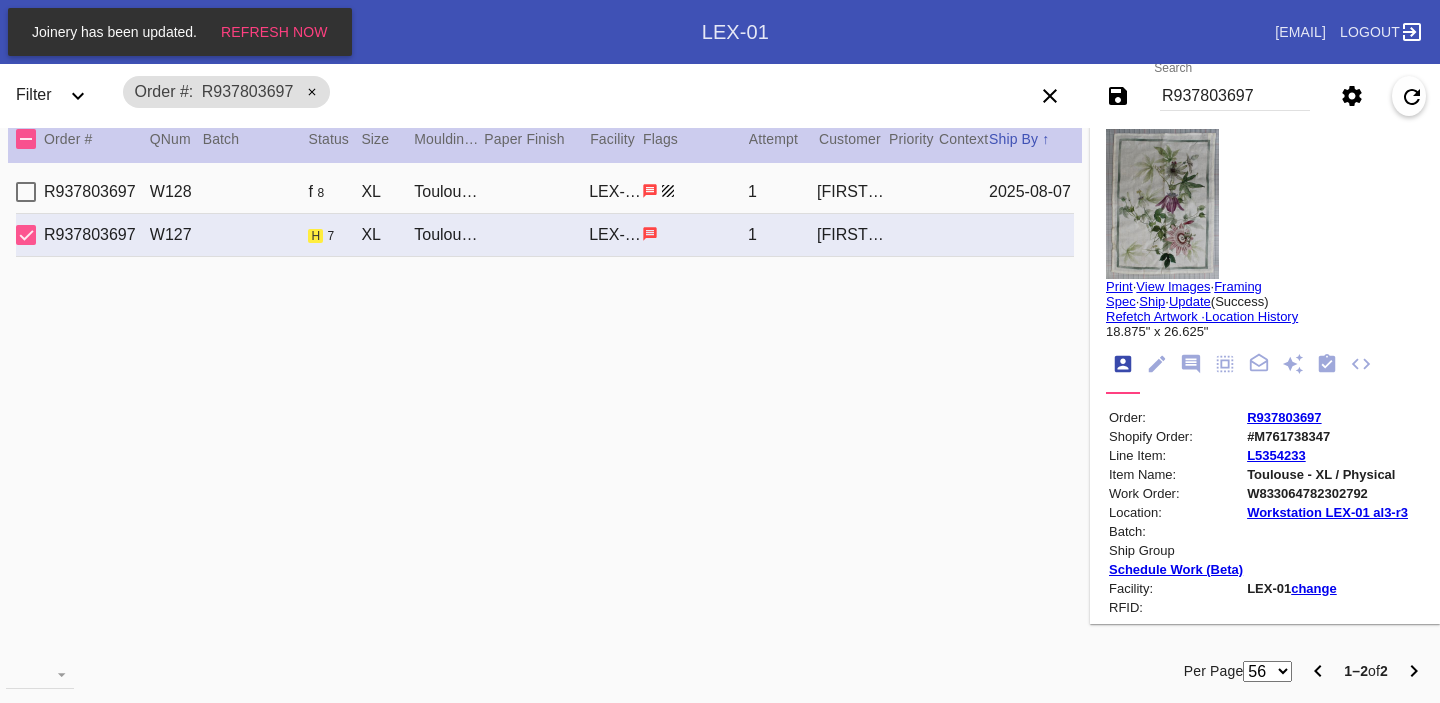 click on "View Images" at bounding box center [1173, 286] 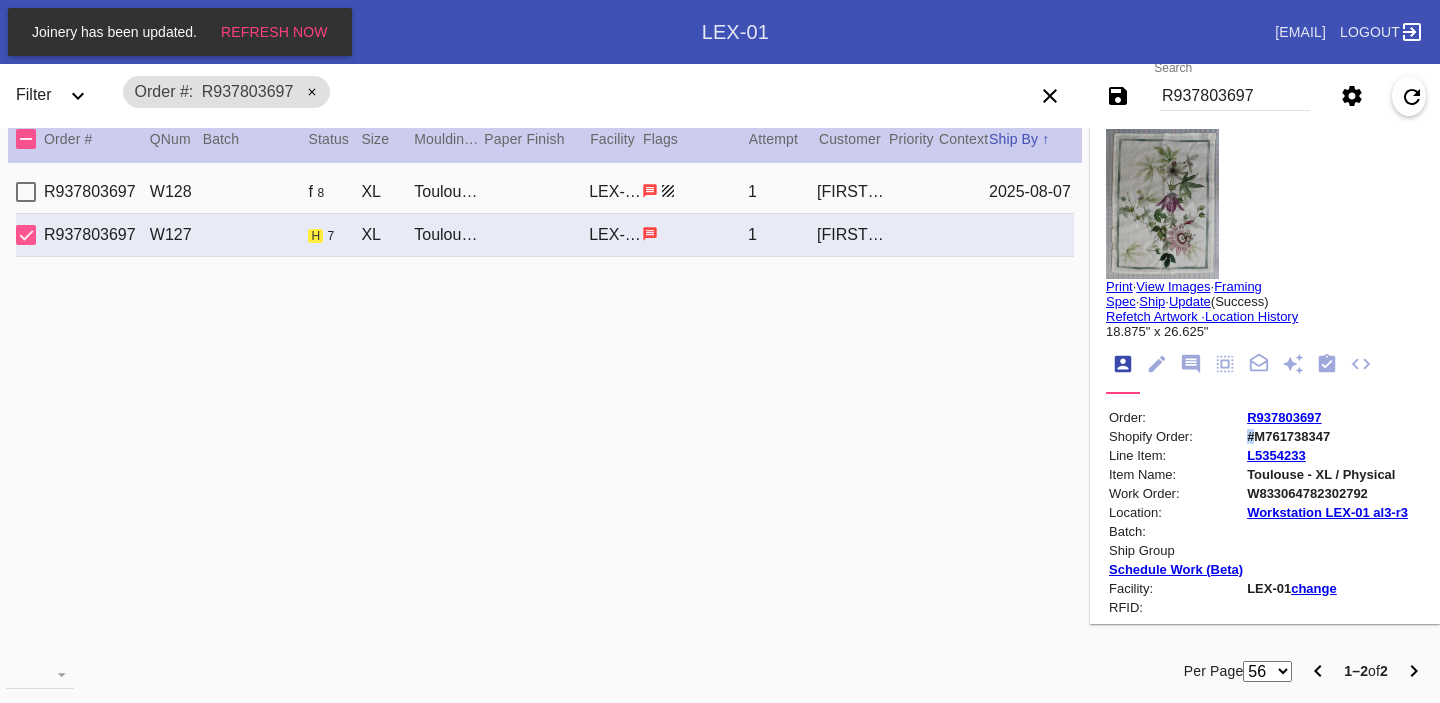 click on "#M761738347" at bounding box center (1327, 436) 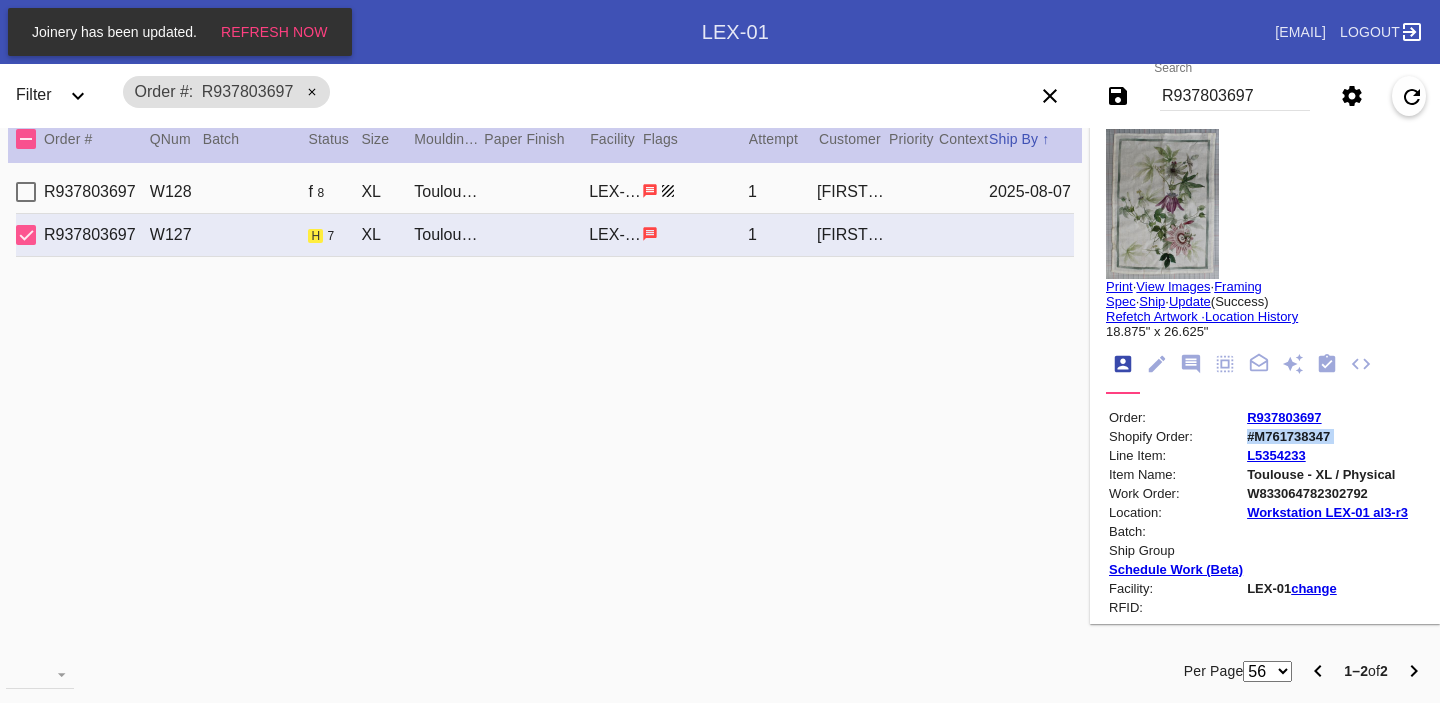 copy on "#M761738347" 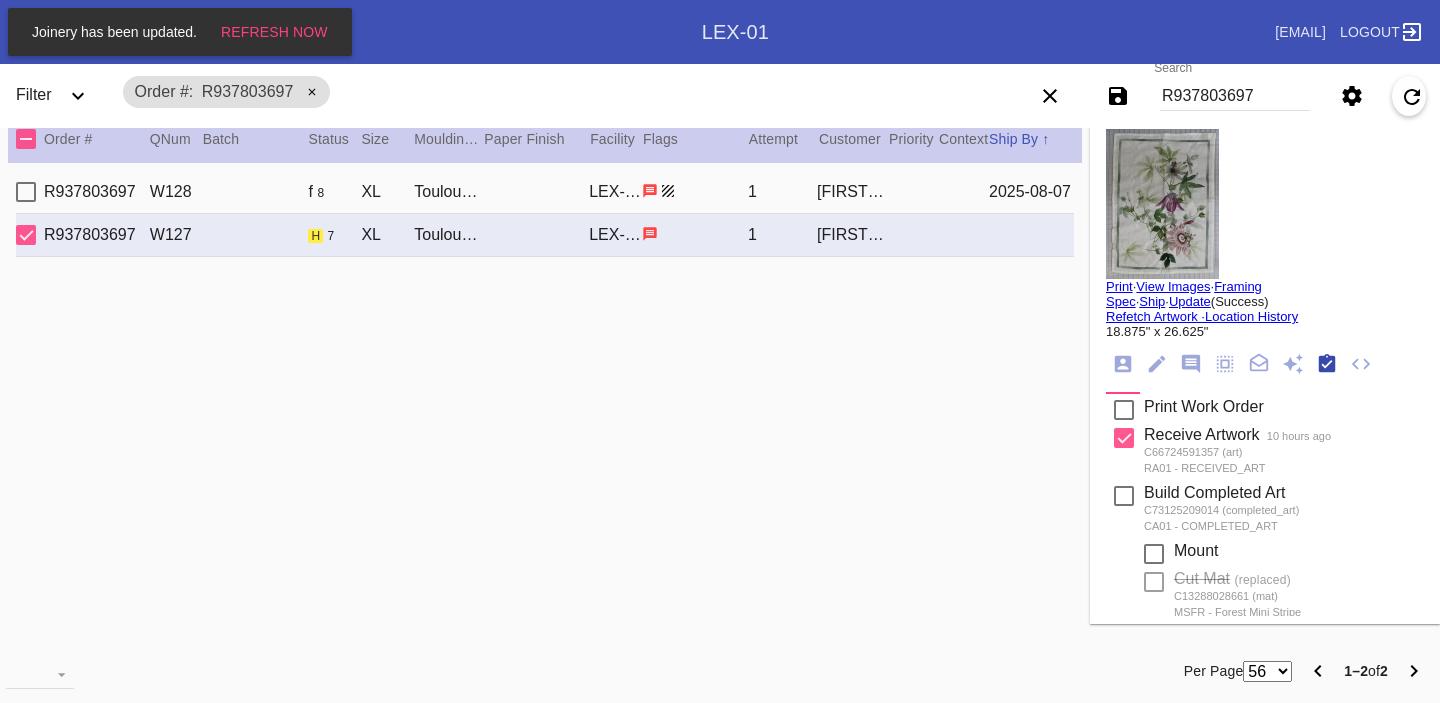 scroll, scrollTop: 320, scrollLeft: 0, axis: vertical 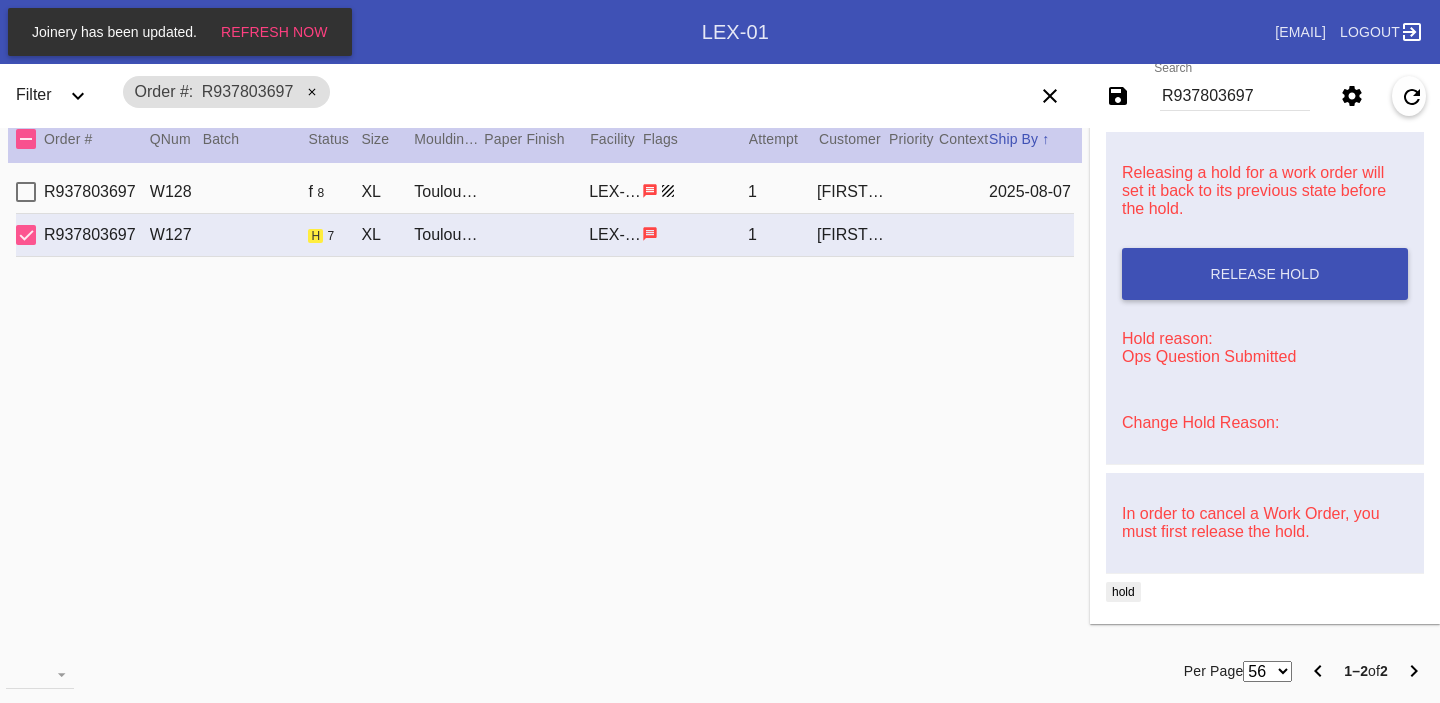 click on "Change Hold Reason:" at bounding box center [1200, 422] 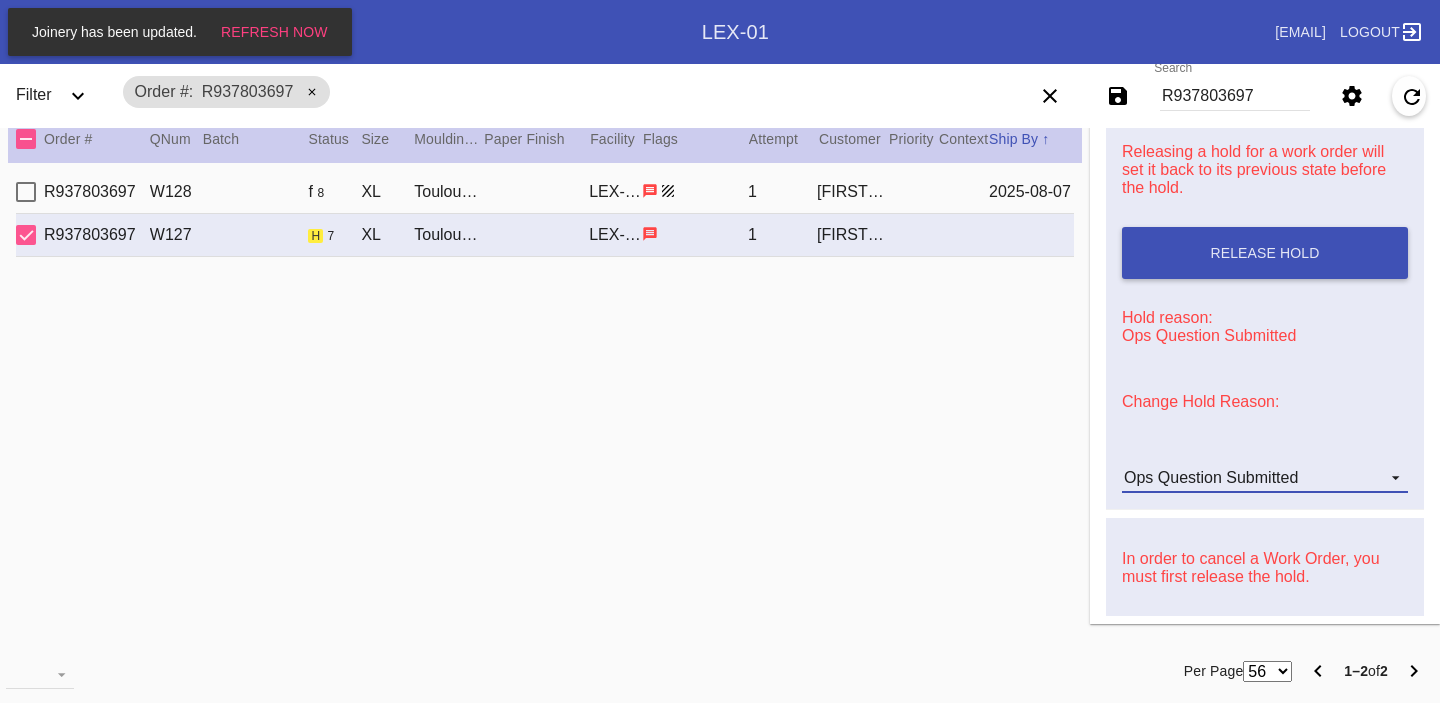 click on "Ops Question Submitted" at bounding box center [1265, 478] 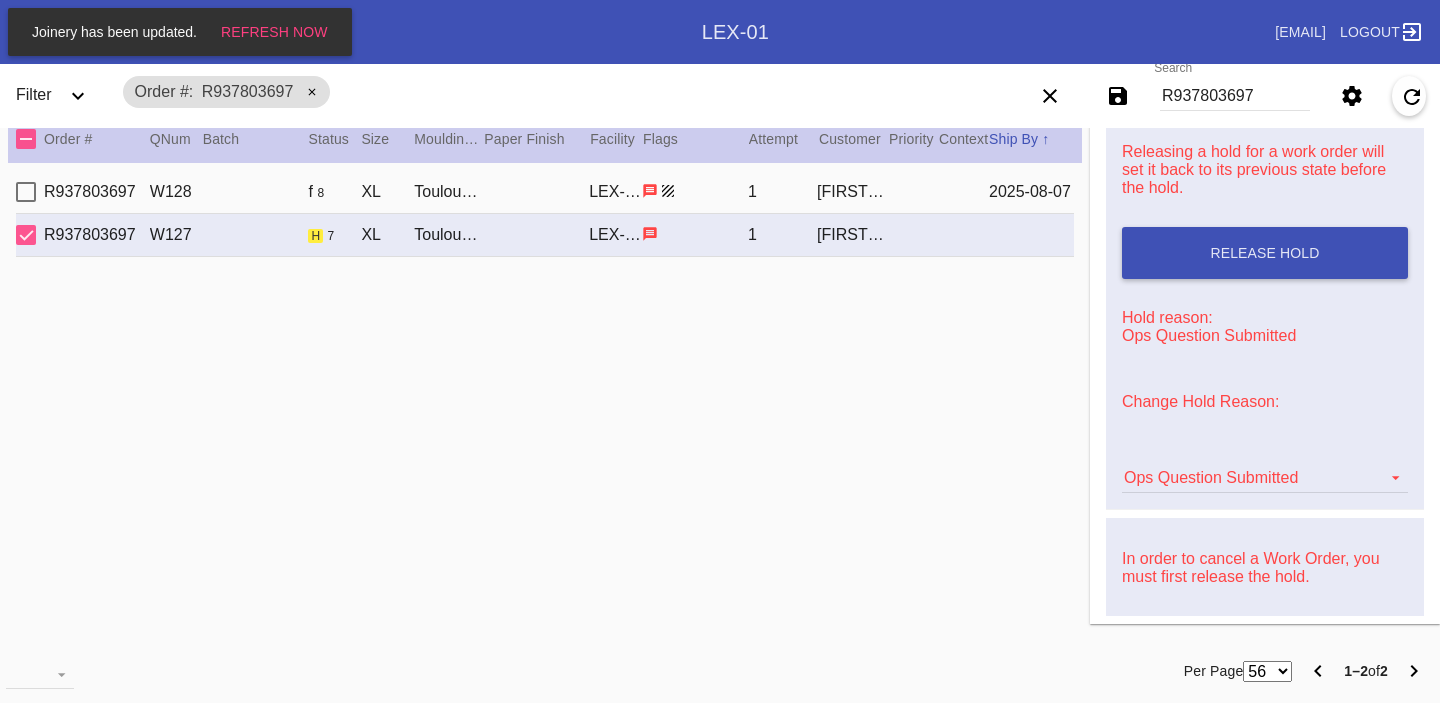 scroll, scrollTop: 376, scrollLeft: 0, axis: vertical 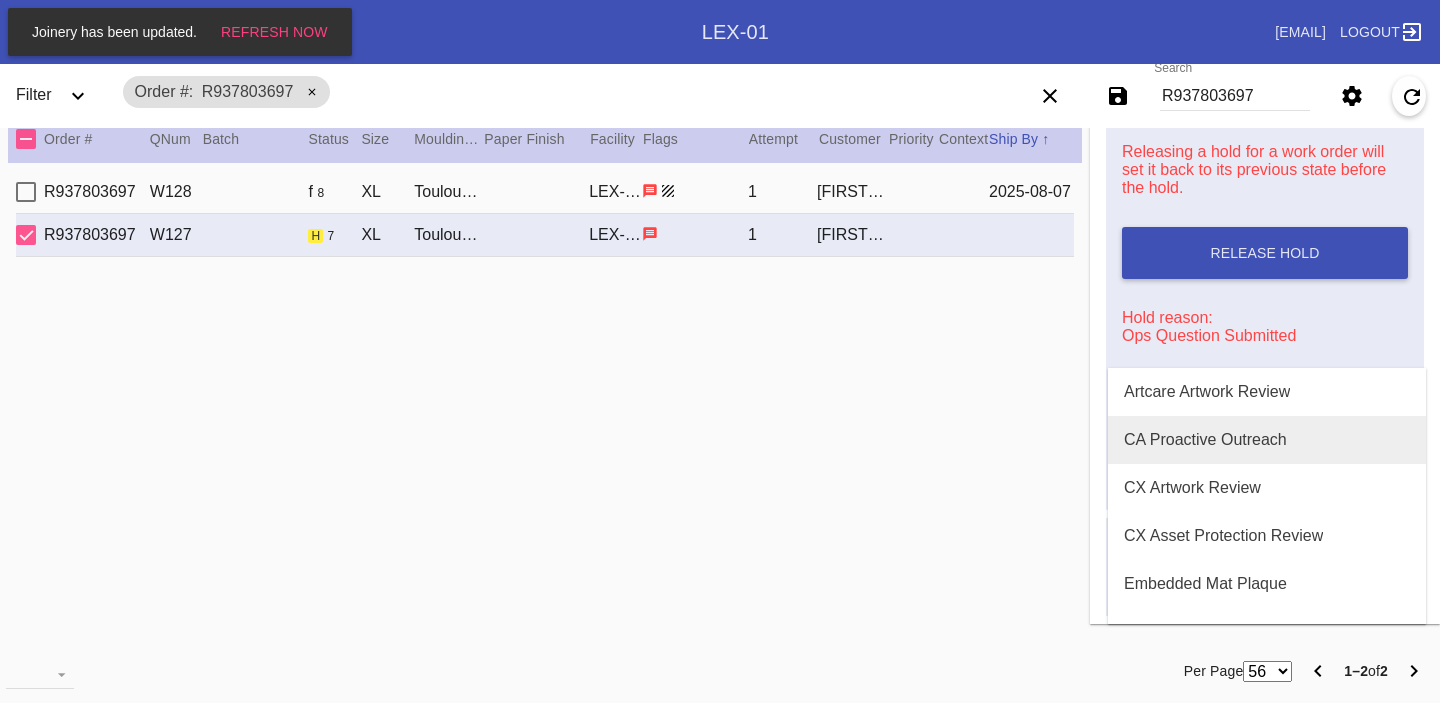 click on "CA Proactive Outreach" at bounding box center [1205, 440] 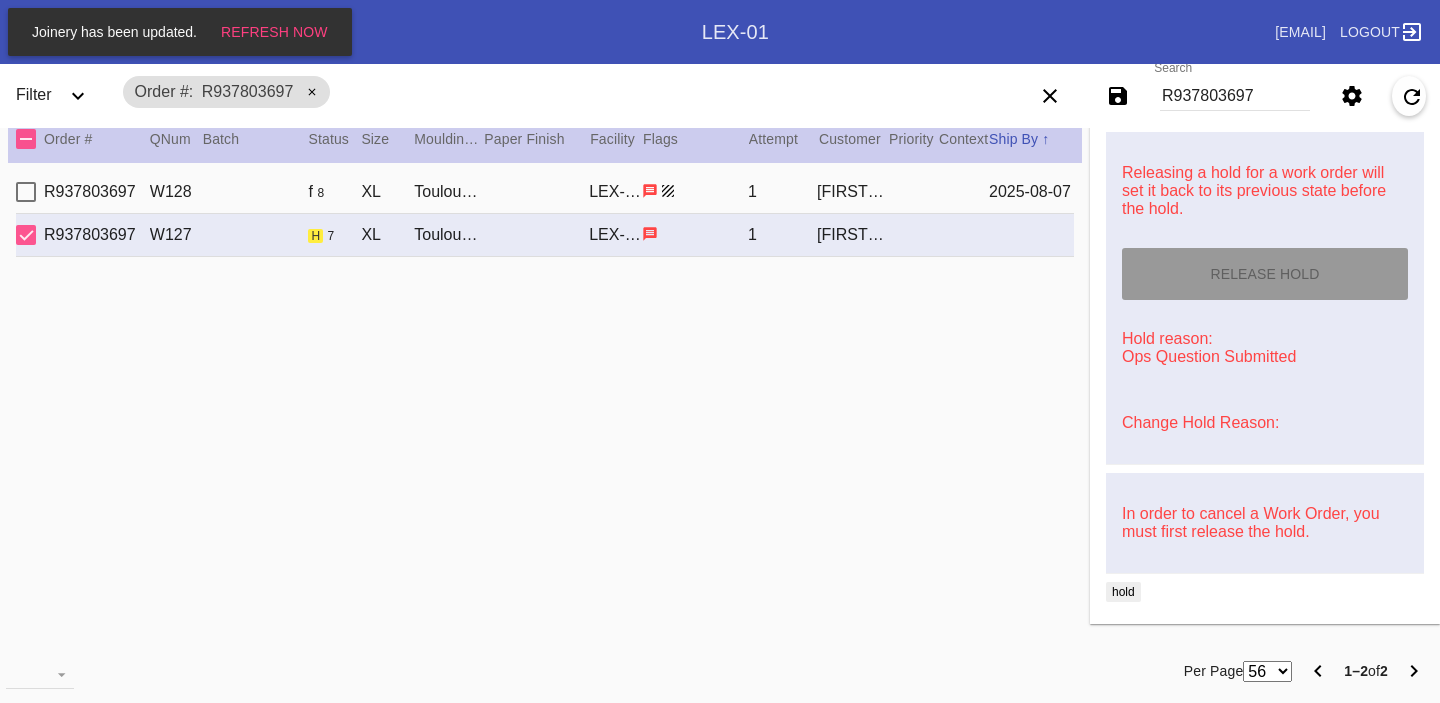 type on "8/4/2025" 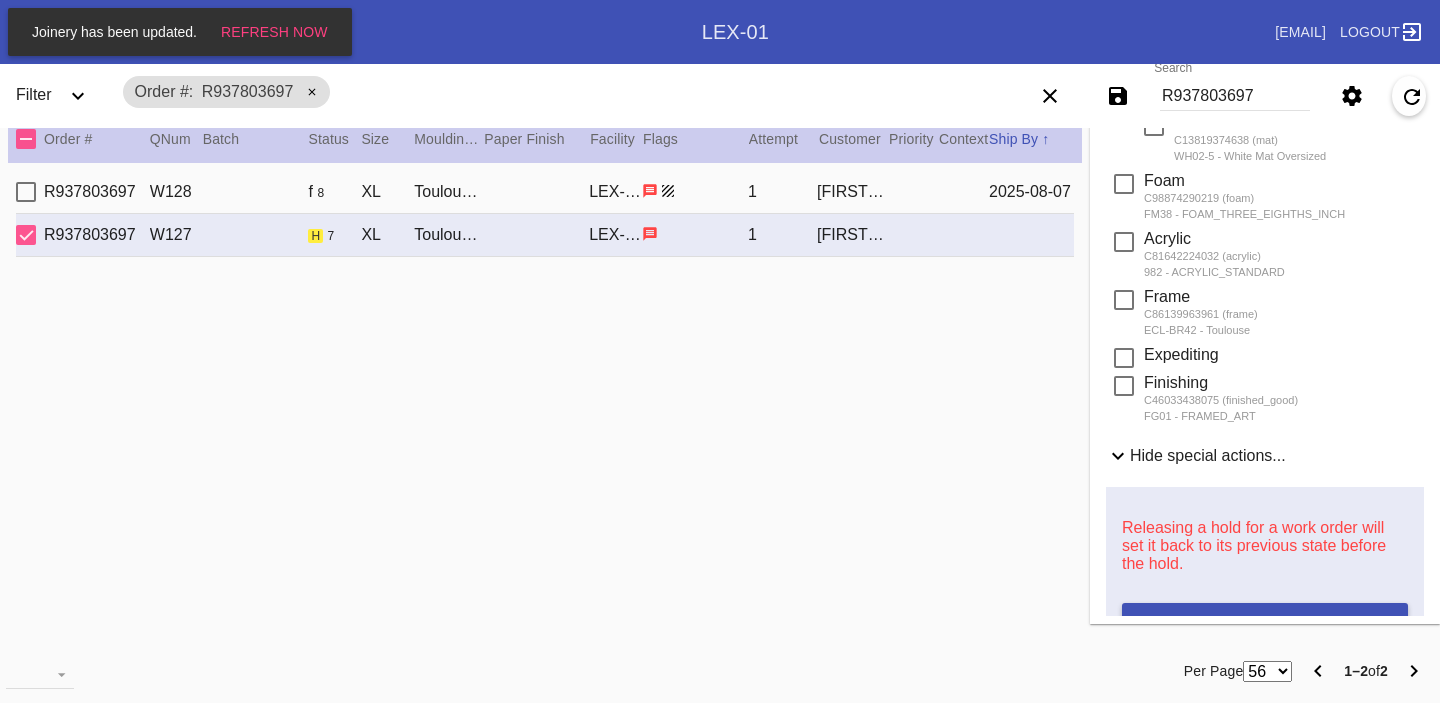 scroll, scrollTop: 0, scrollLeft: 0, axis: both 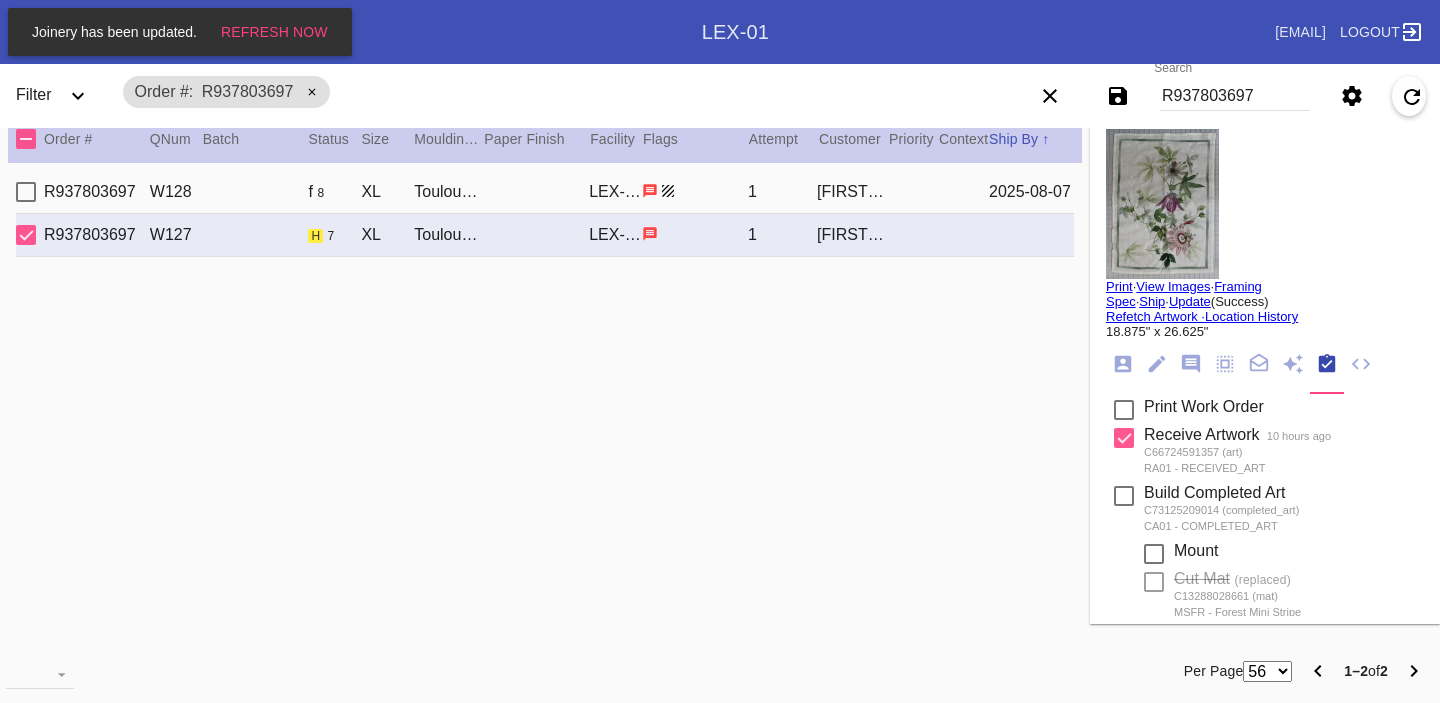 click on "[ORDER_ID] [ITEM_CODE] [DIMENSIONS] [ITEM_NAME] [LOCATION] [PERSON_NAME]
[DATE]" at bounding box center (545, 192) 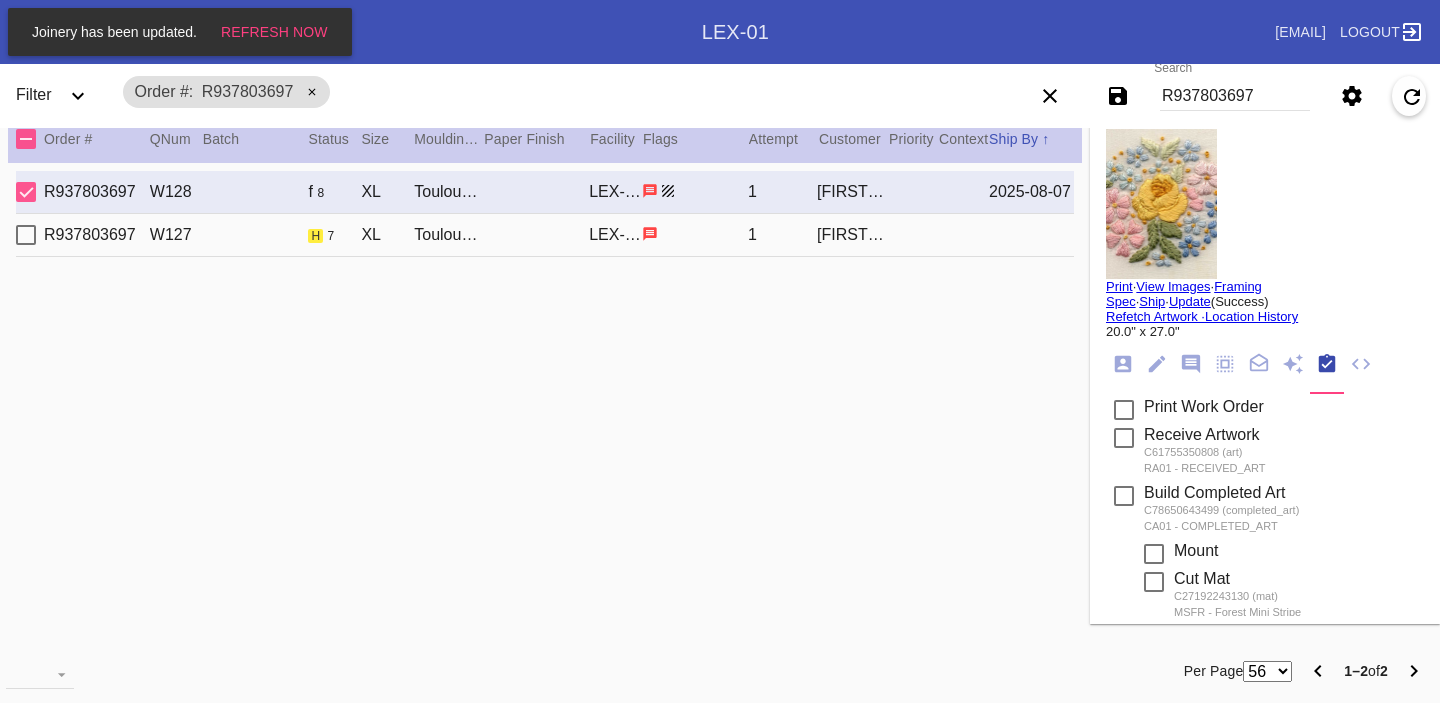 click on "View Images" at bounding box center (1173, 286) 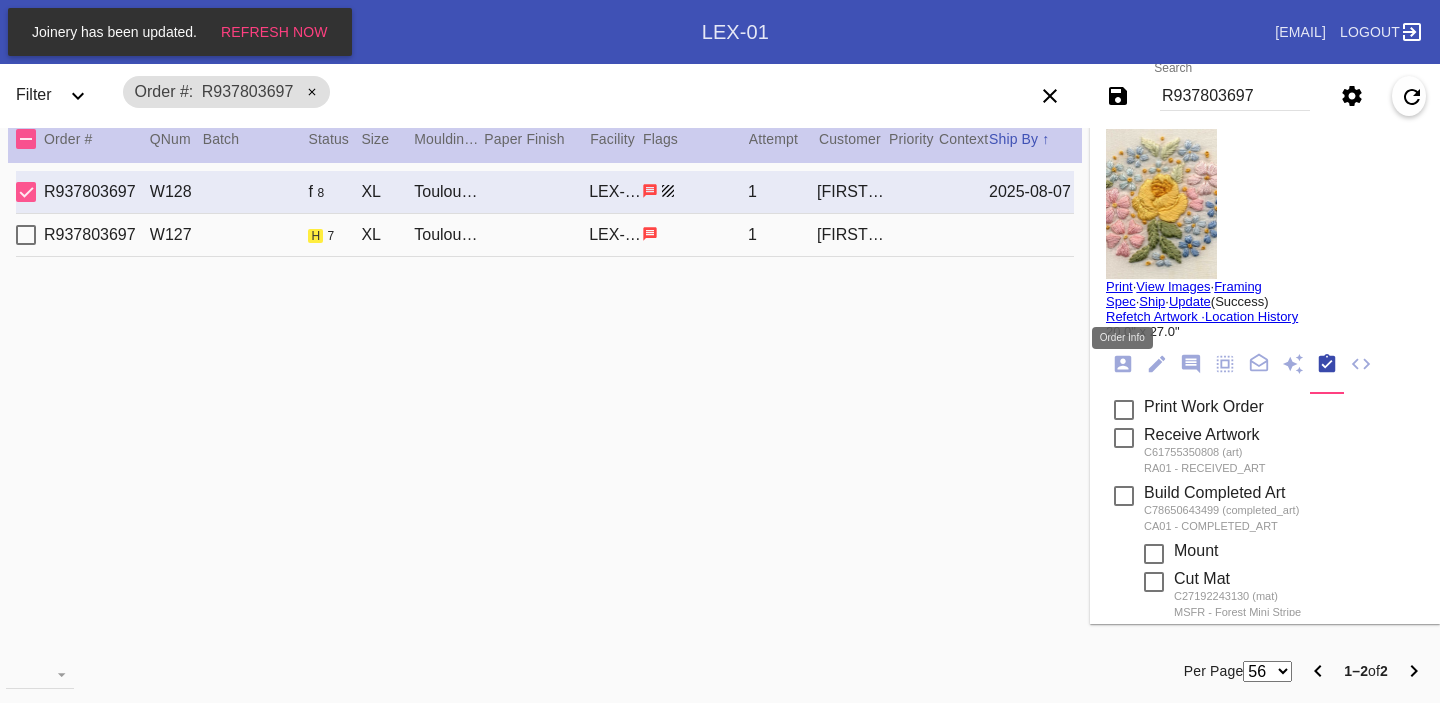 click 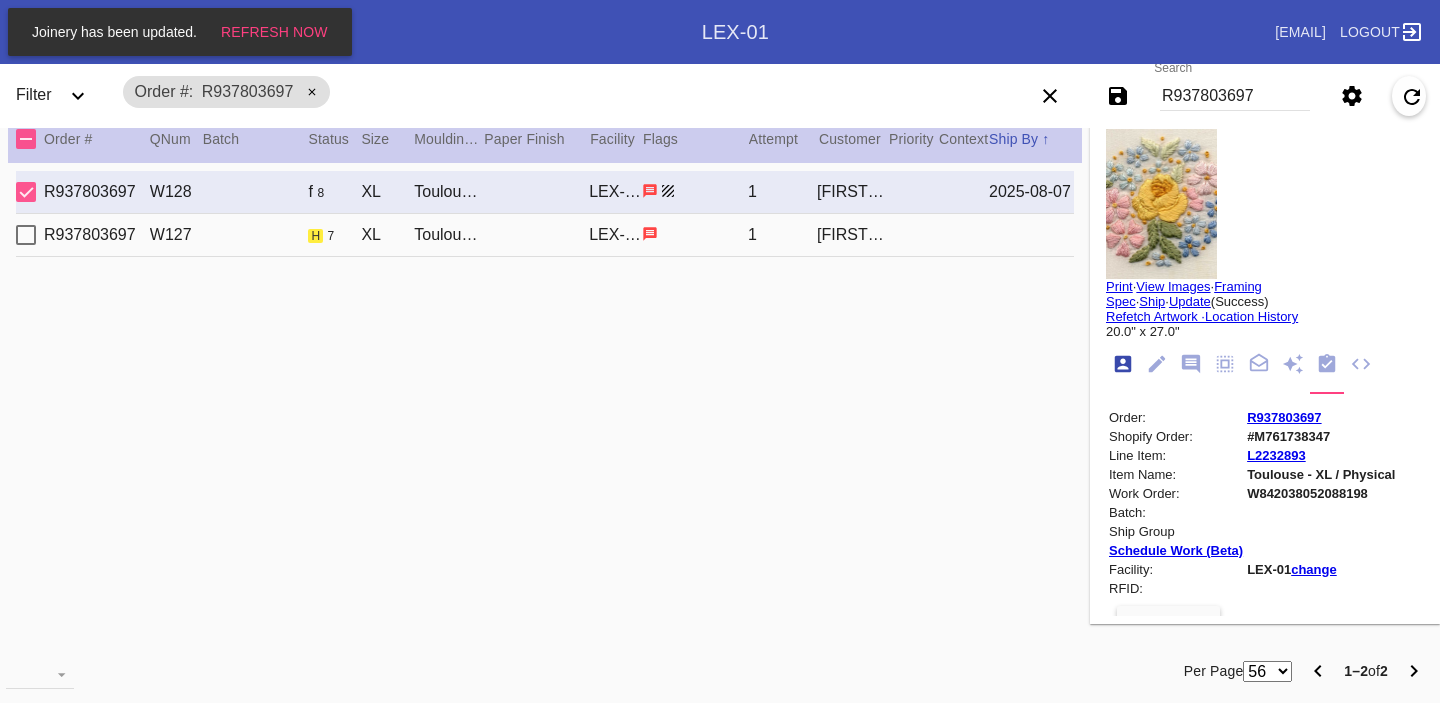 scroll, scrollTop: 24, scrollLeft: 0, axis: vertical 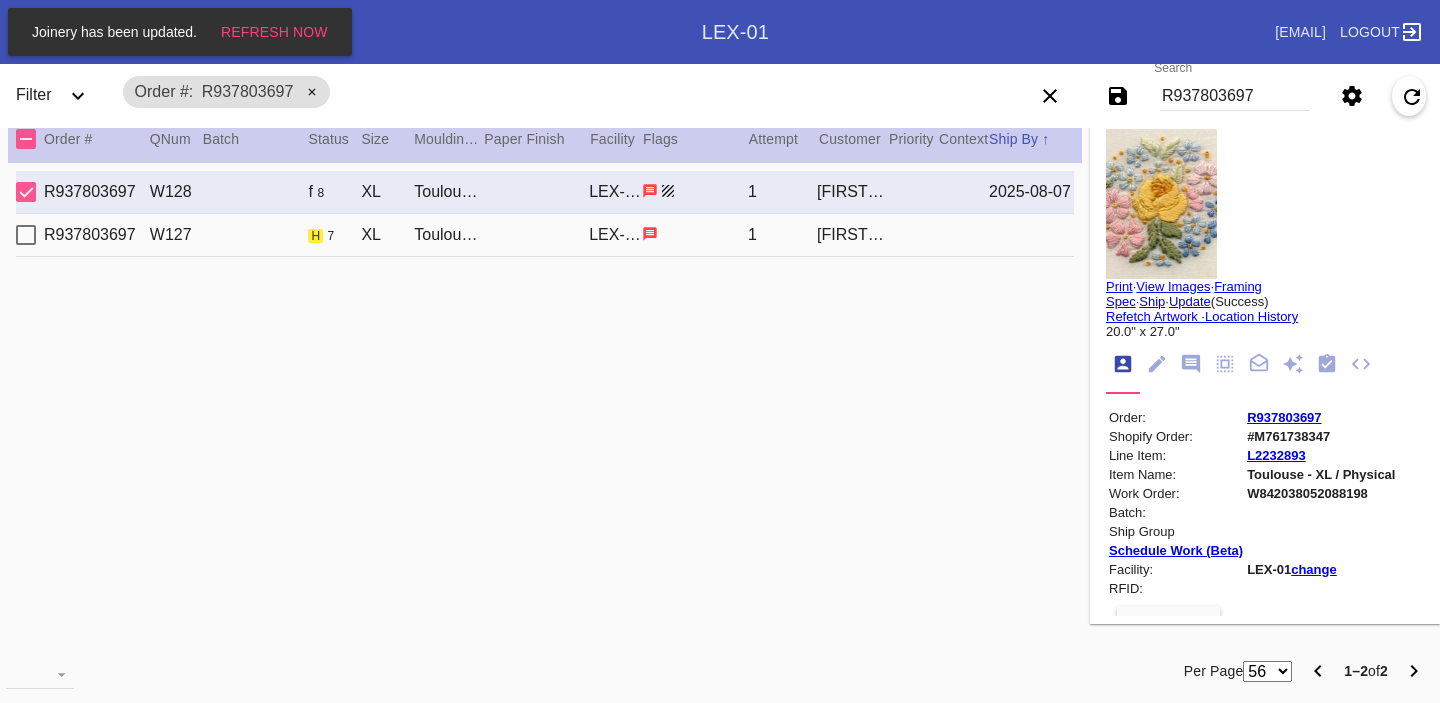 click on "#M761738347" at bounding box center (1321, 436) 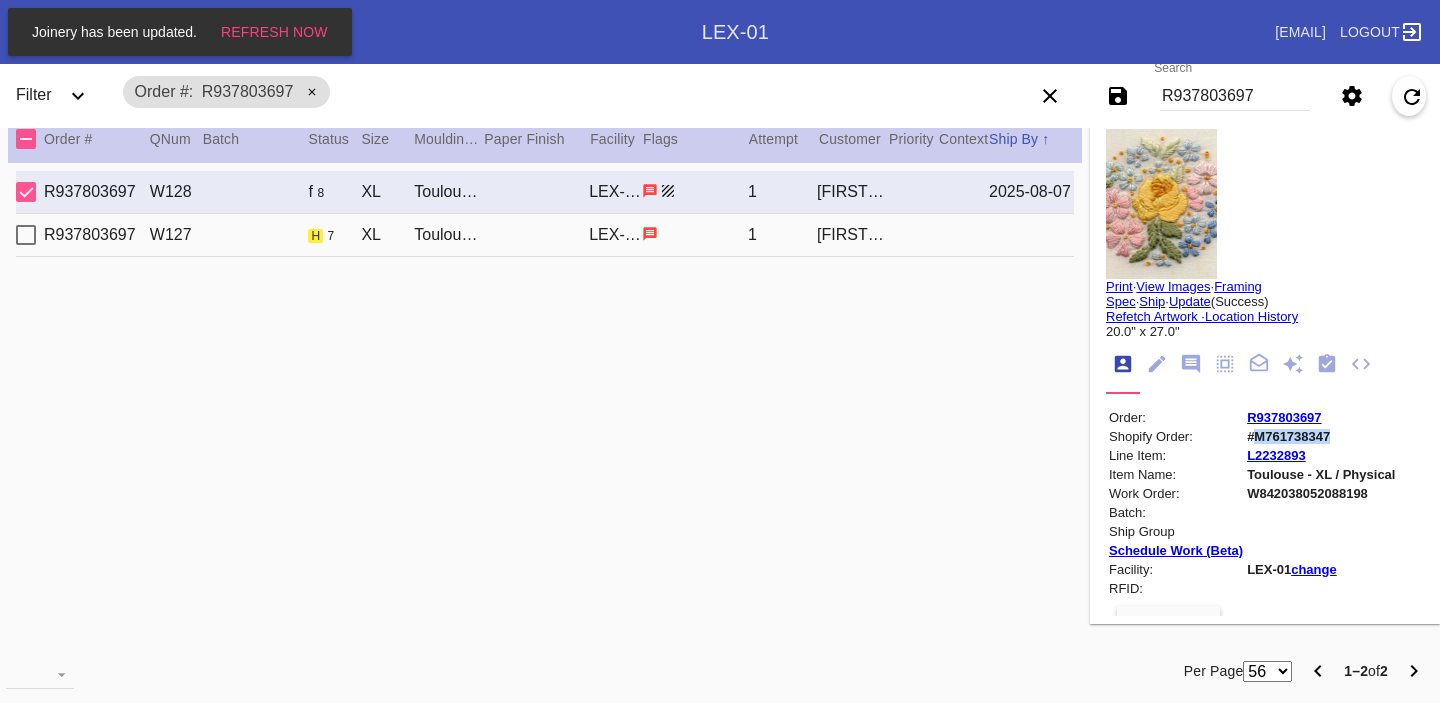 click on "#M761738347" at bounding box center [1321, 436] 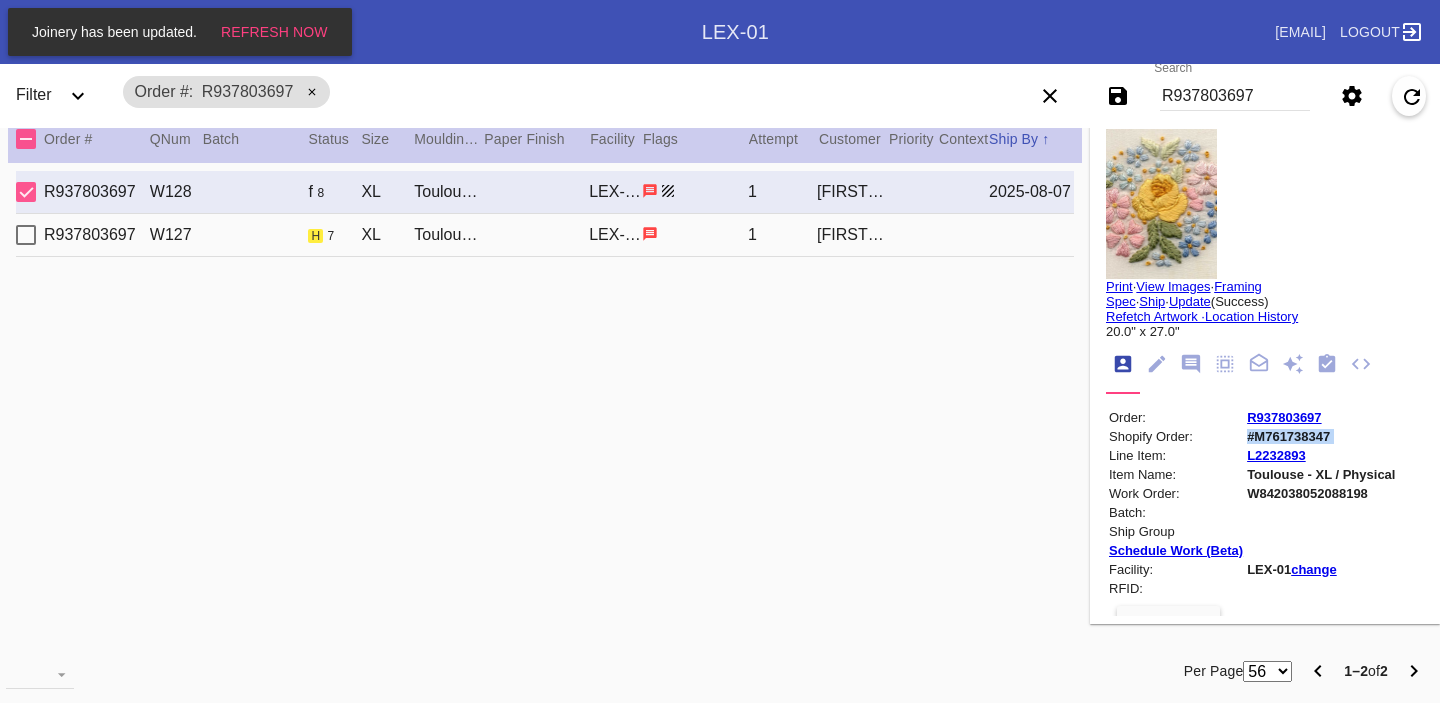 copy on "#M761738347" 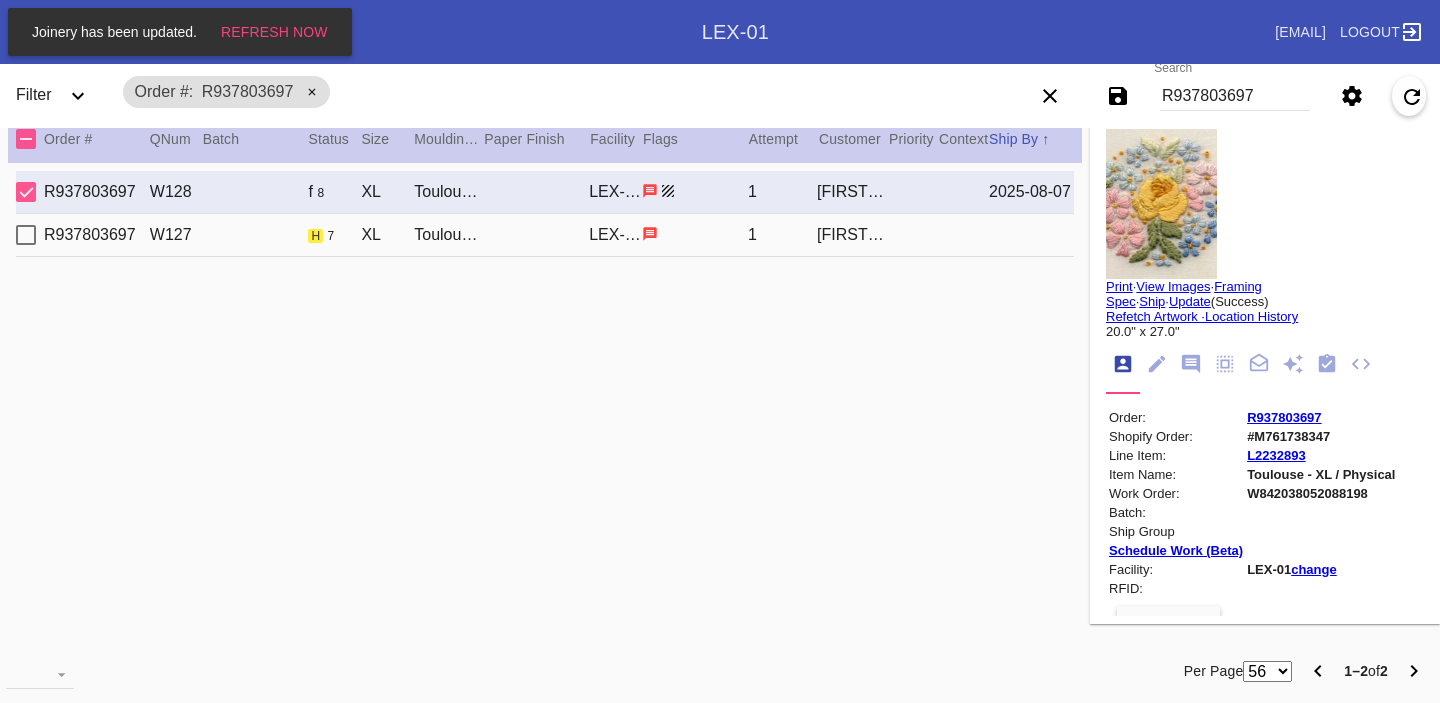click on "R937803697" at bounding box center [1235, 96] 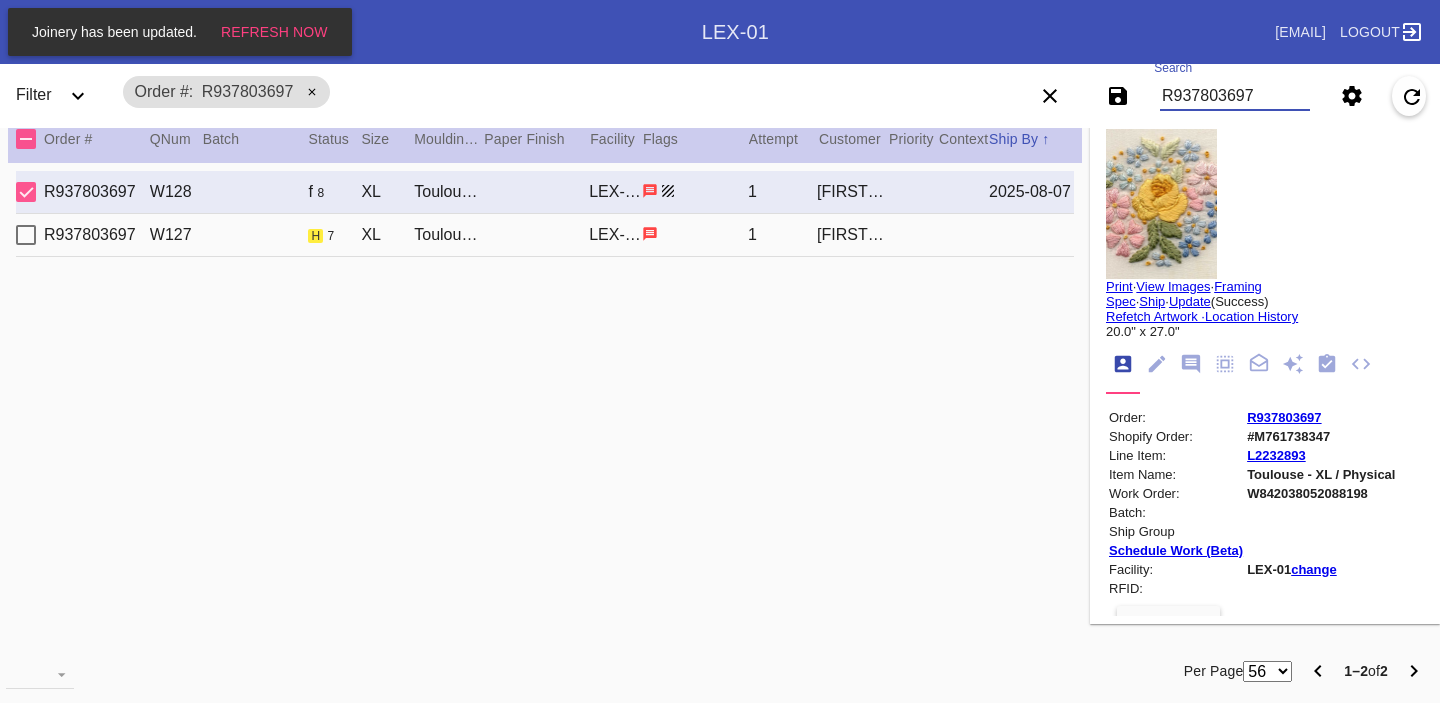 paste on "[PHONE_NUMBER]" 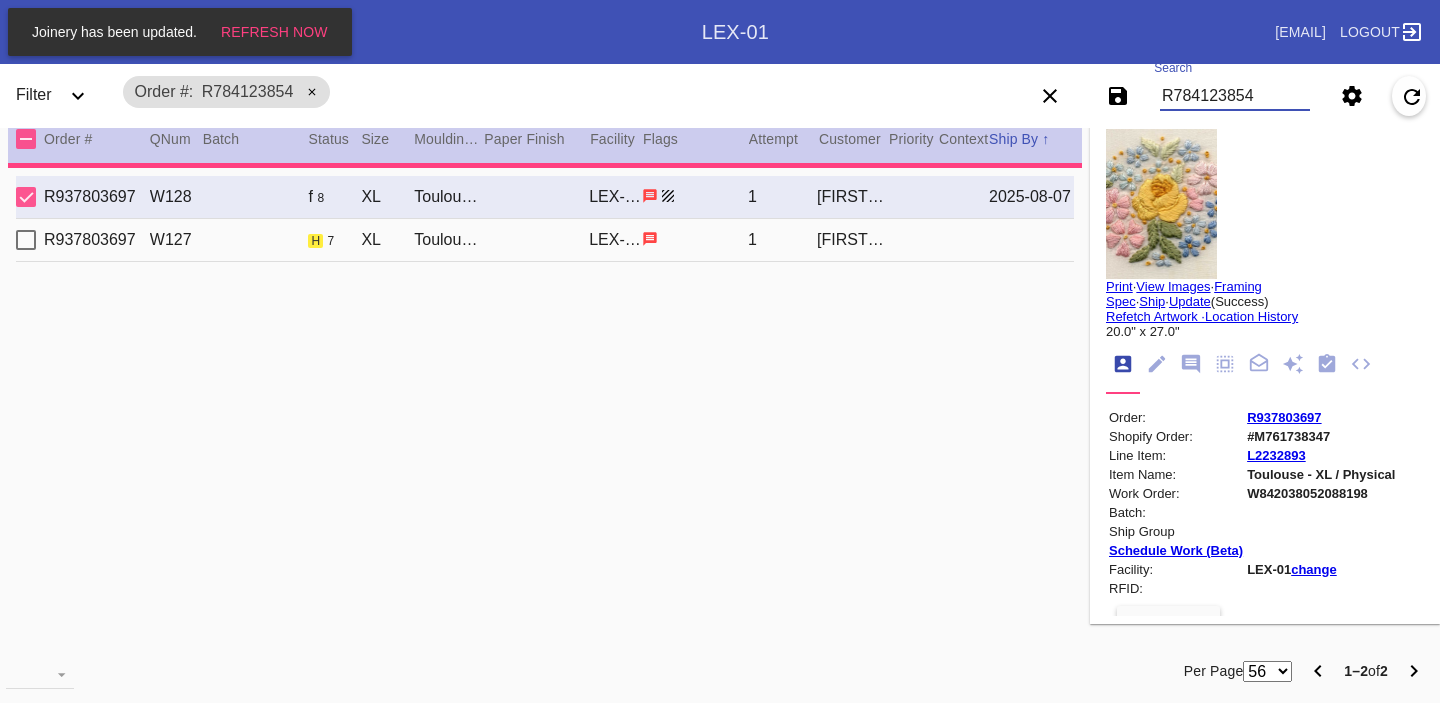 type on "0.0" 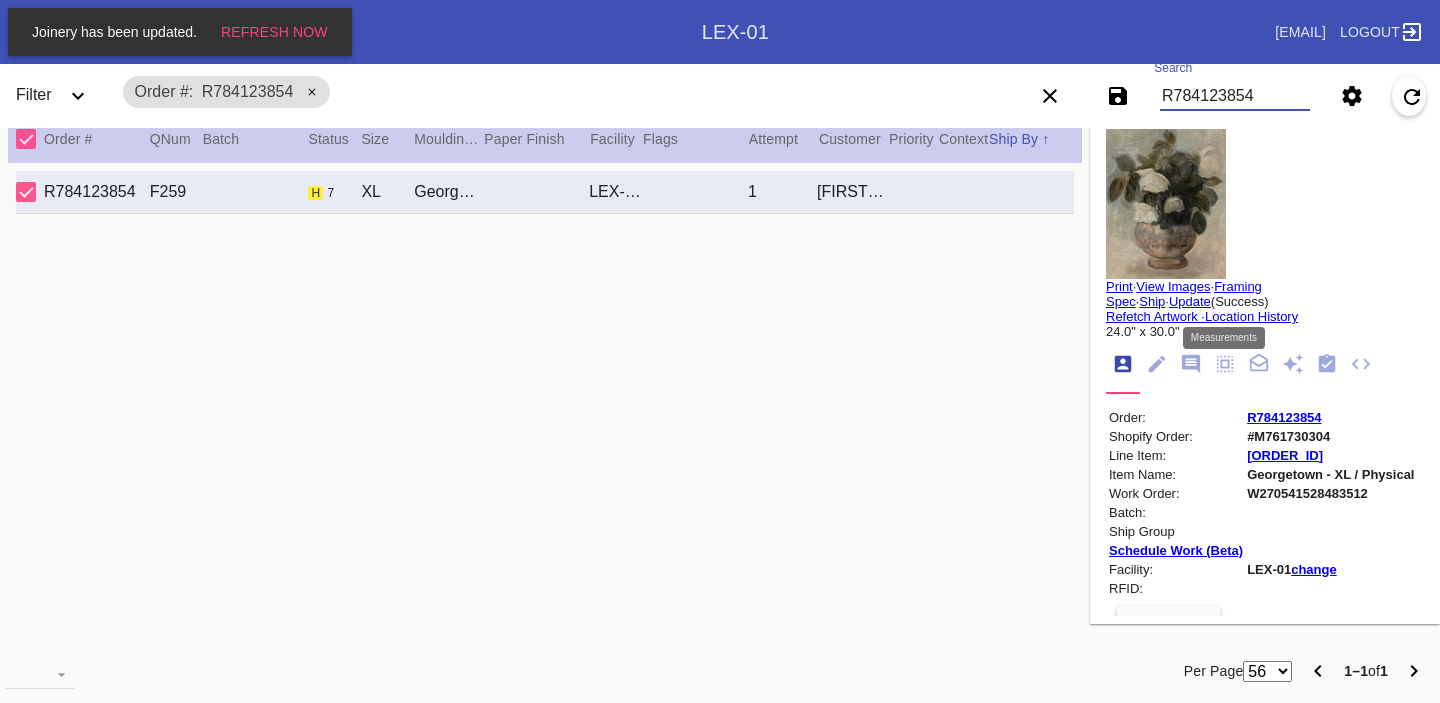 click 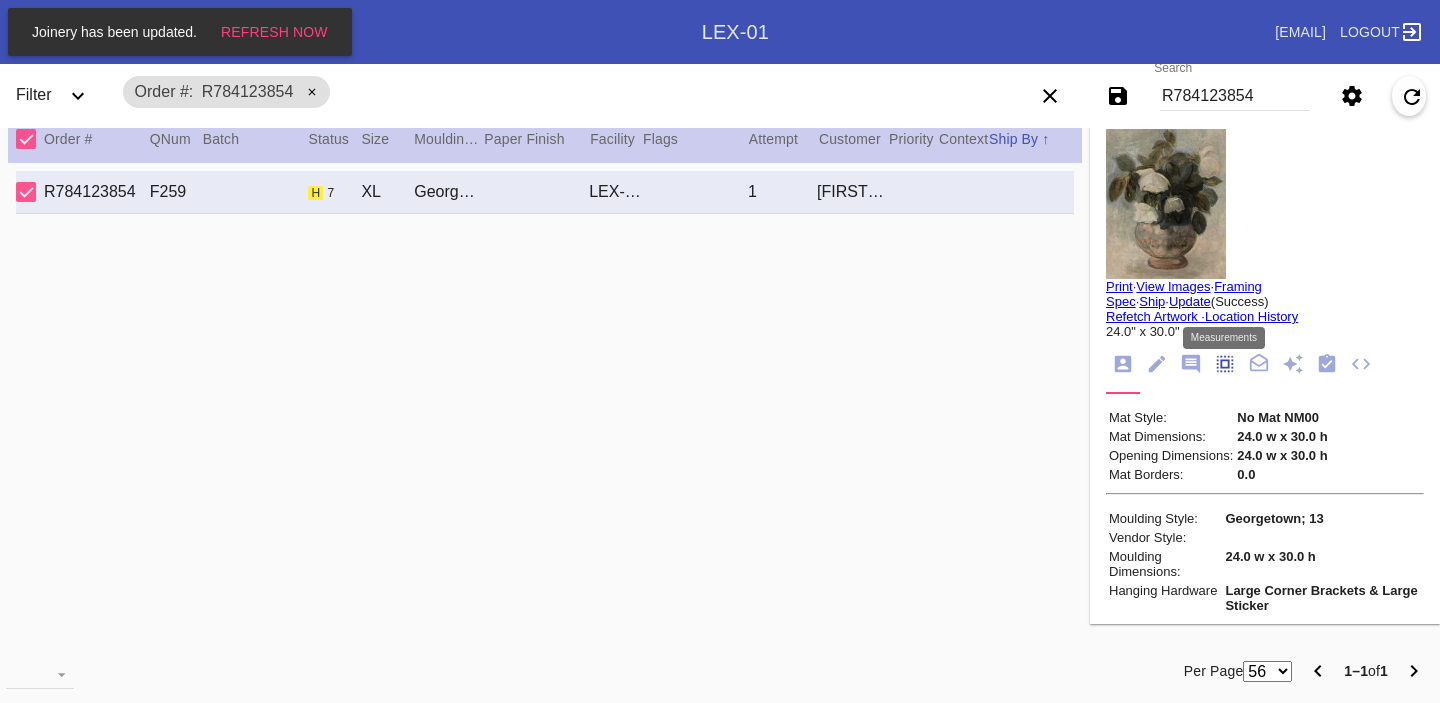 scroll, scrollTop: 172, scrollLeft: 0, axis: vertical 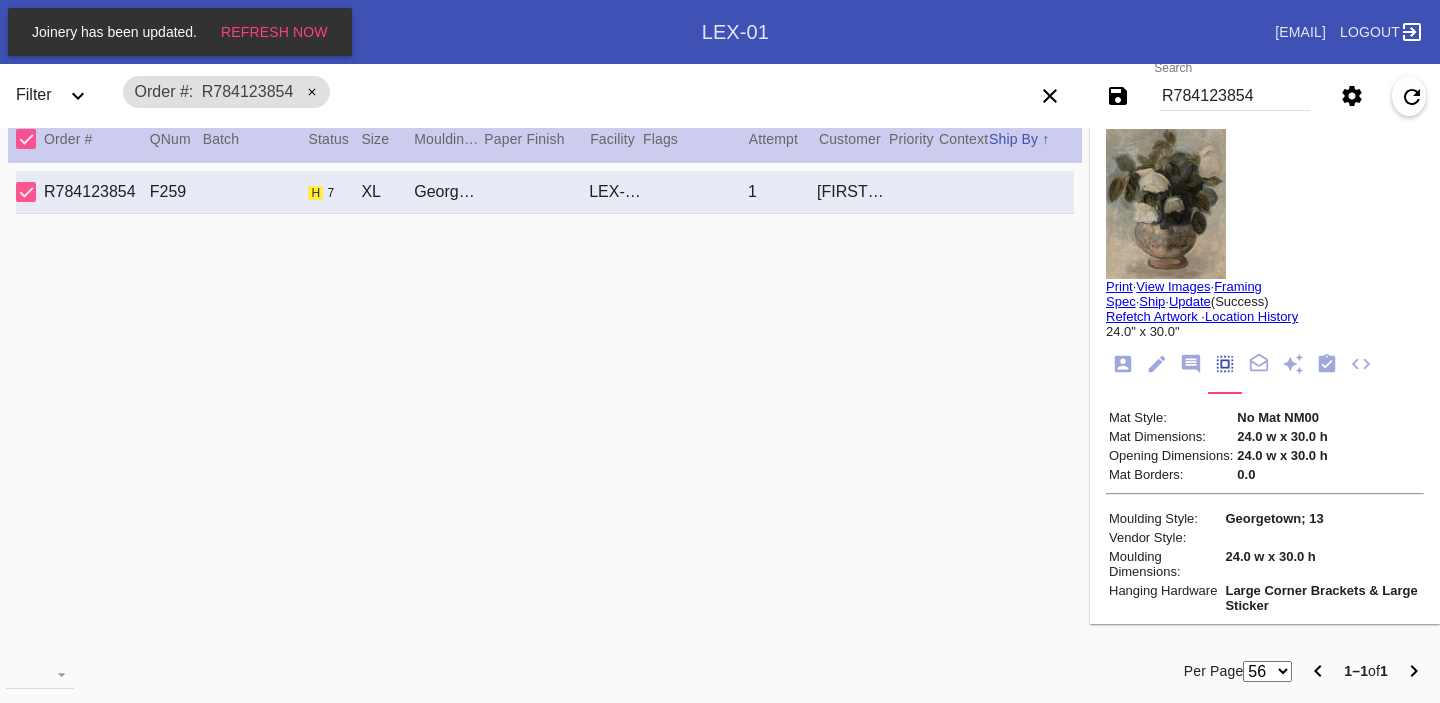 click on "R784123854" at bounding box center (1235, 96) 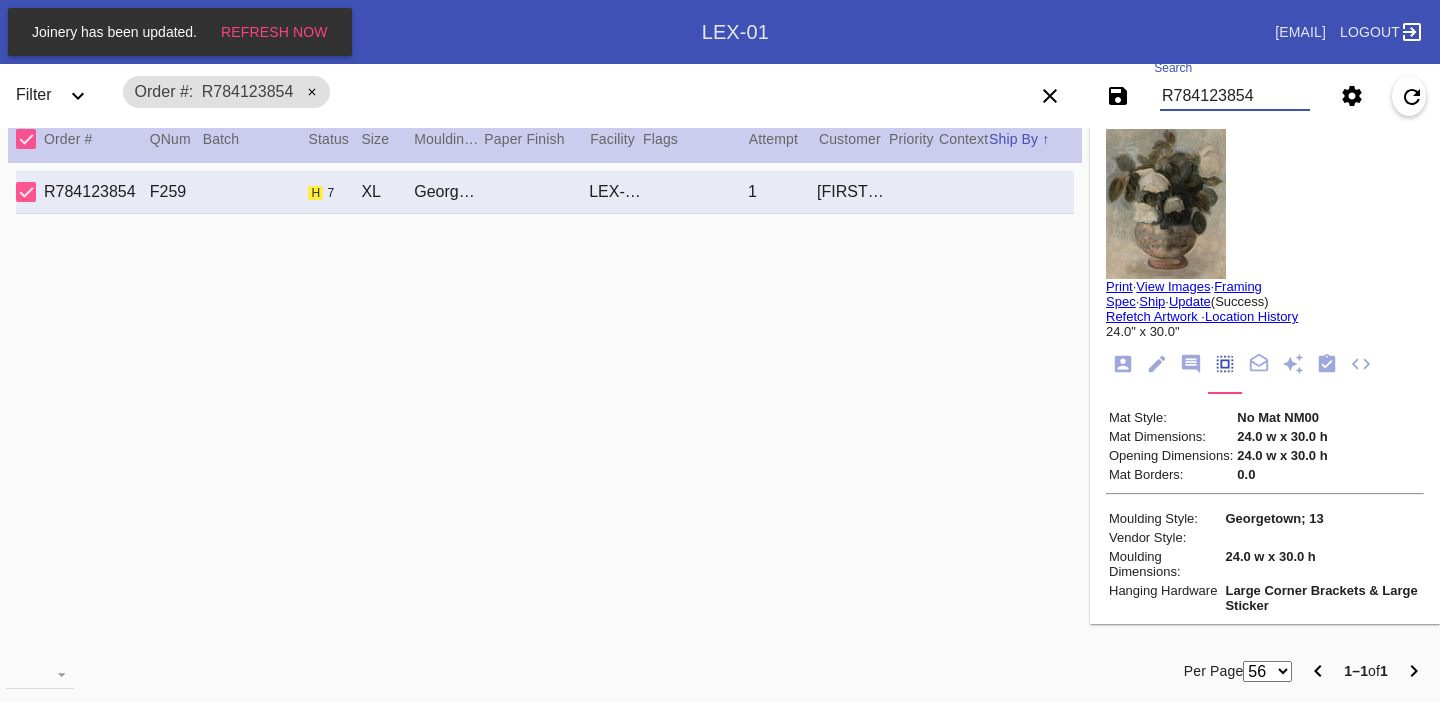 click on "R784123854" at bounding box center (1235, 96) 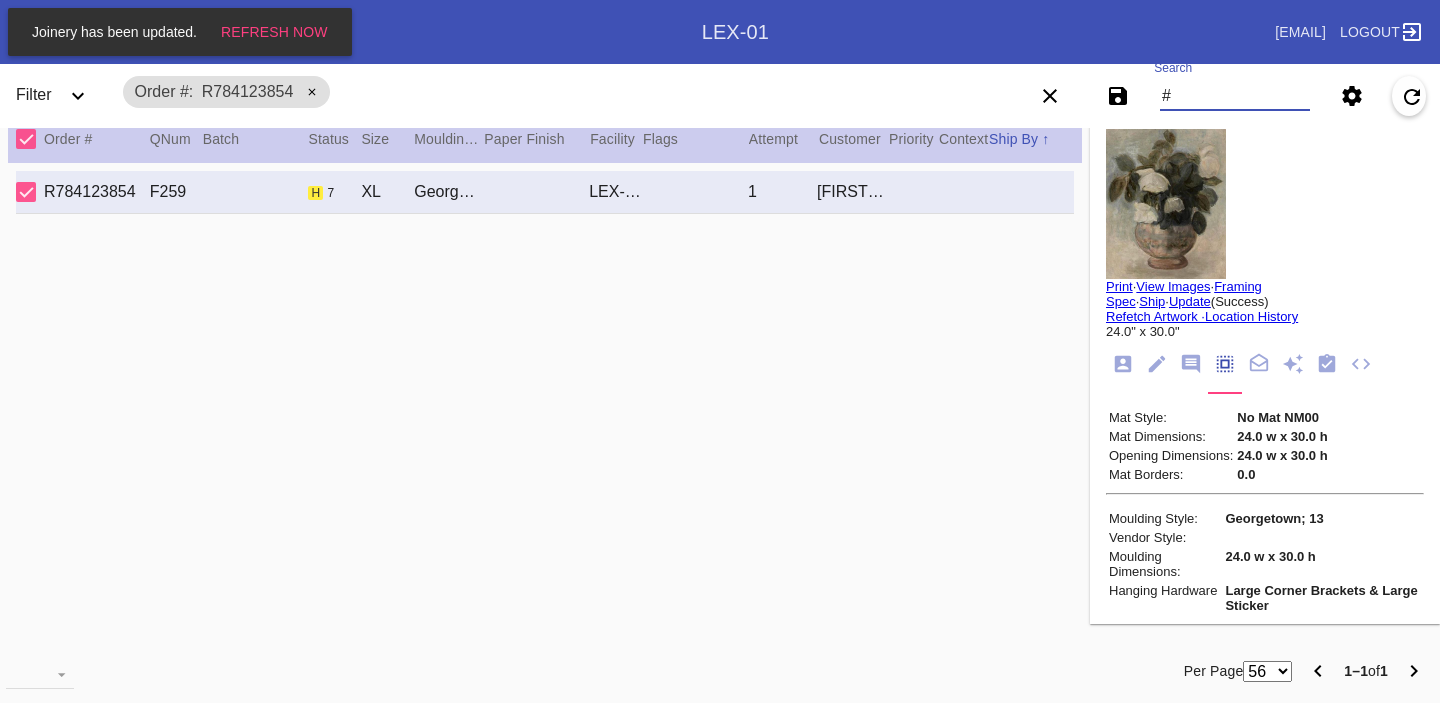 paste on "[SHOPIFY_ORDER_ID]" 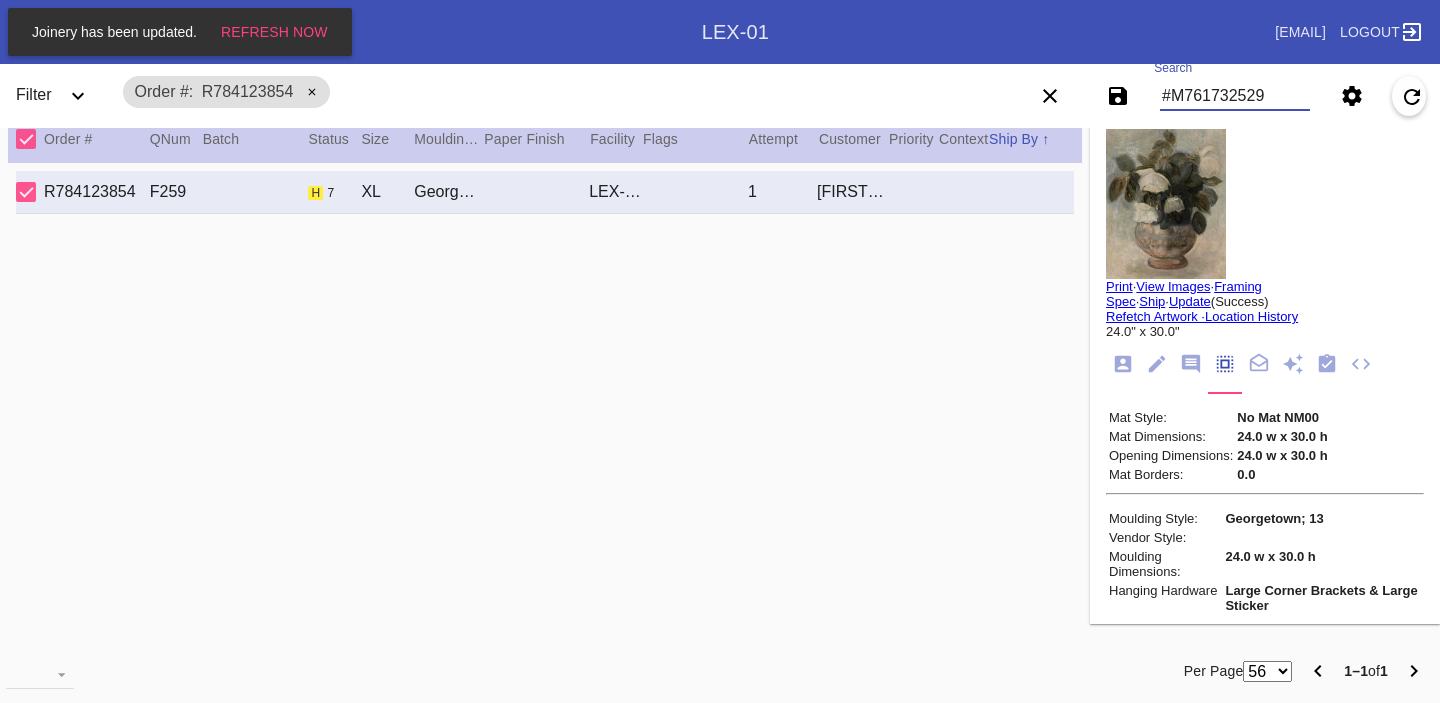 type on "#M761732529" 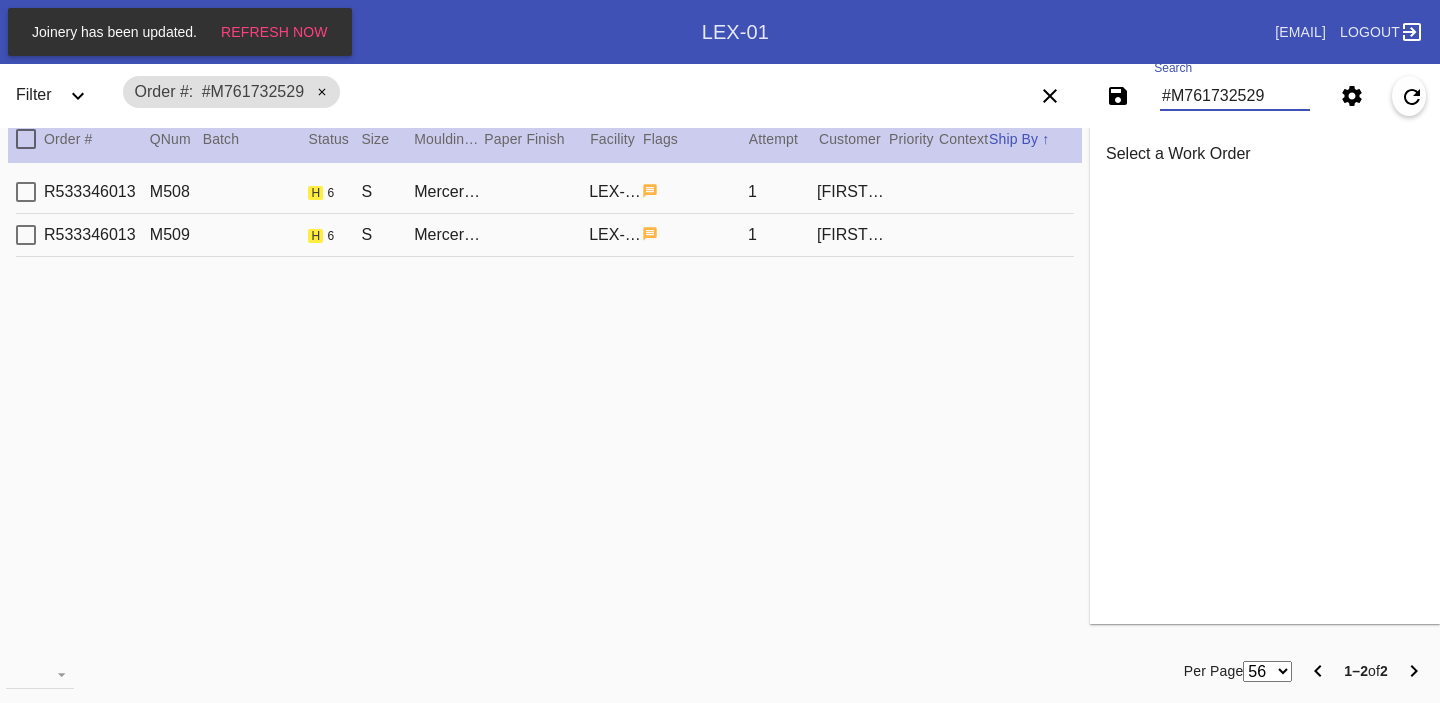click on "[ORDER_ID] [ITEM_CODE] [DIMENSIONS] [ITEM_NAME] [LOCATION] [PERSON_NAME]" at bounding box center (545, 192) 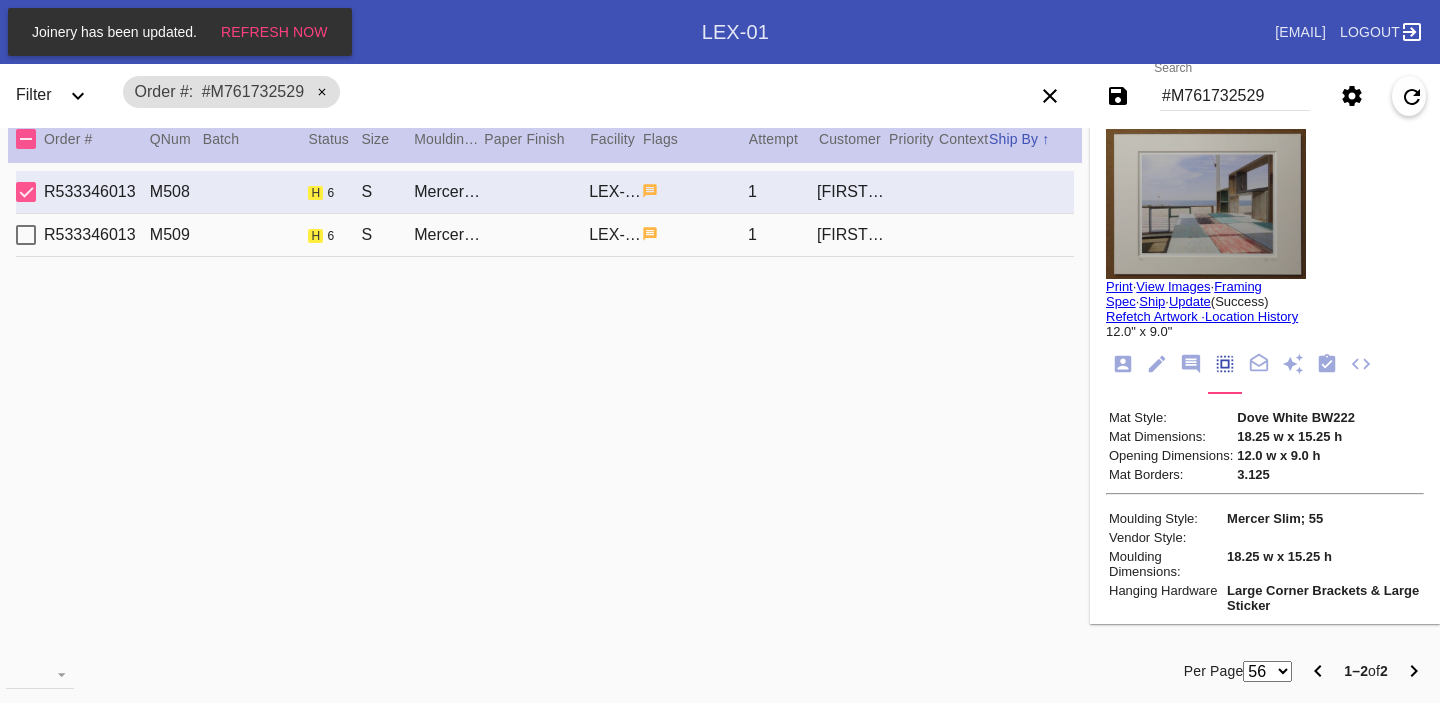 click at bounding box center (1206, 204) 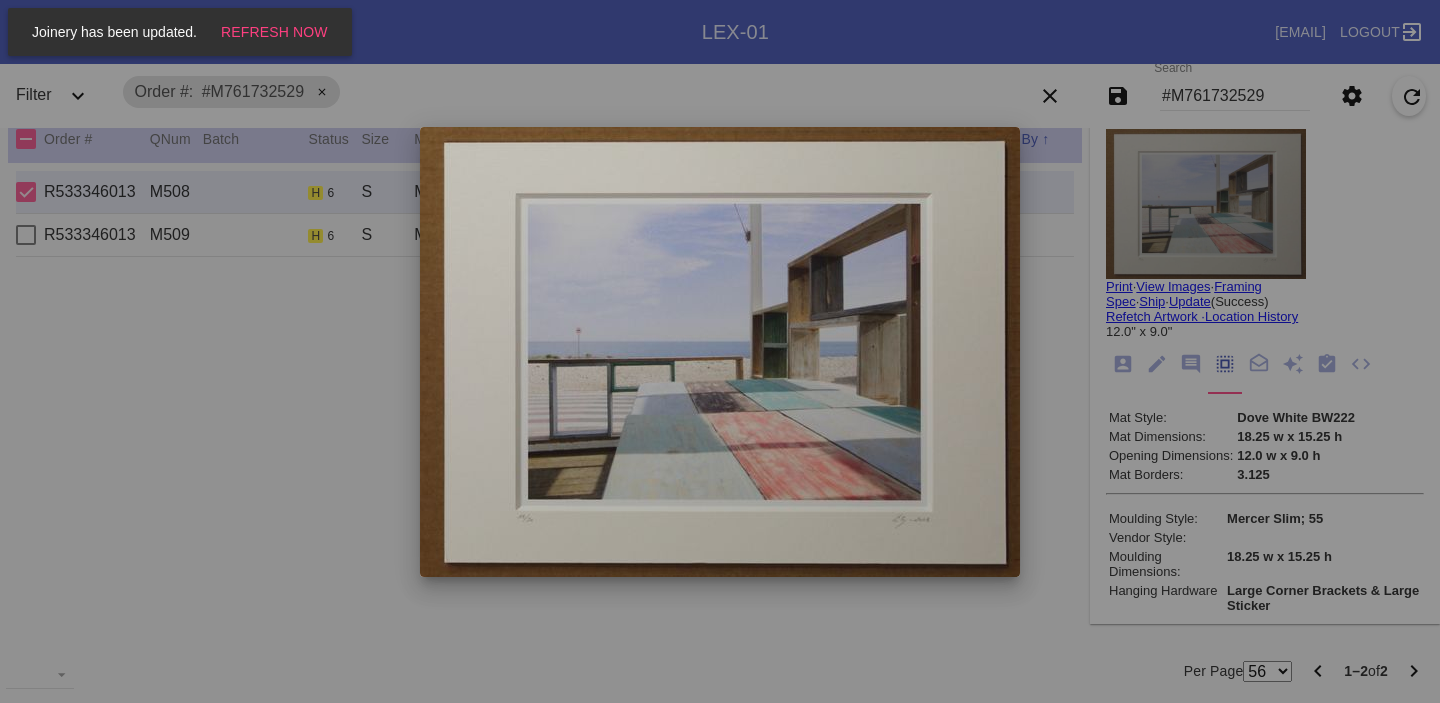 click at bounding box center [720, 351] 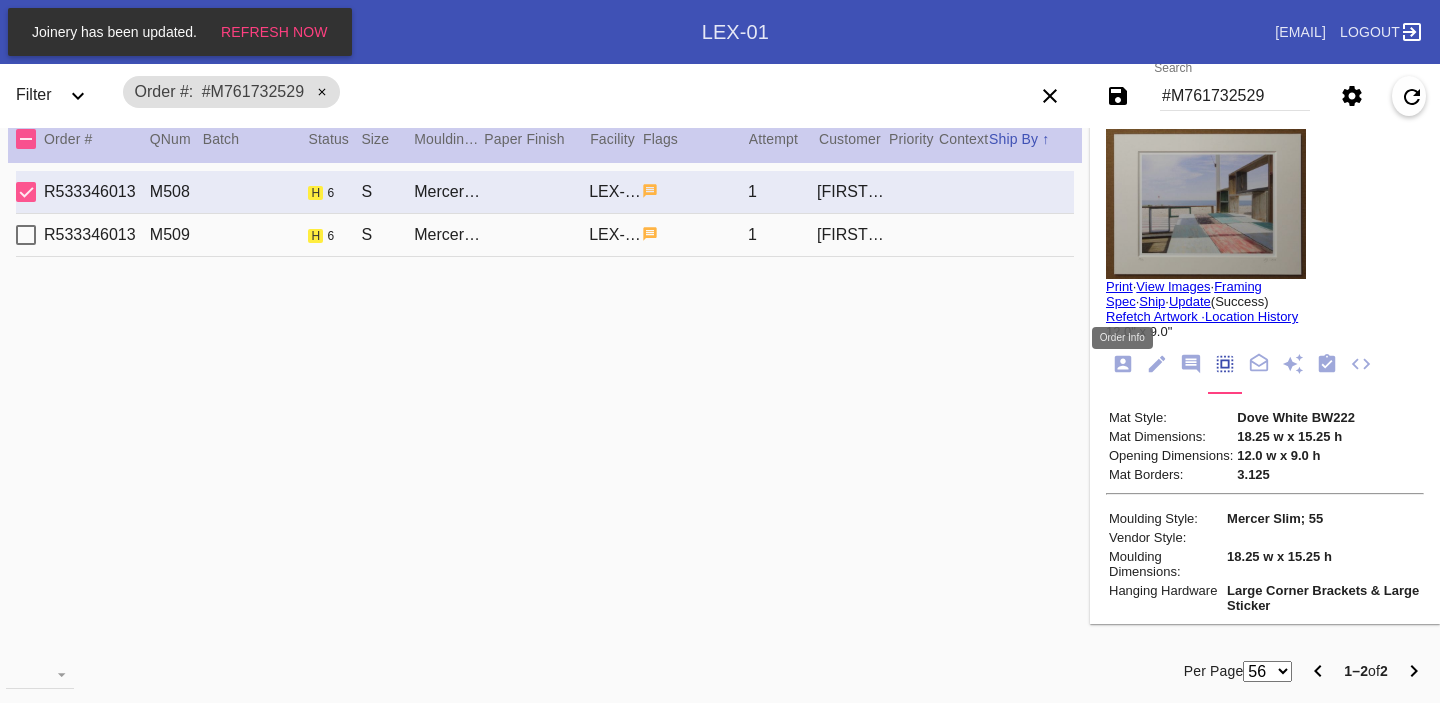 click 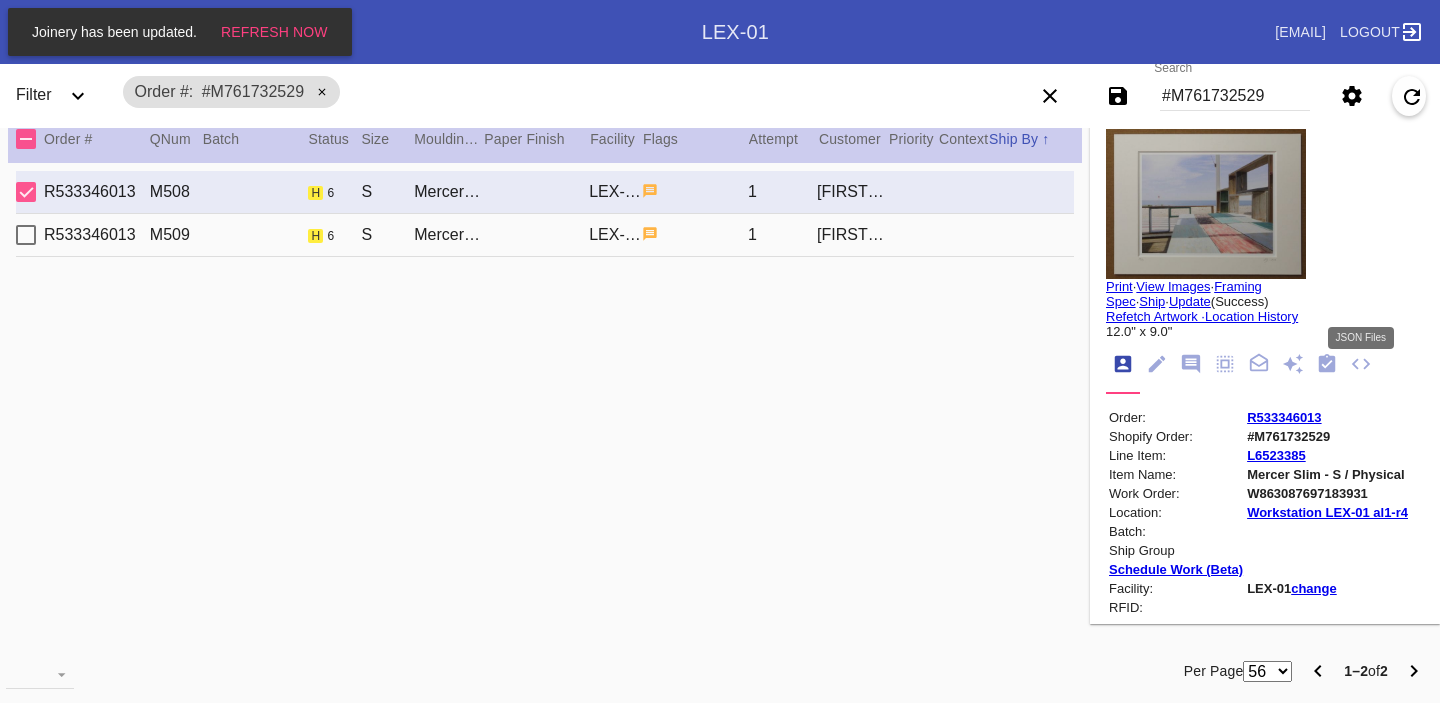 click 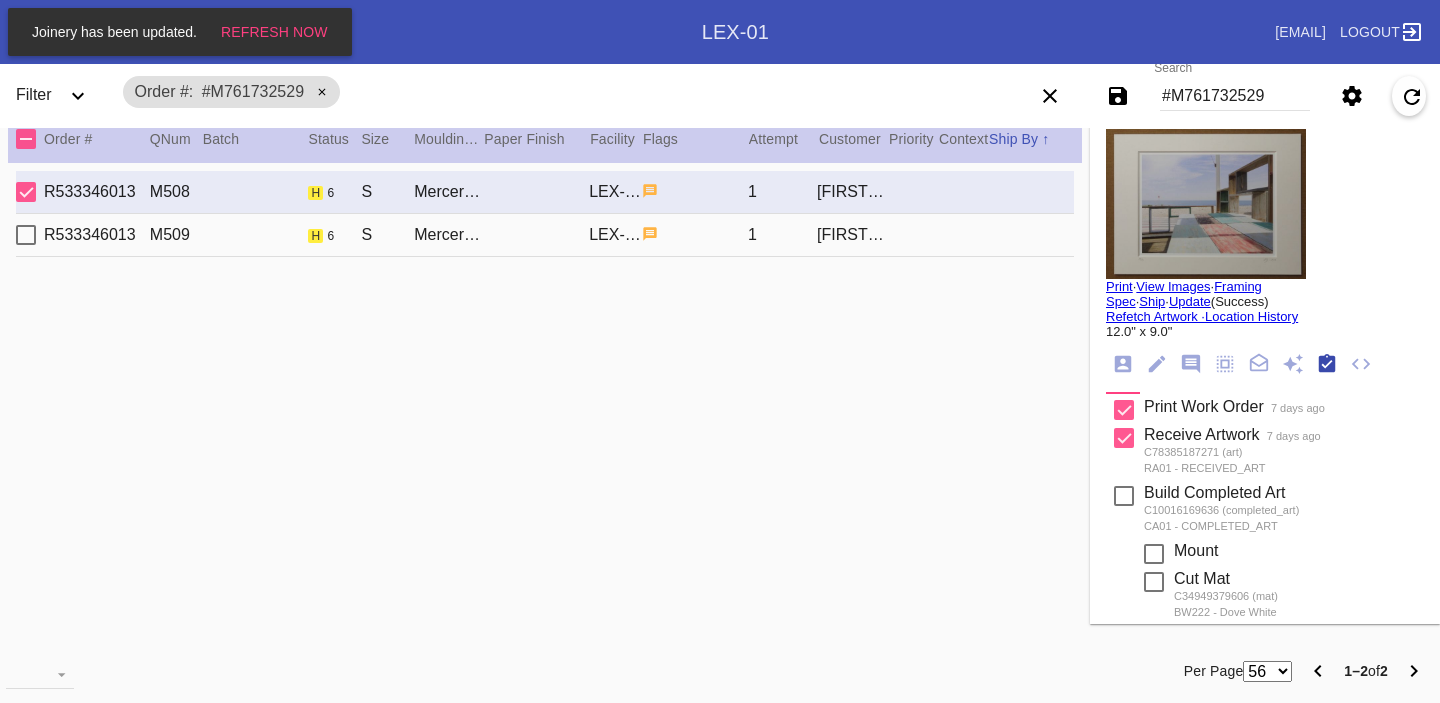 scroll, scrollTop: 320, scrollLeft: 0, axis: vertical 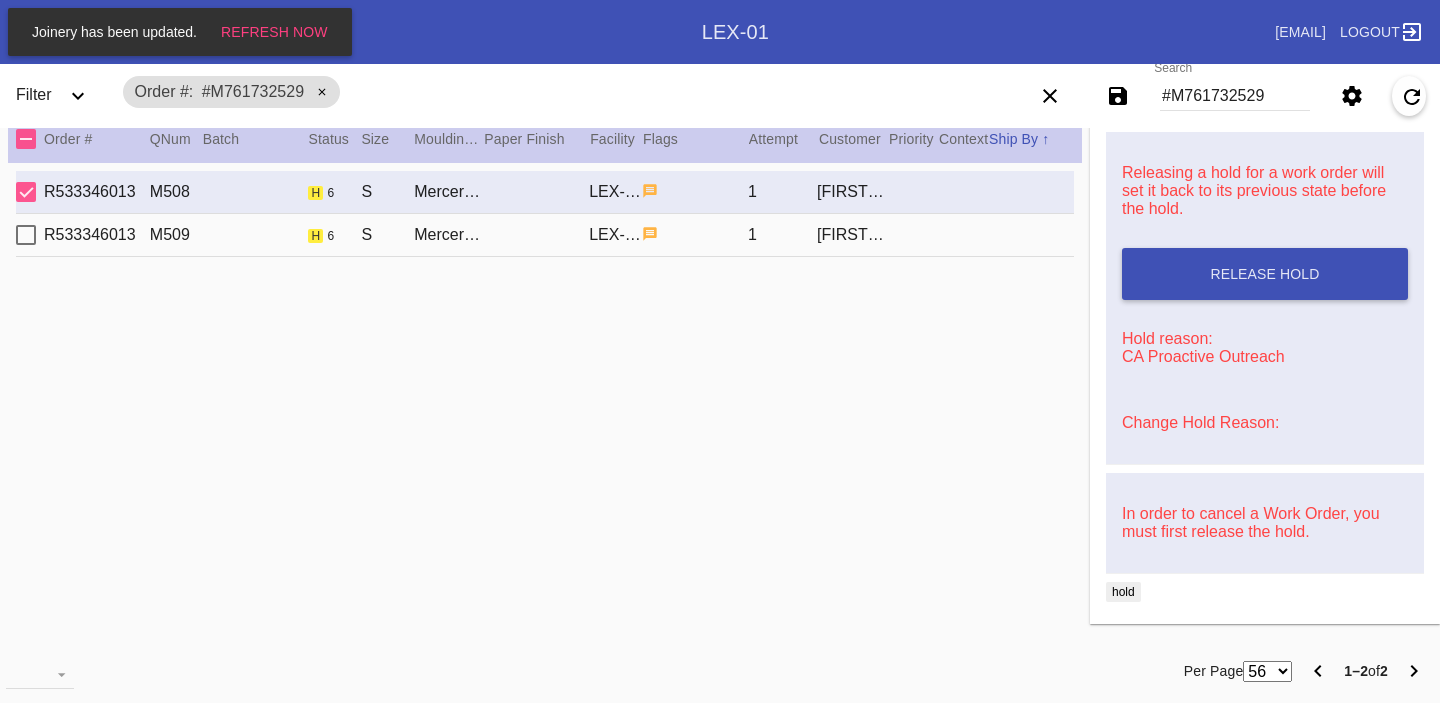 click on "[ORDER_ID] [ITEM_CODE] [DIMENSIONS] [ITEM_NAME] [LOCATION] [PERSON_NAME]" at bounding box center (545, 235) 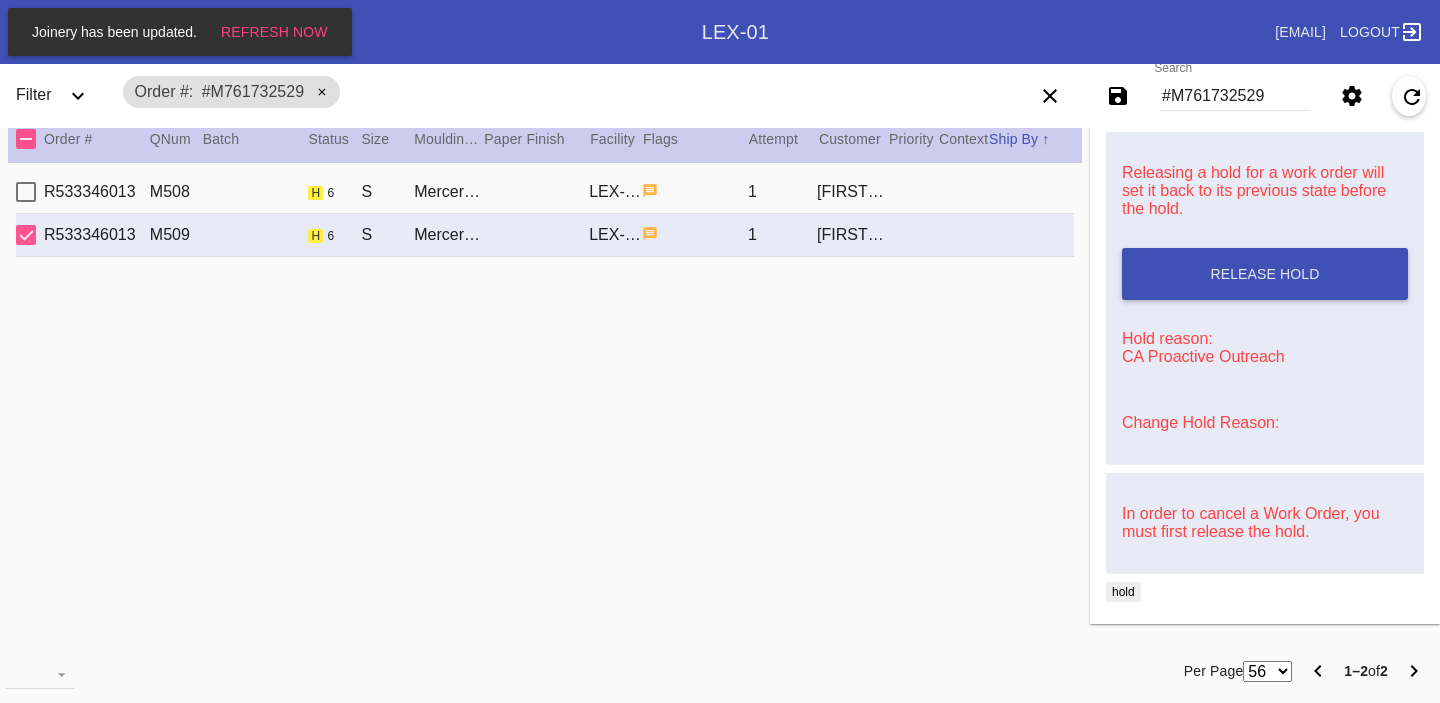 scroll, scrollTop: 0, scrollLeft: 0, axis: both 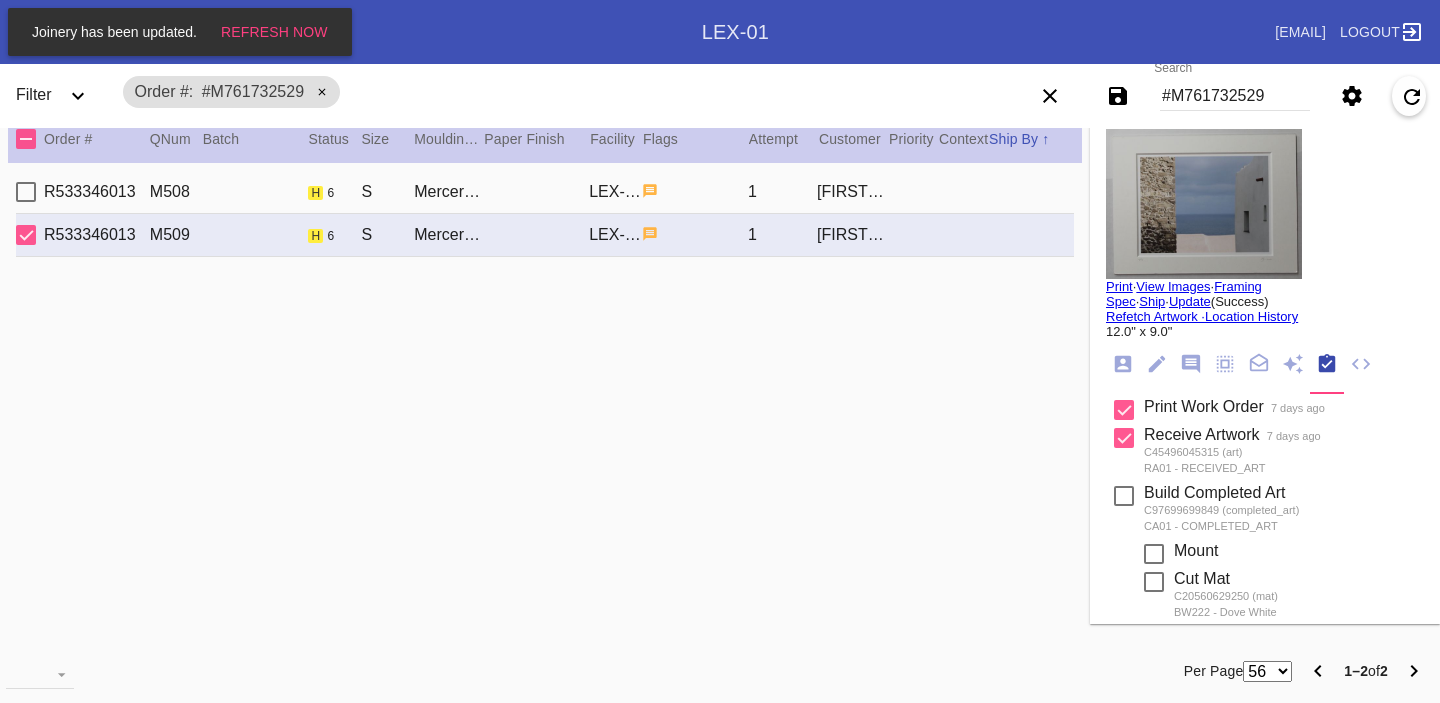 click at bounding box center (1204, 204) 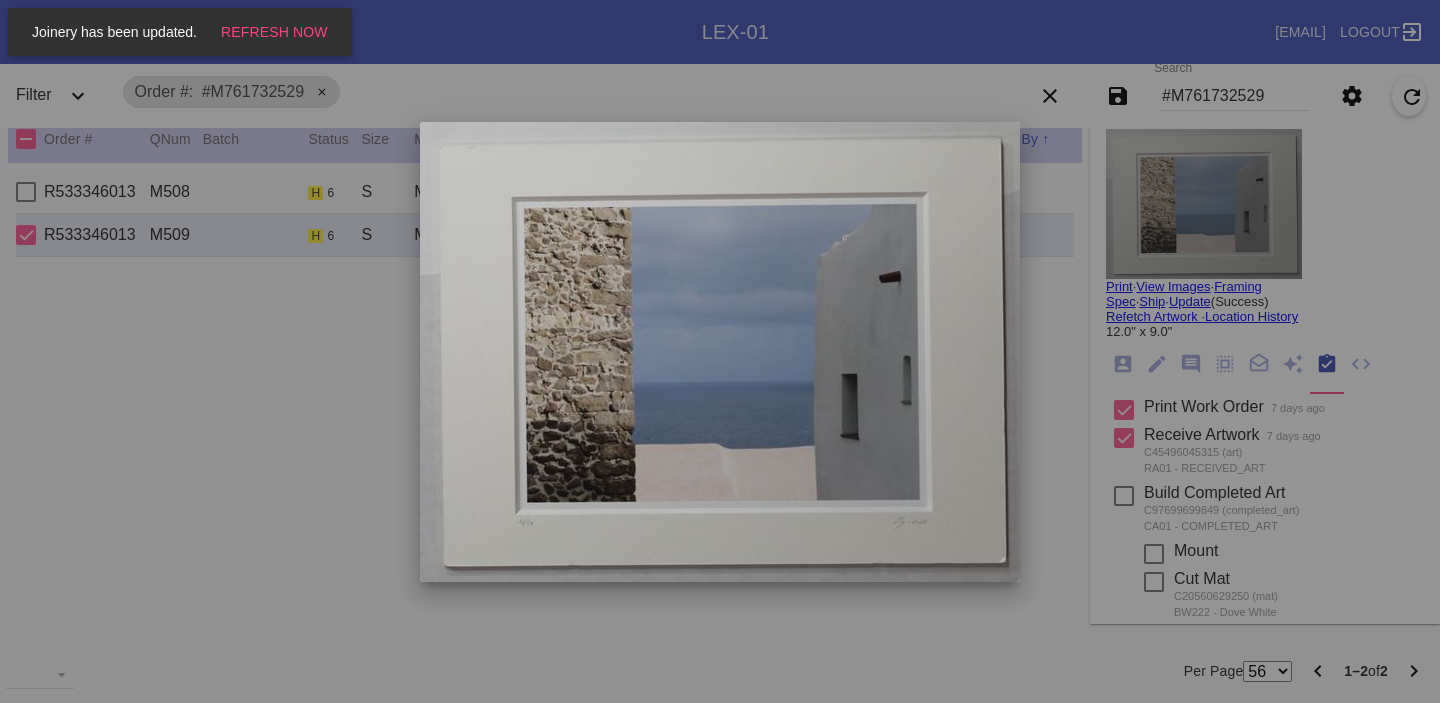click at bounding box center (720, 351) 